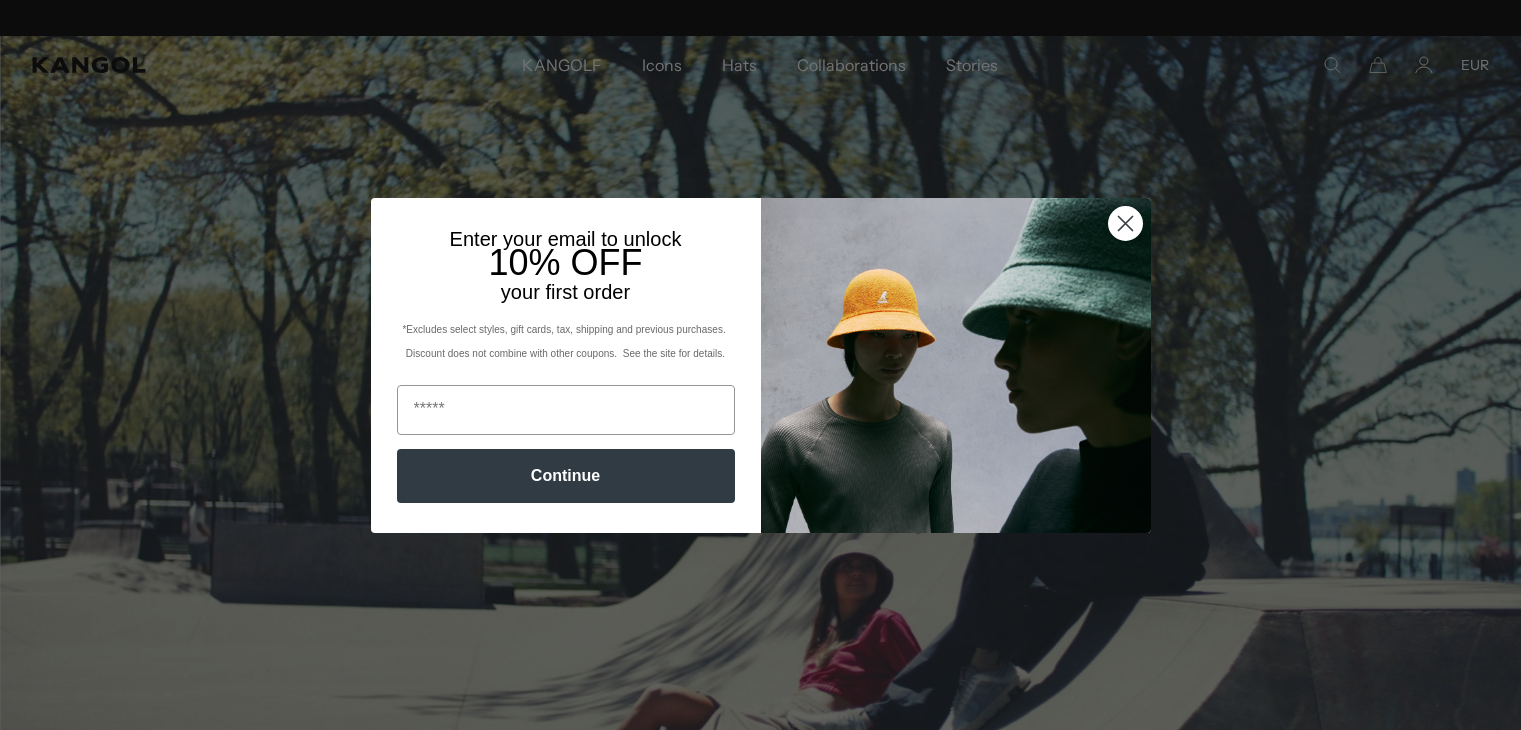 scroll, scrollTop: 0, scrollLeft: 0, axis: both 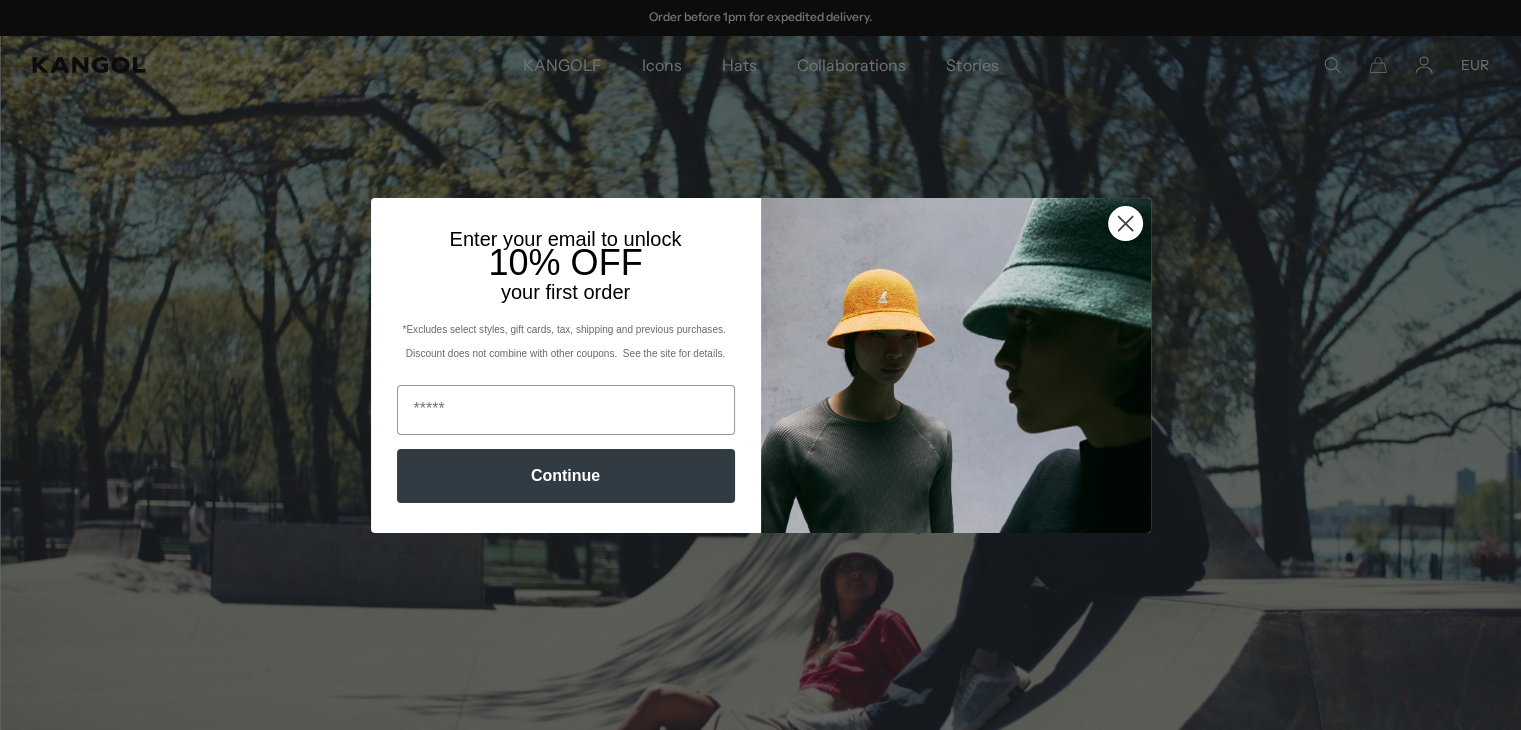click 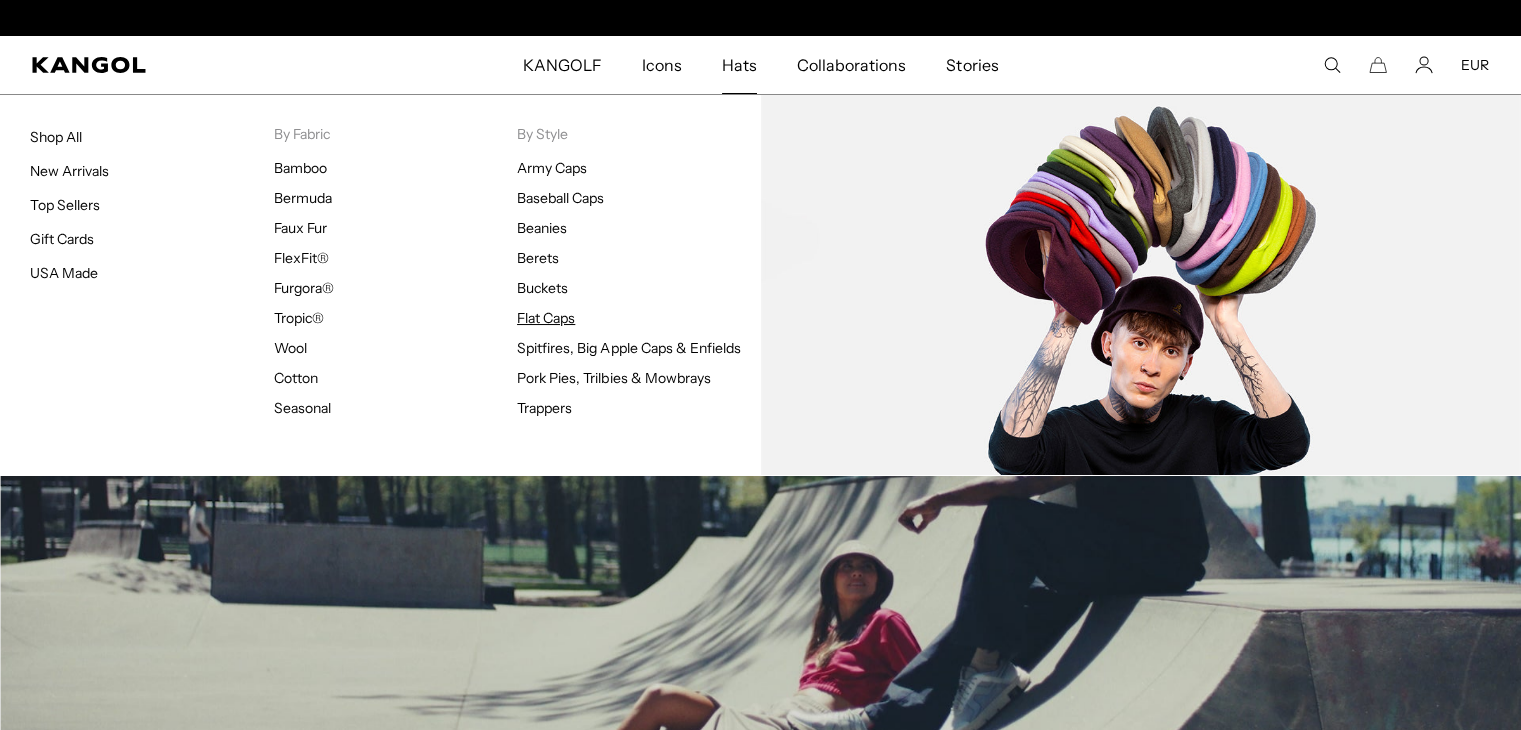 scroll, scrollTop: 0, scrollLeft: 0, axis: both 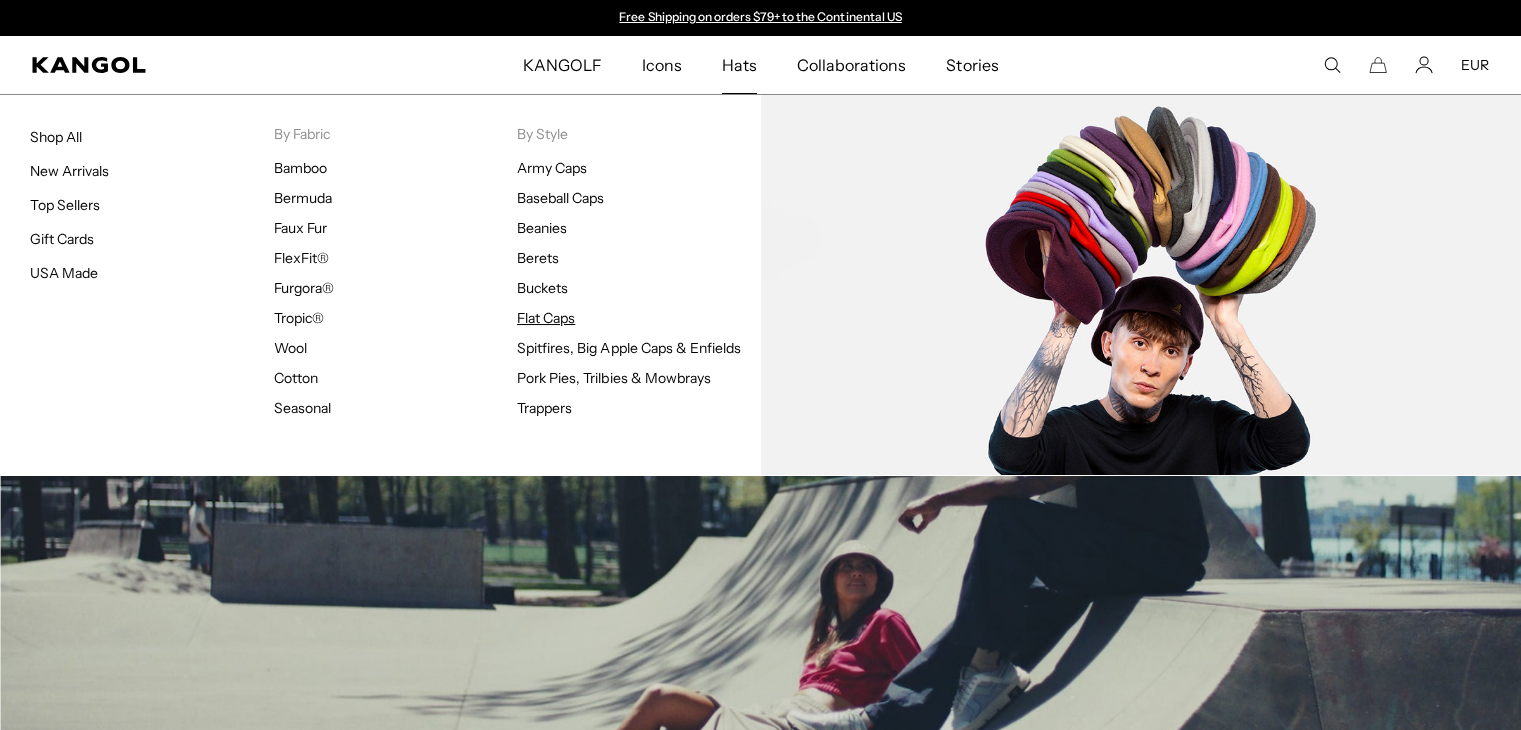 click on "Flat Caps" at bounding box center (546, 318) 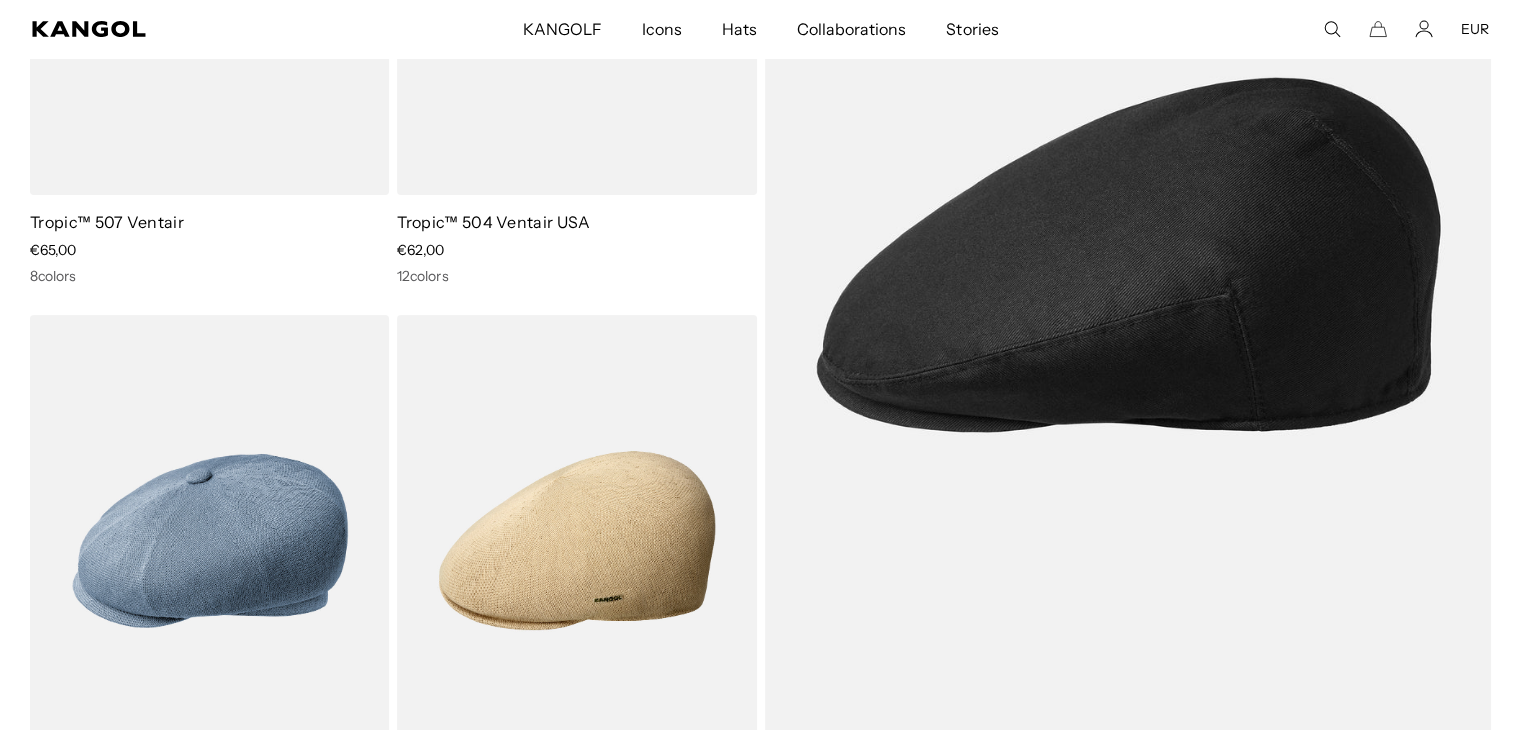 scroll, scrollTop: 500, scrollLeft: 0, axis: vertical 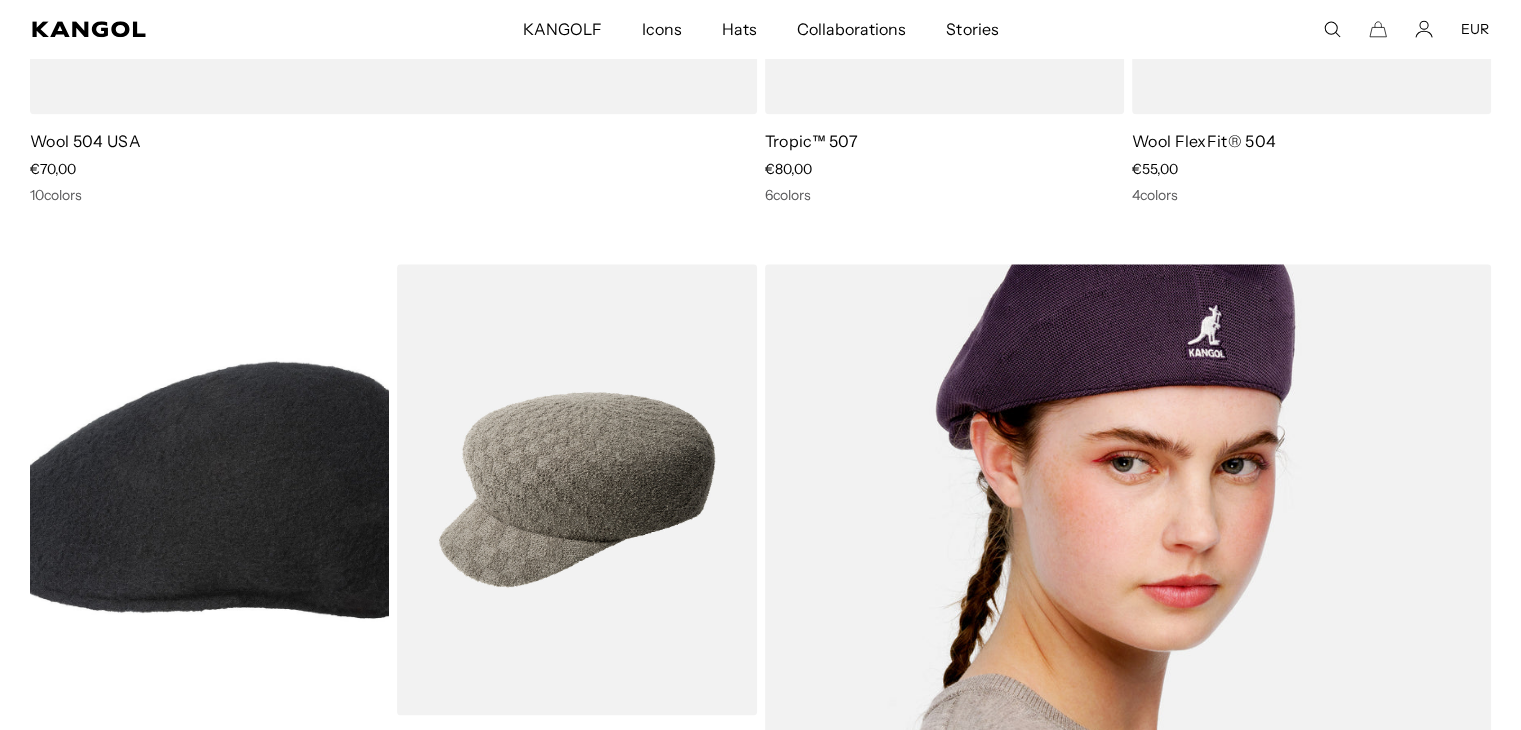 click at bounding box center (1128, 775) 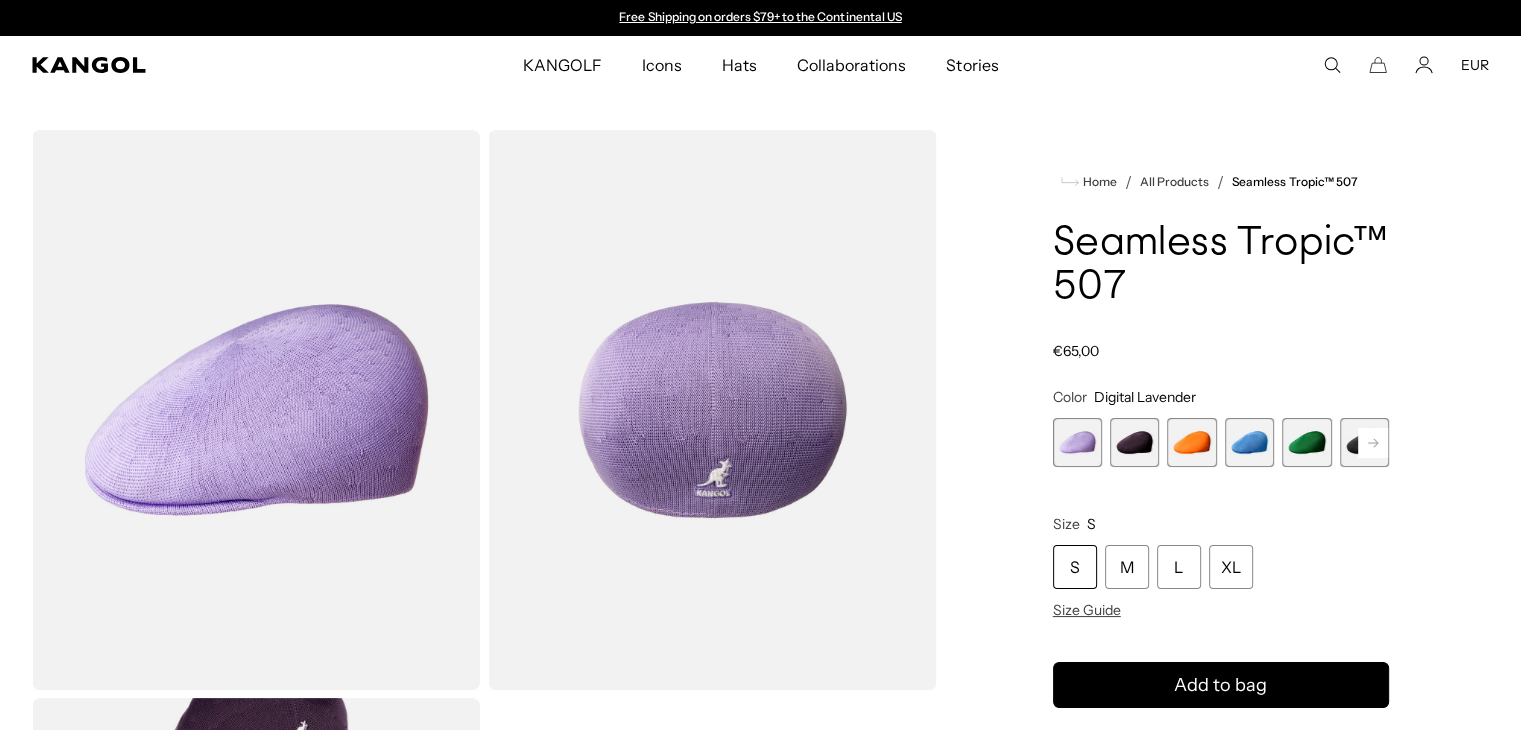 scroll, scrollTop: 0, scrollLeft: 0, axis: both 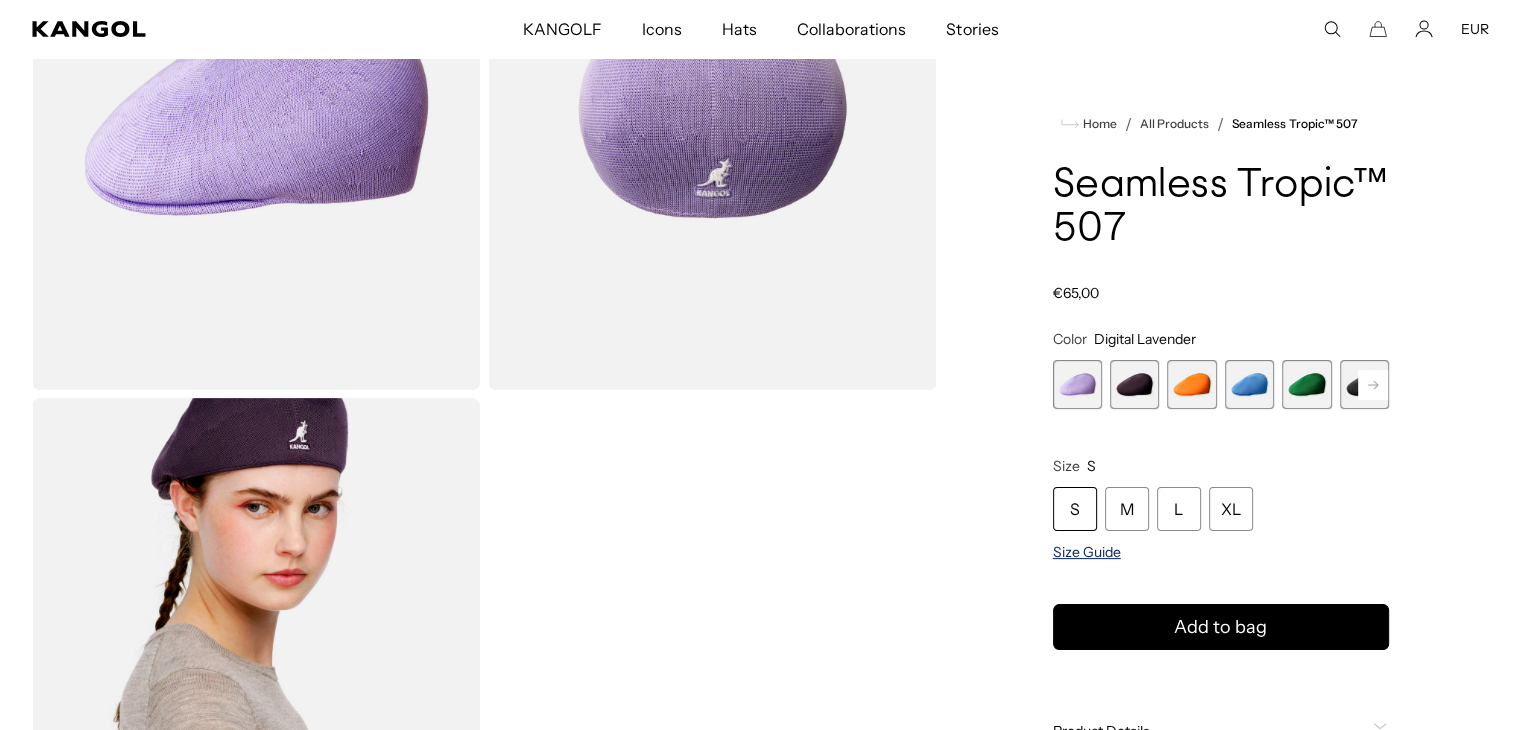 click on "Size Guide" at bounding box center [1087, 552] 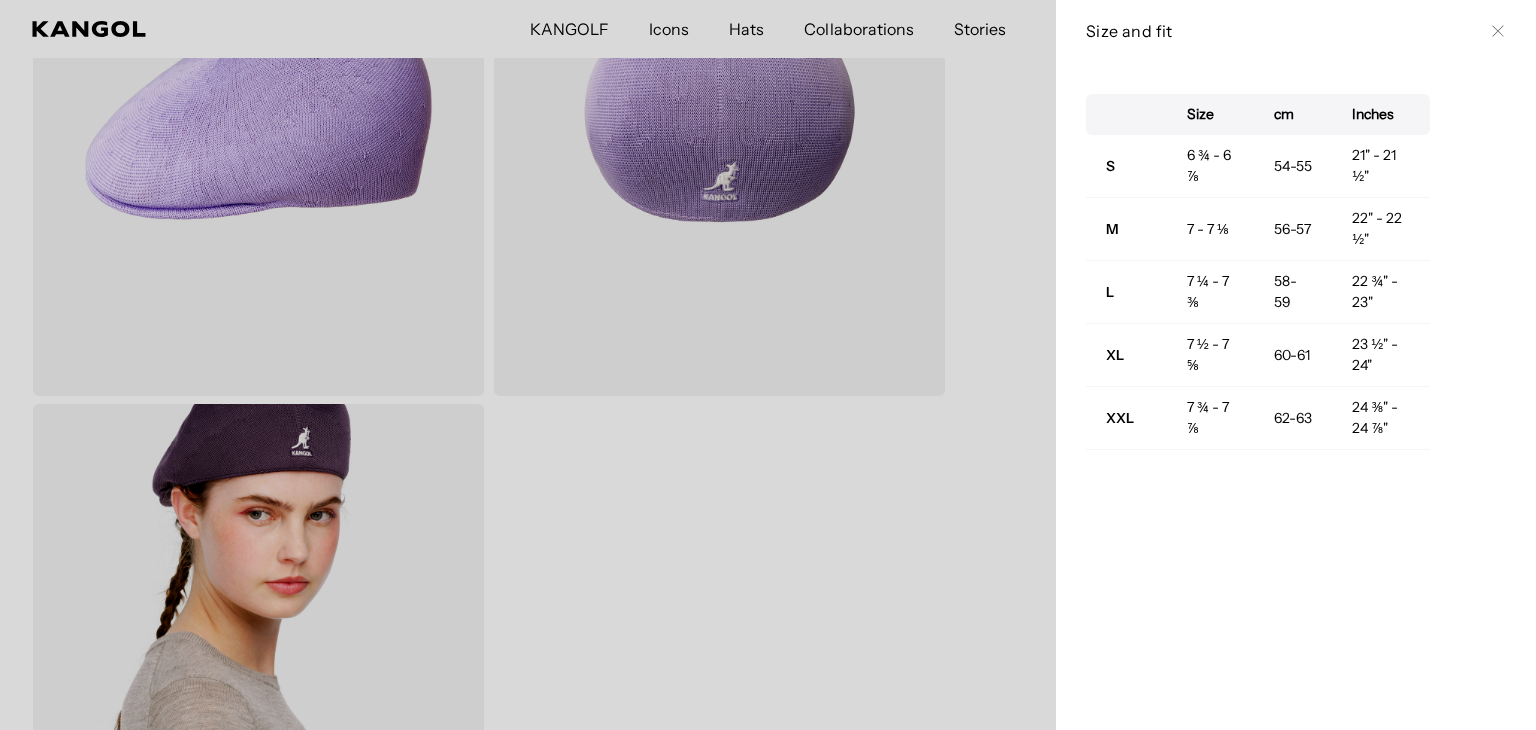scroll, scrollTop: 0, scrollLeft: 0, axis: both 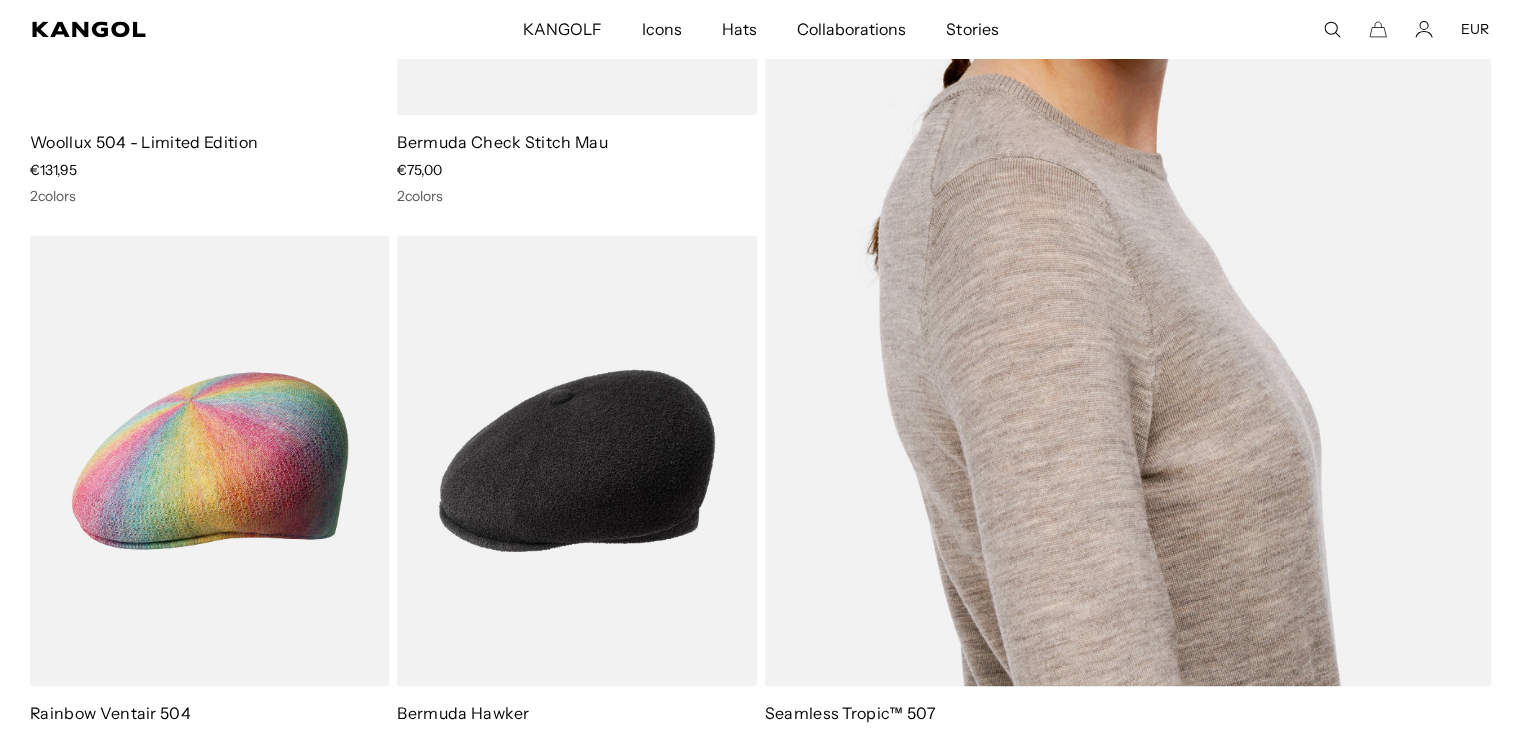 click at bounding box center [1128, 175] 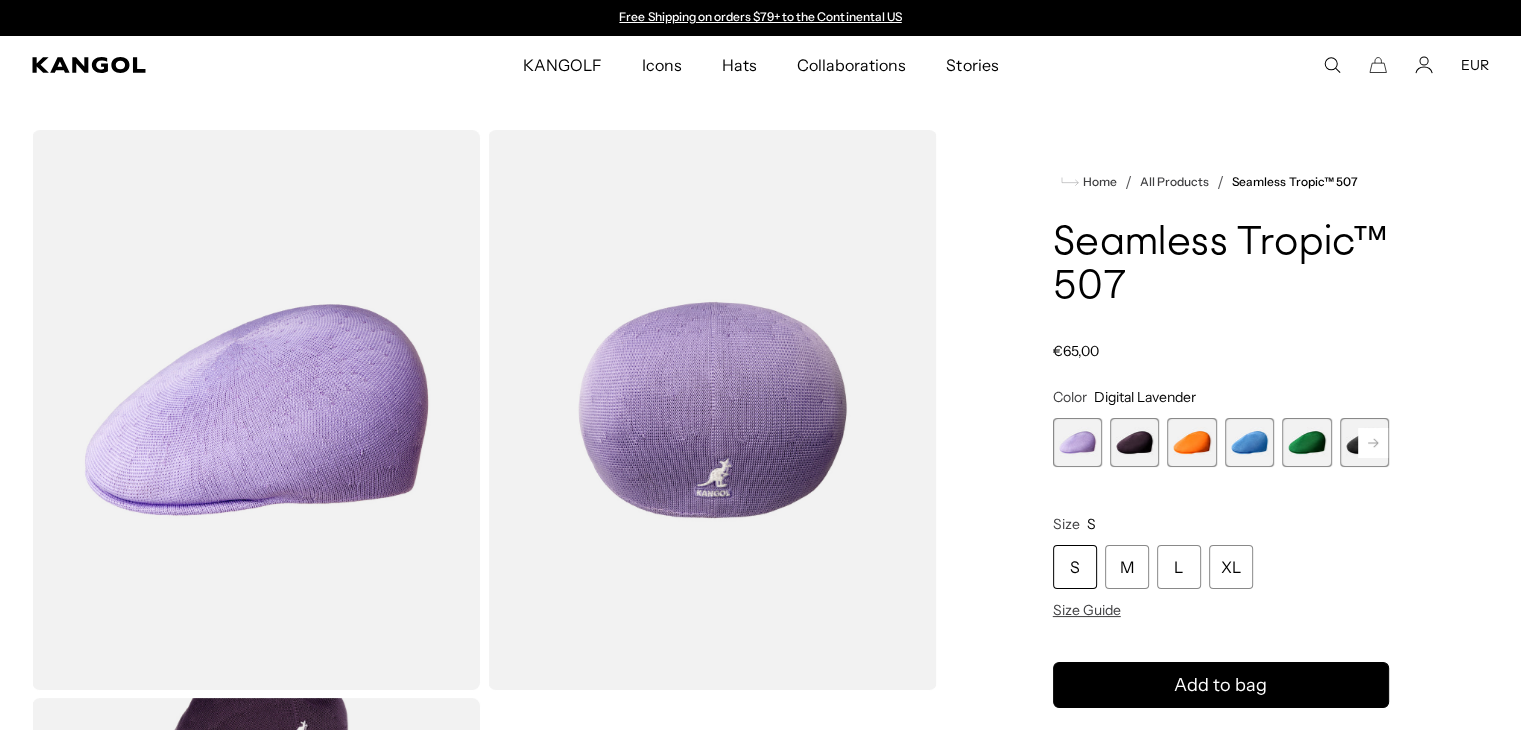 scroll, scrollTop: 0, scrollLeft: 0, axis: both 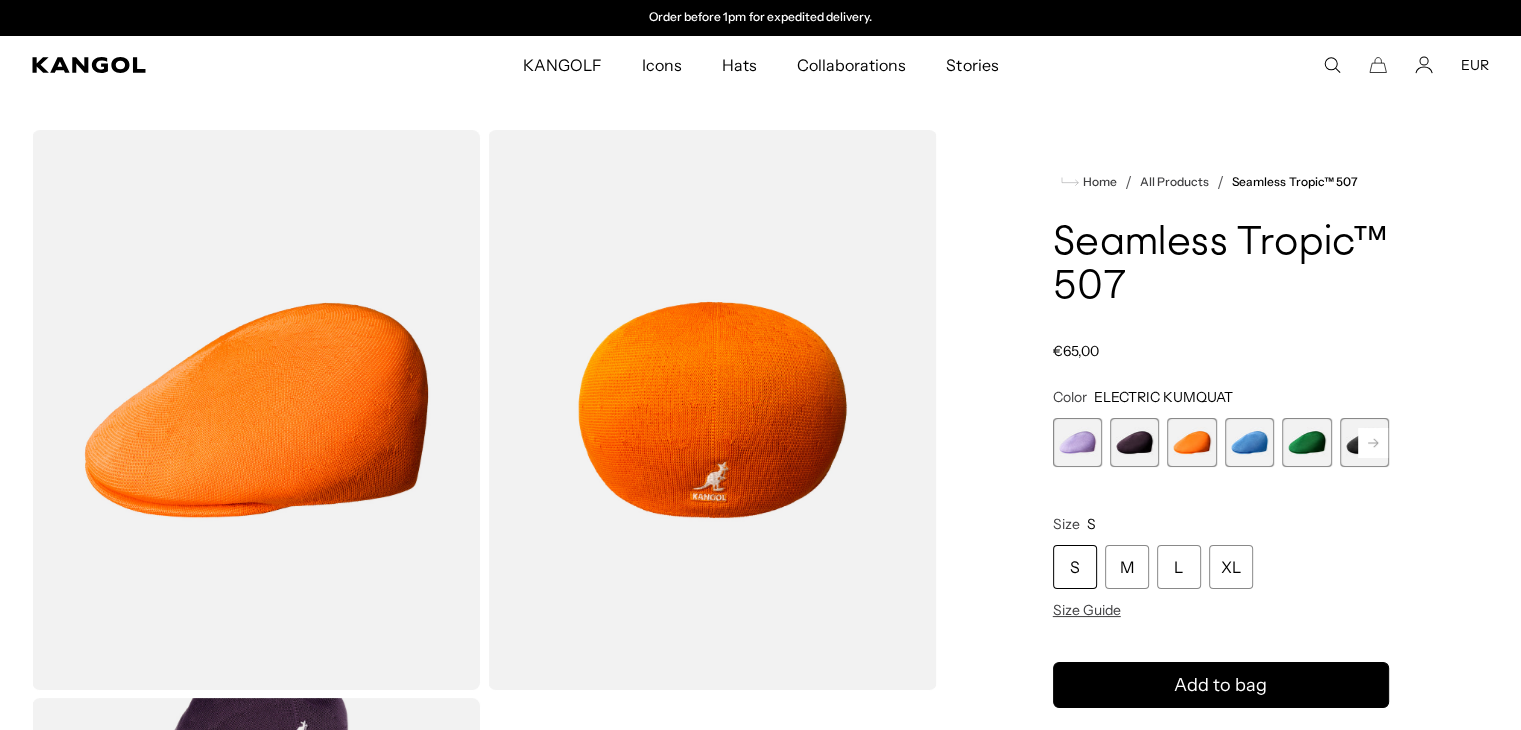 click at bounding box center (1249, 442) 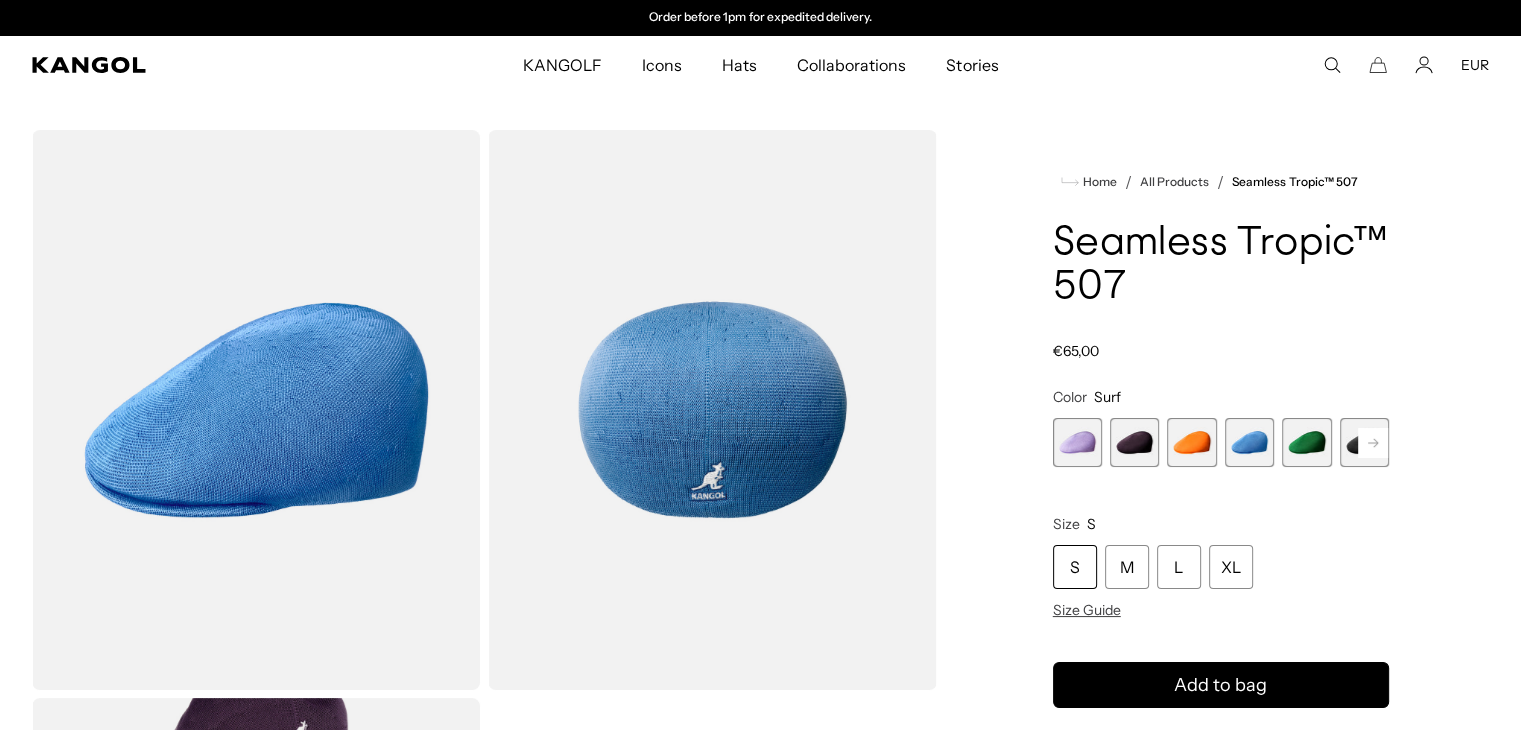 click at bounding box center [1306, 442] 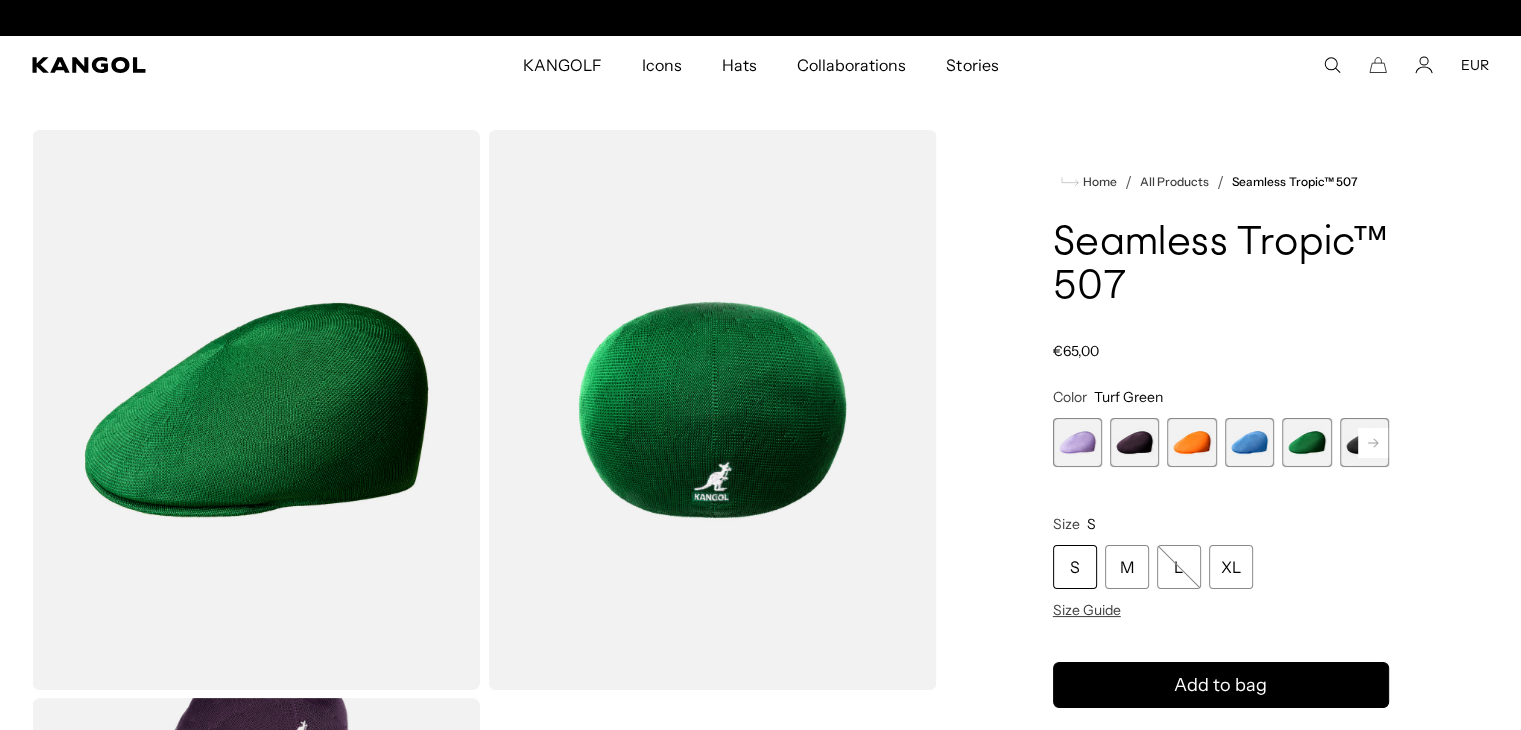 scroll, scrollTop: 0, scrollLeft: 0, axis: both 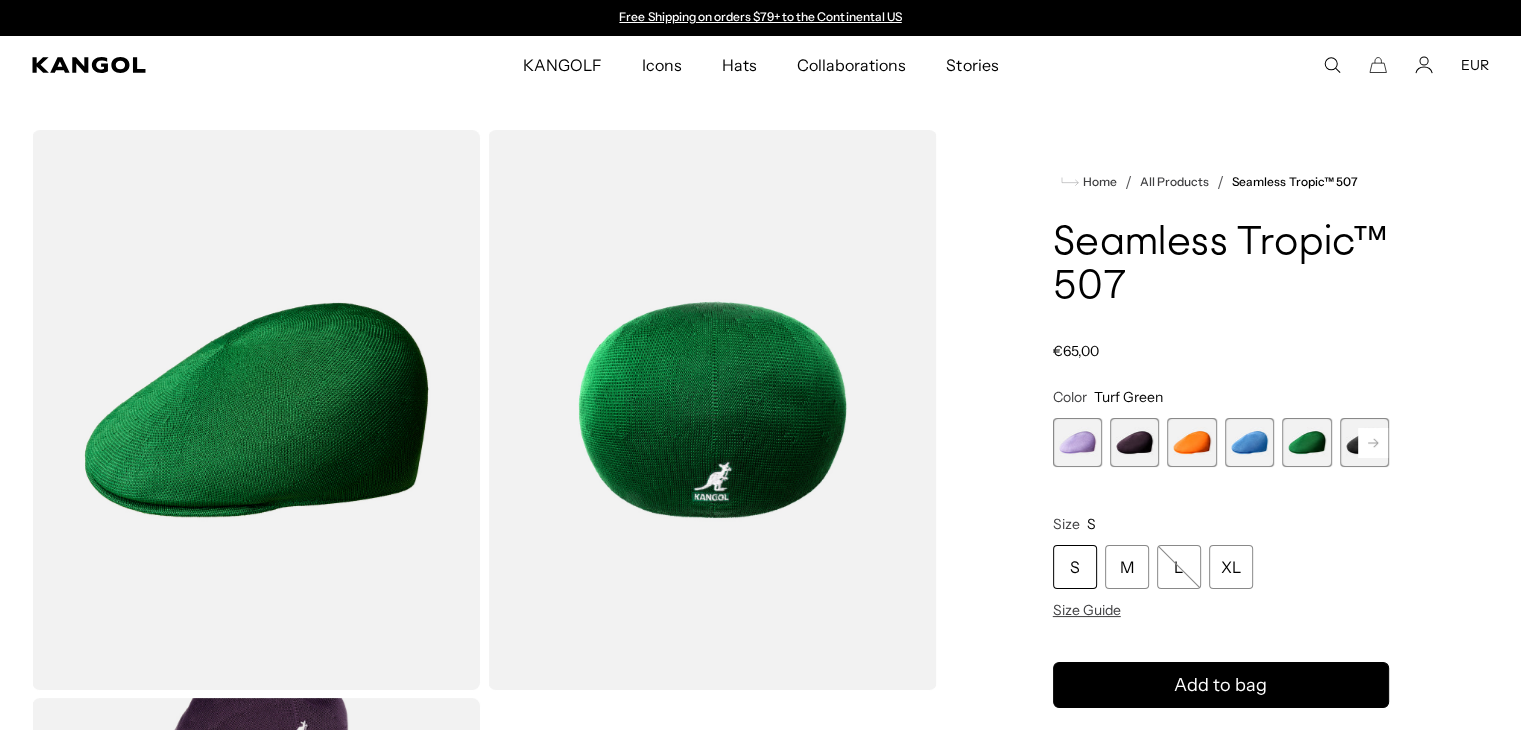 click 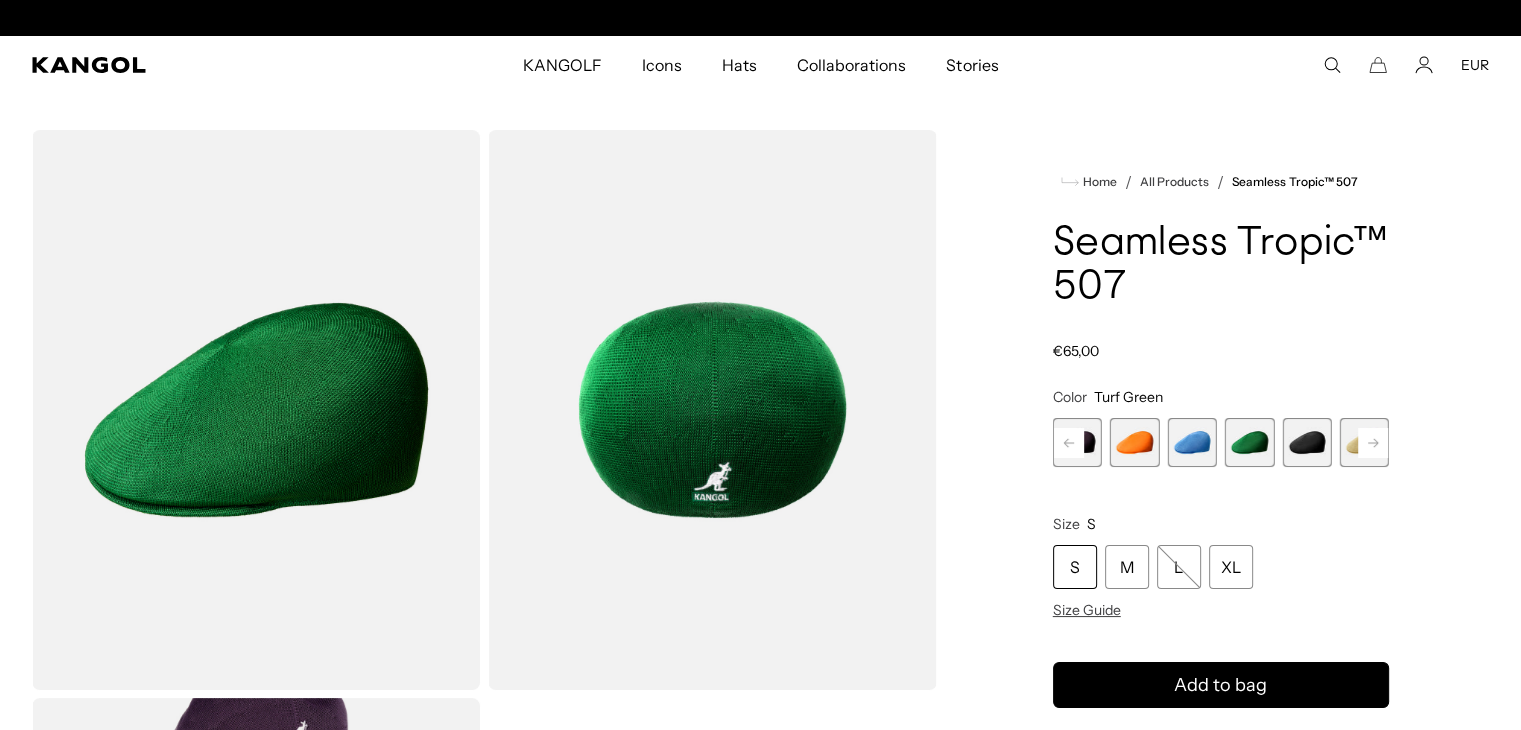 scroll, scrollTop: 0, scrollLeft: 412, axis: horizontal 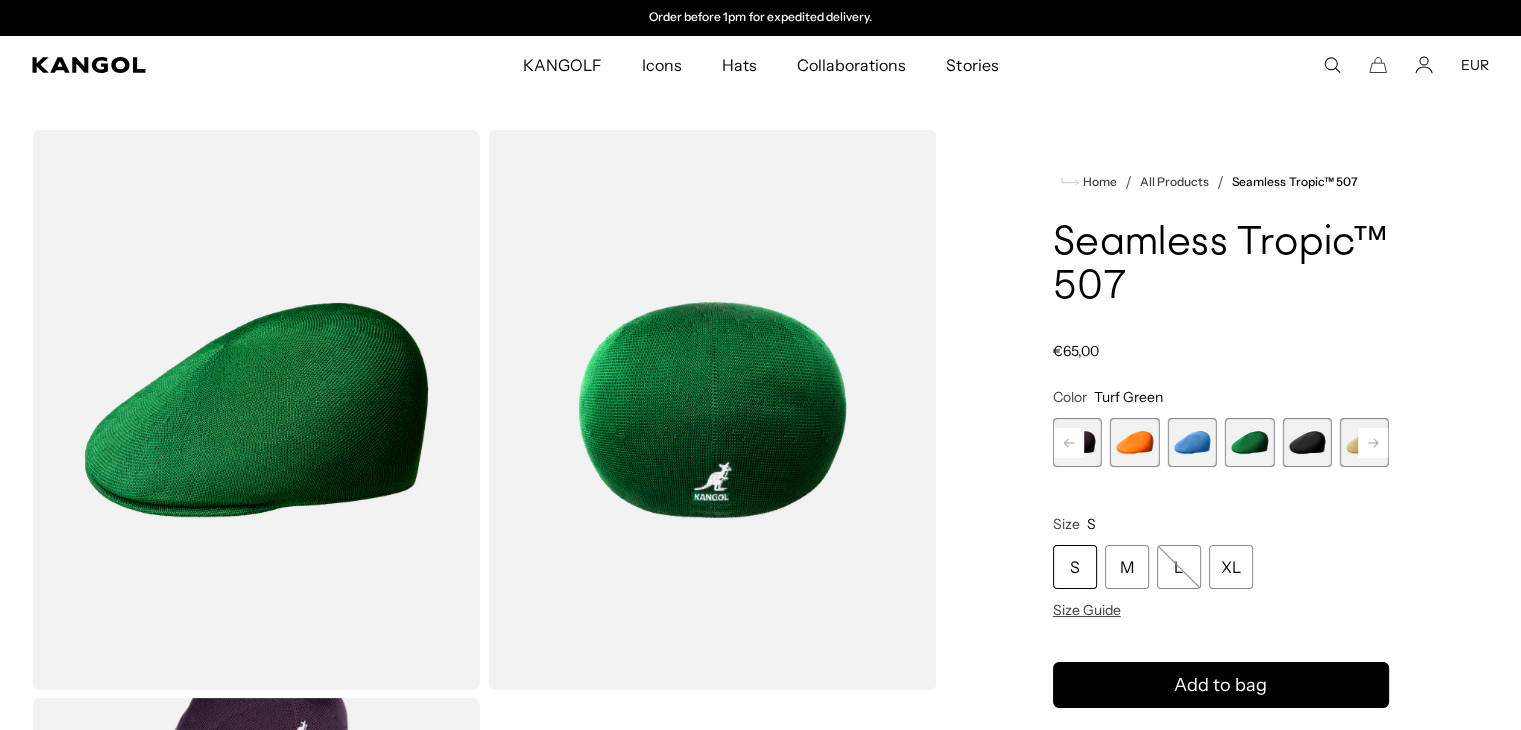 click at bounding box center [1306, 442] 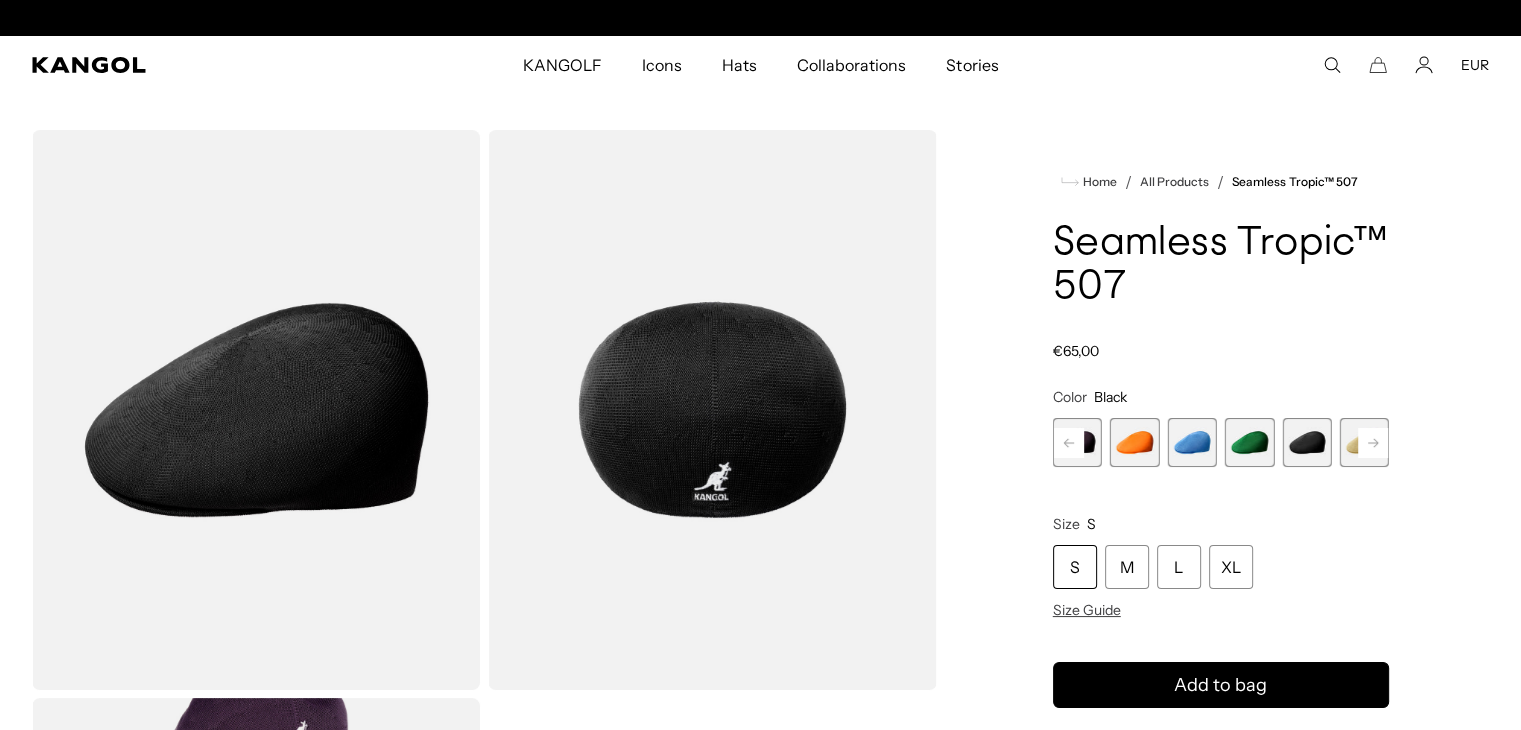 scroll, scrollTop: 0, scrollLeft: 0, axis: both 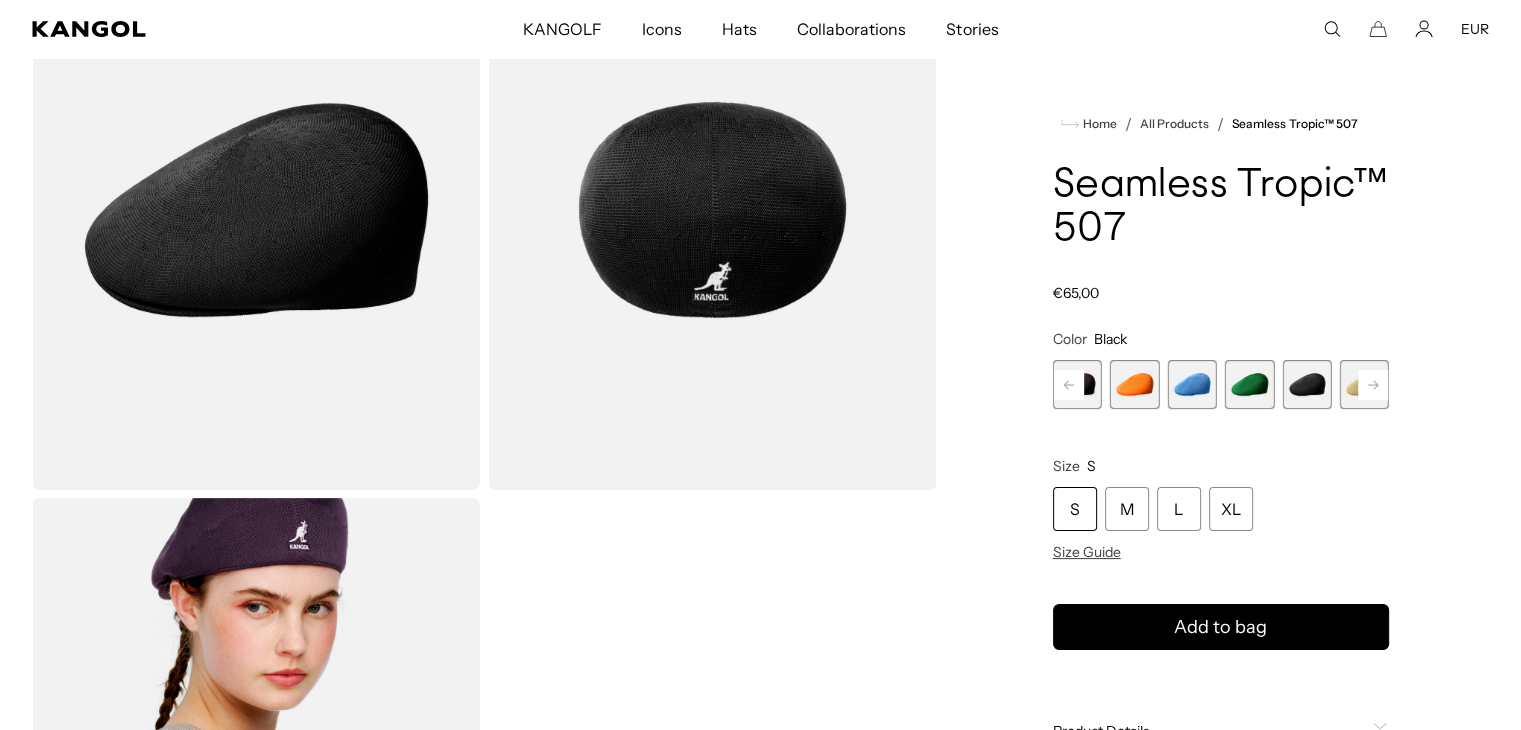 click at bounding box center [256, 210] 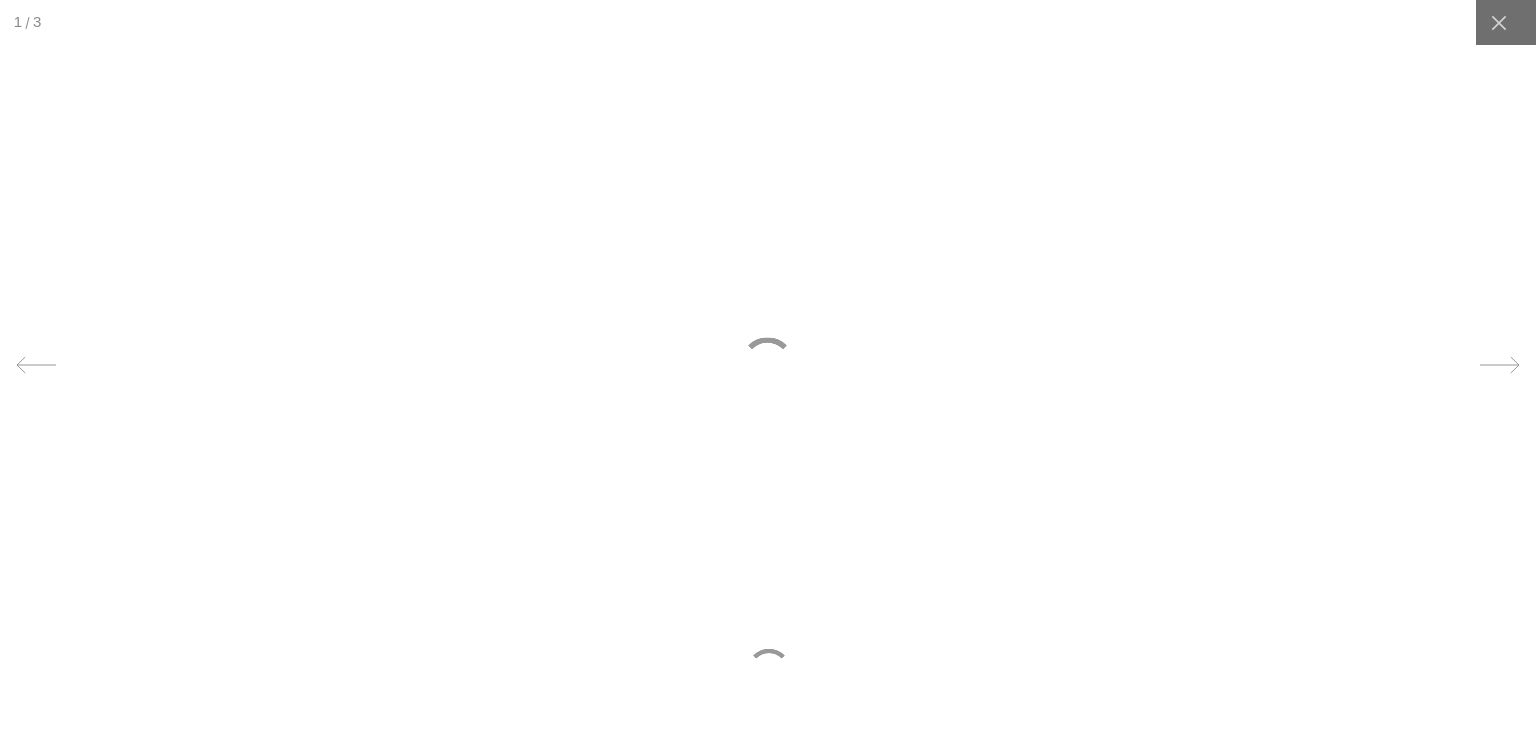 scroll, scrollTop: 0, scrollLeft: 412, axis: horizontal 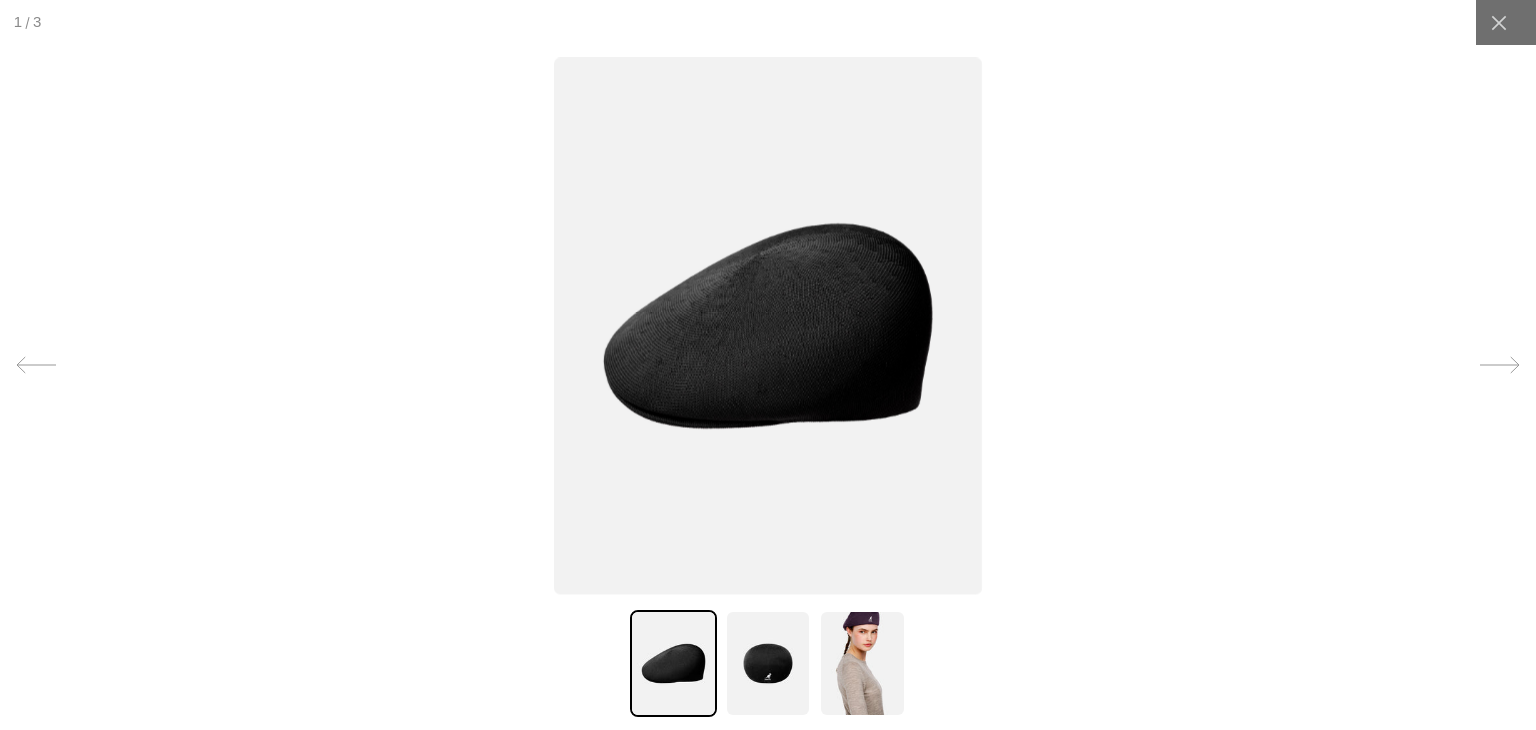 click at bounding box center (768, 663) 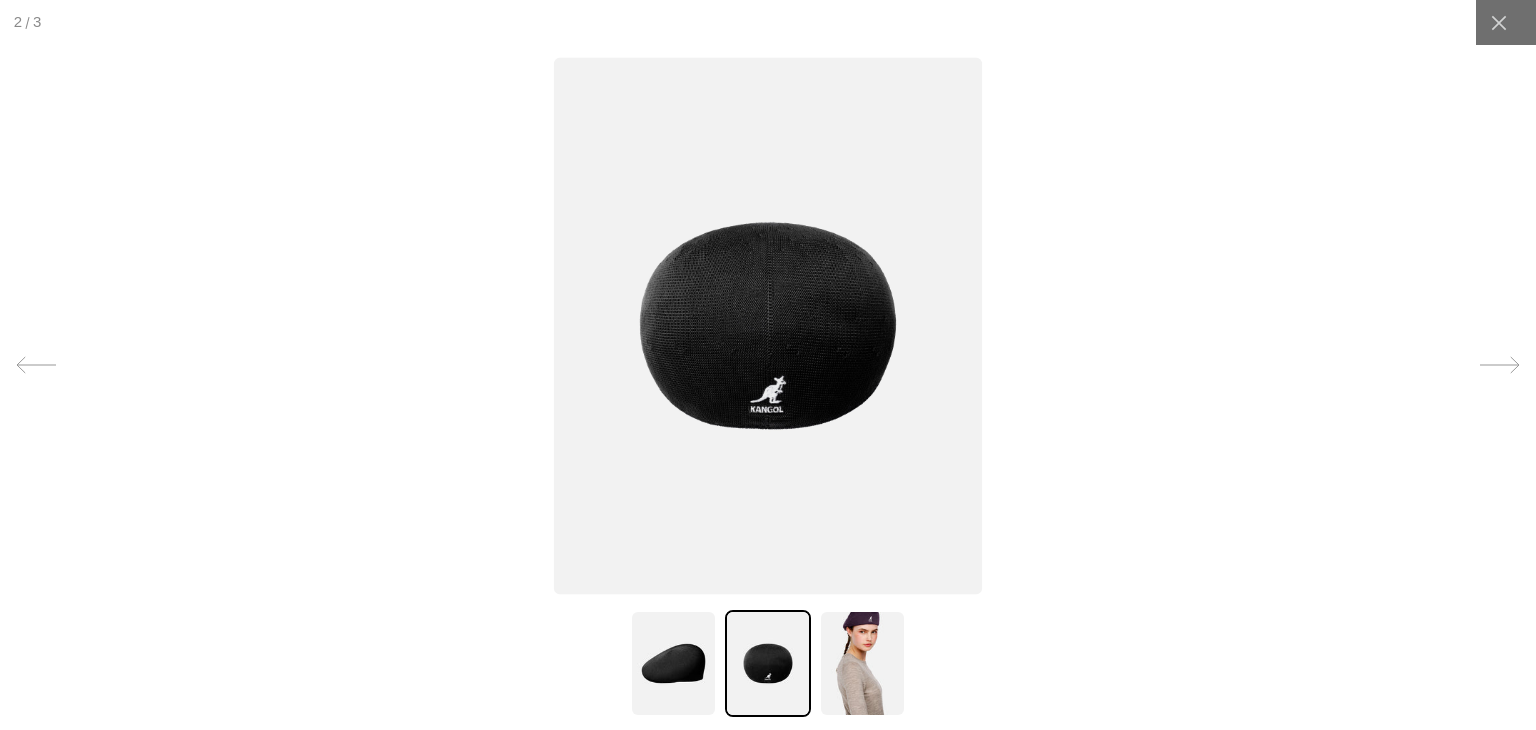 scroll, scrollTop: 0, scrollLeft: 0, axis: both 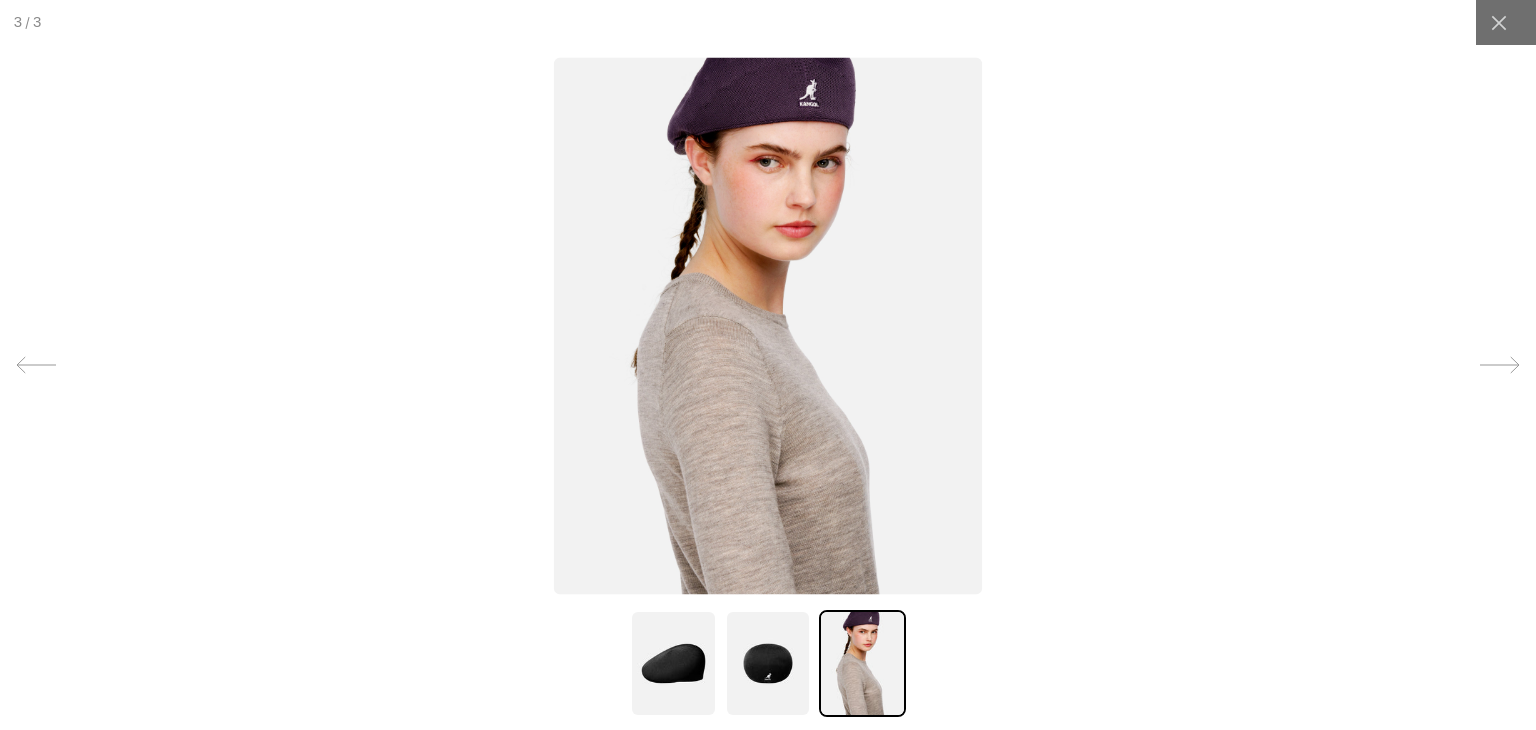 click at bounding box center (768, 663) 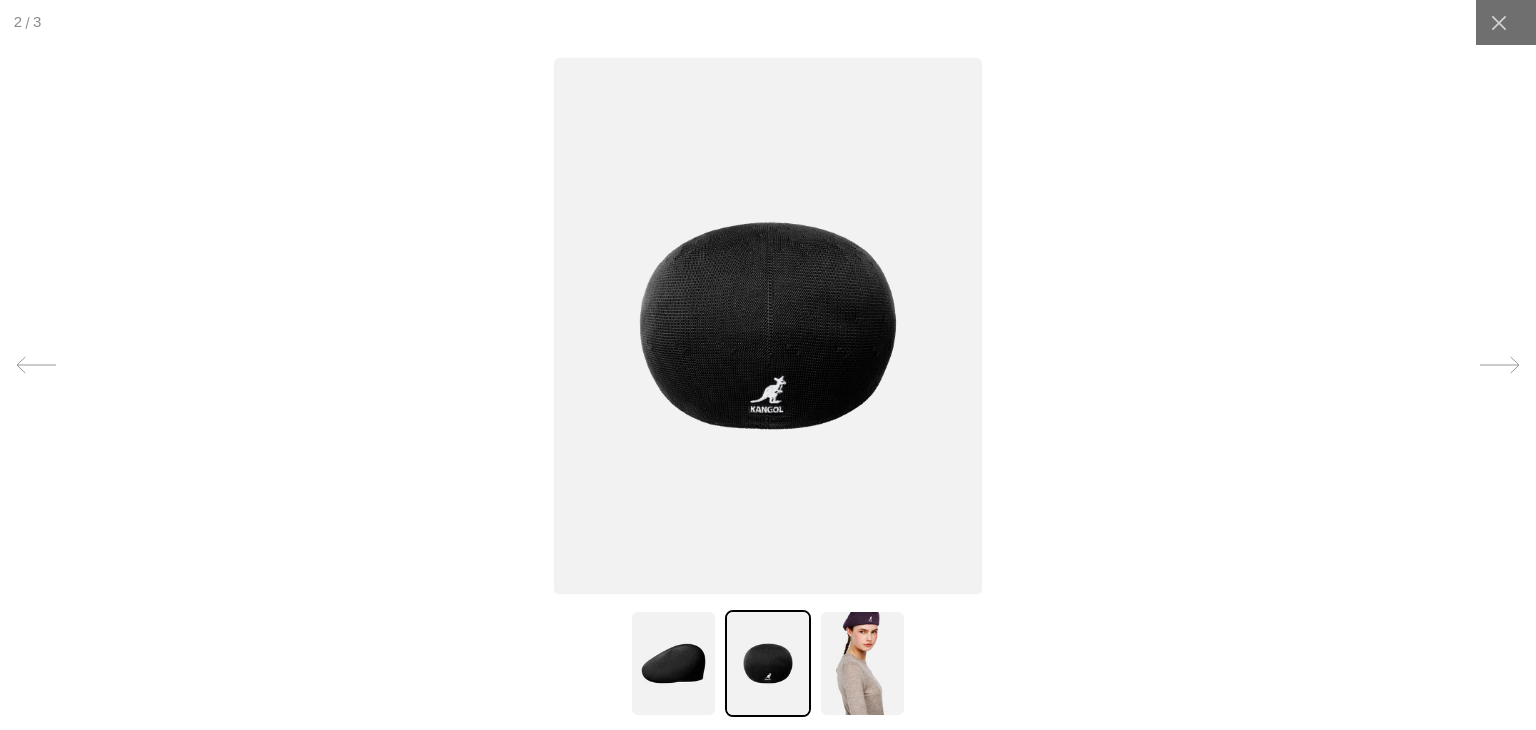 scroll, scrollTop: 0, scrollLeft: 412, axis: horizontal 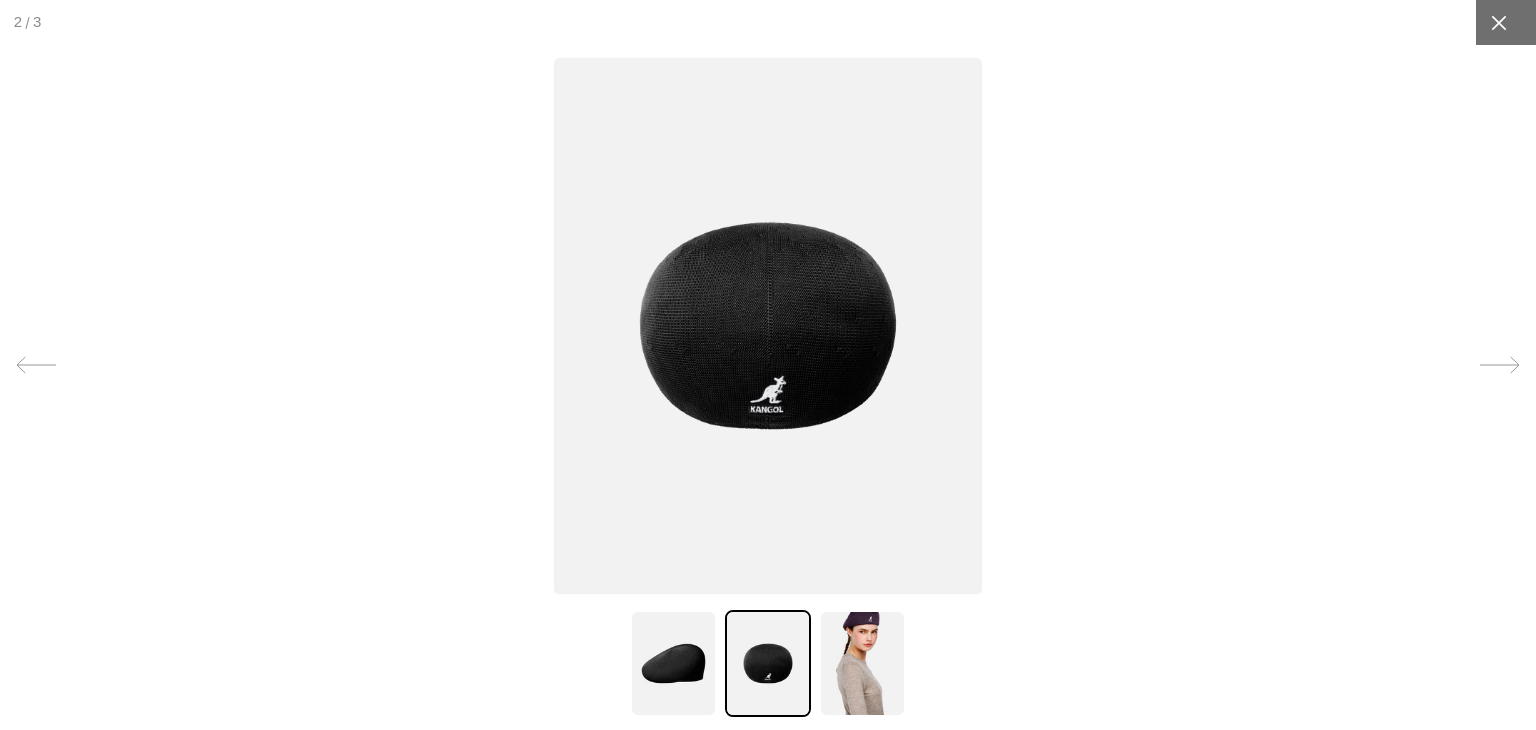 click 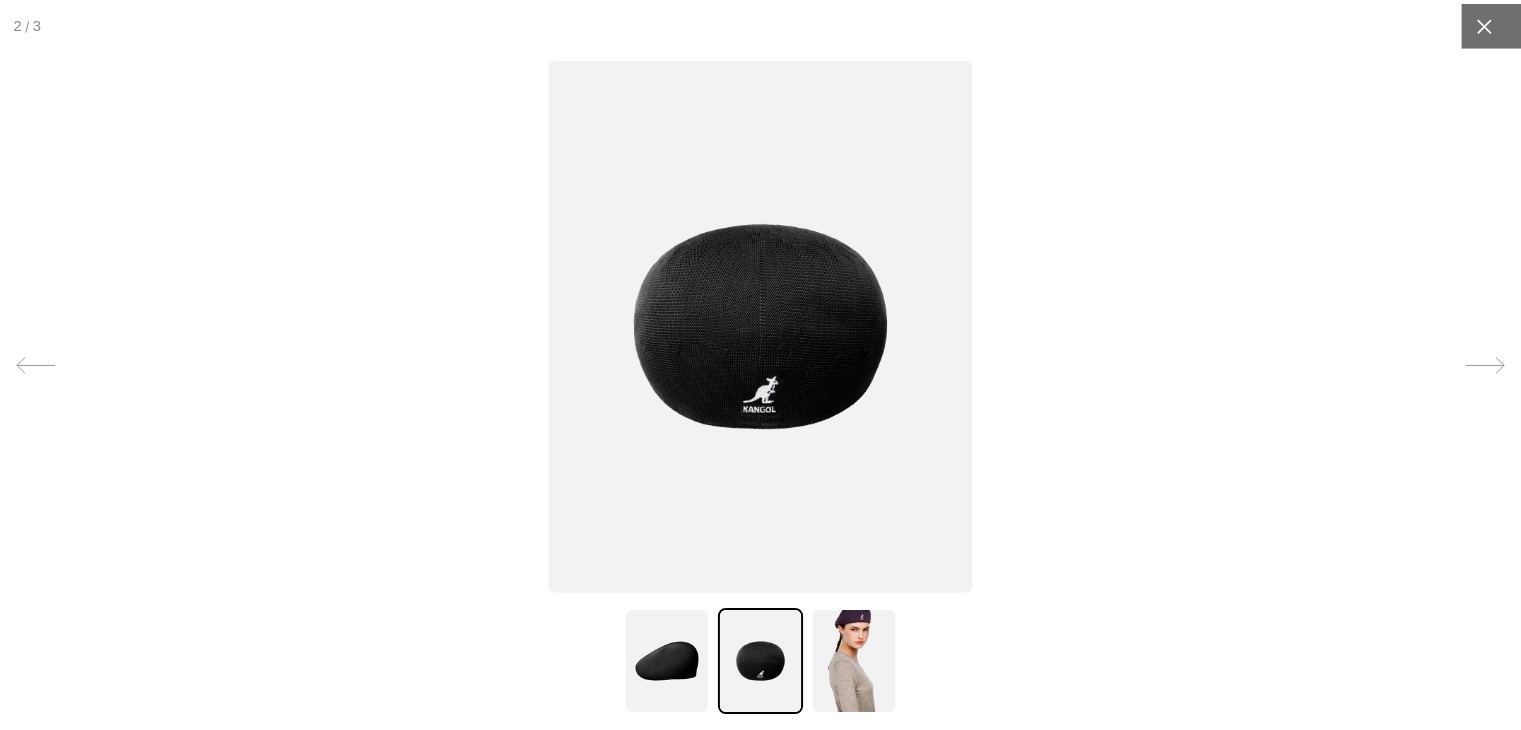 scroll, scrollTop: 0, scrollLeft: 0, axis: both 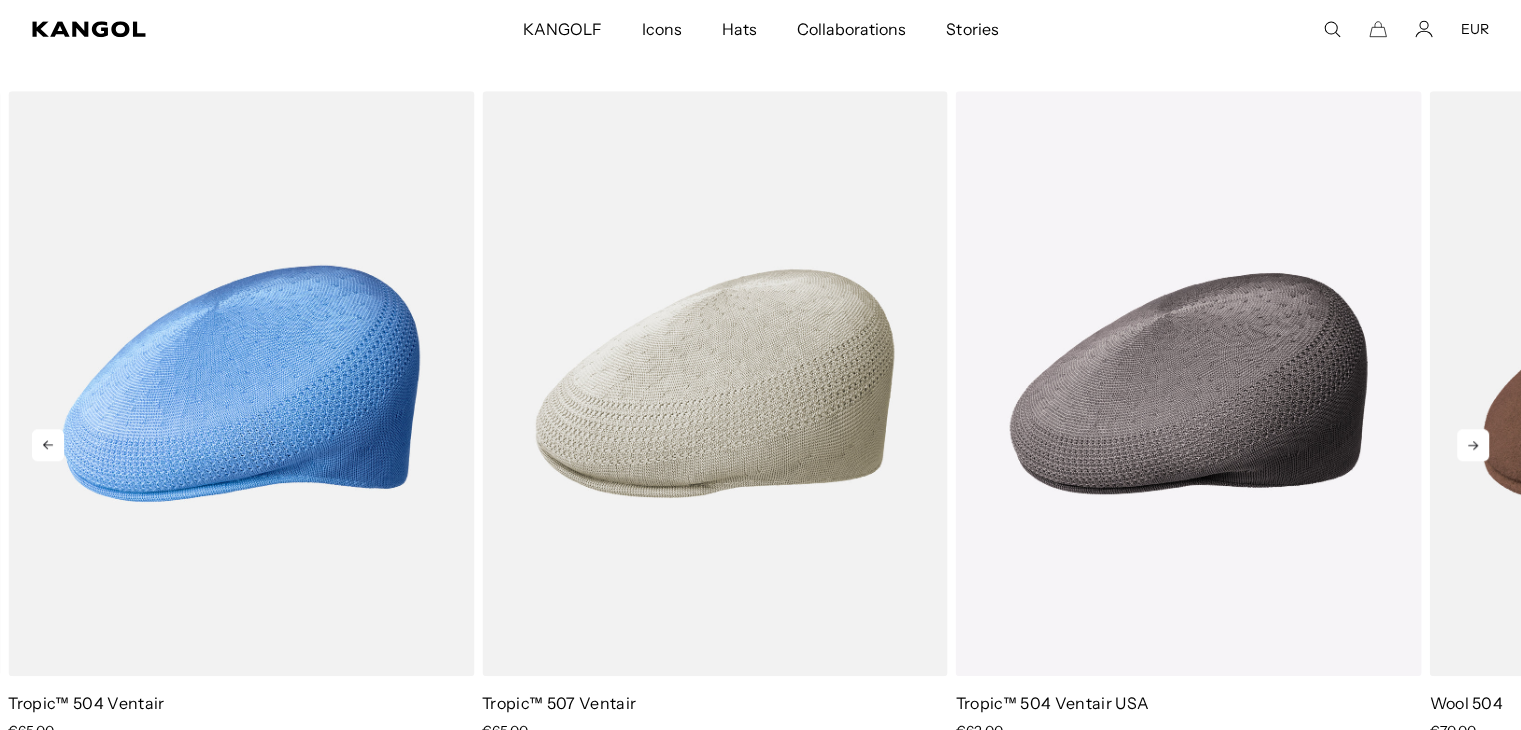click 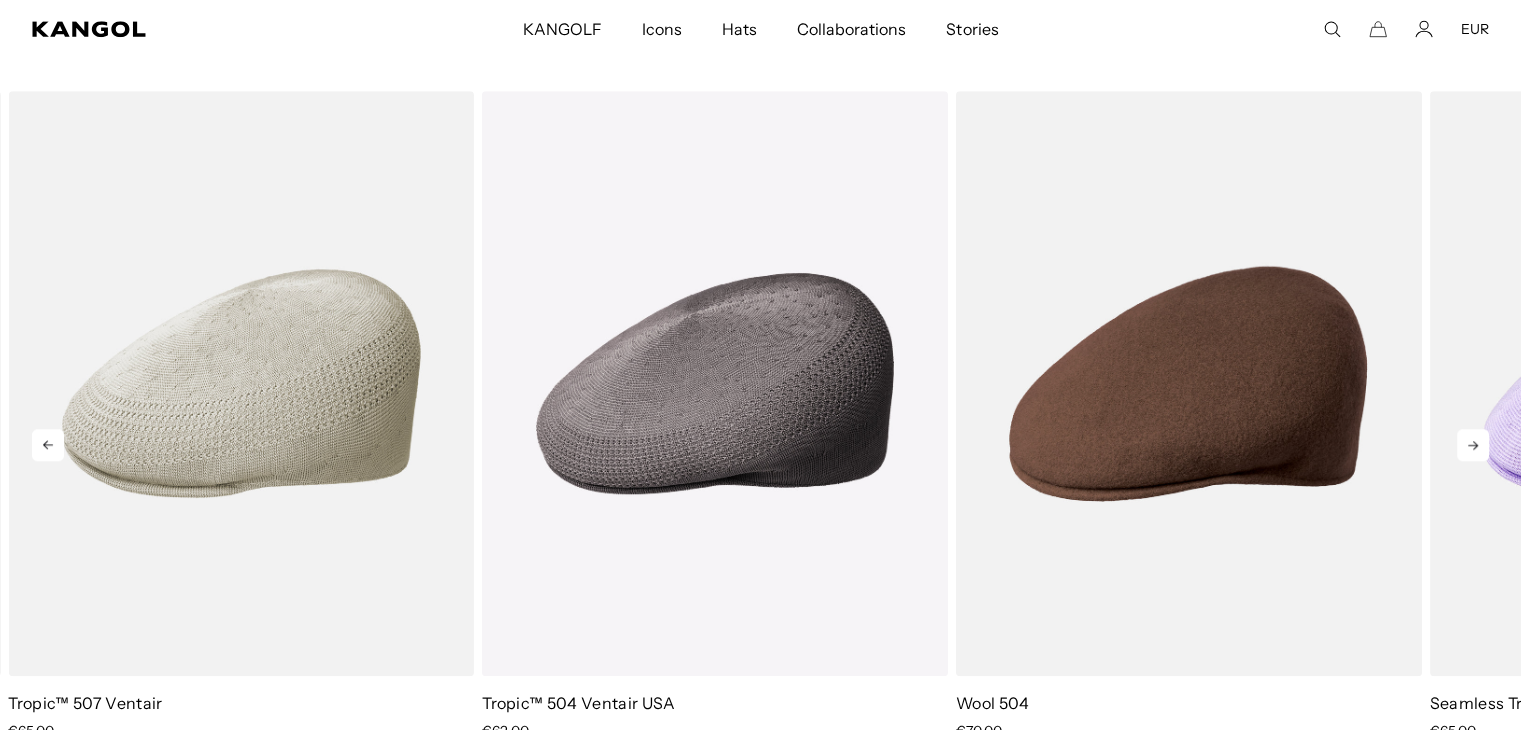click 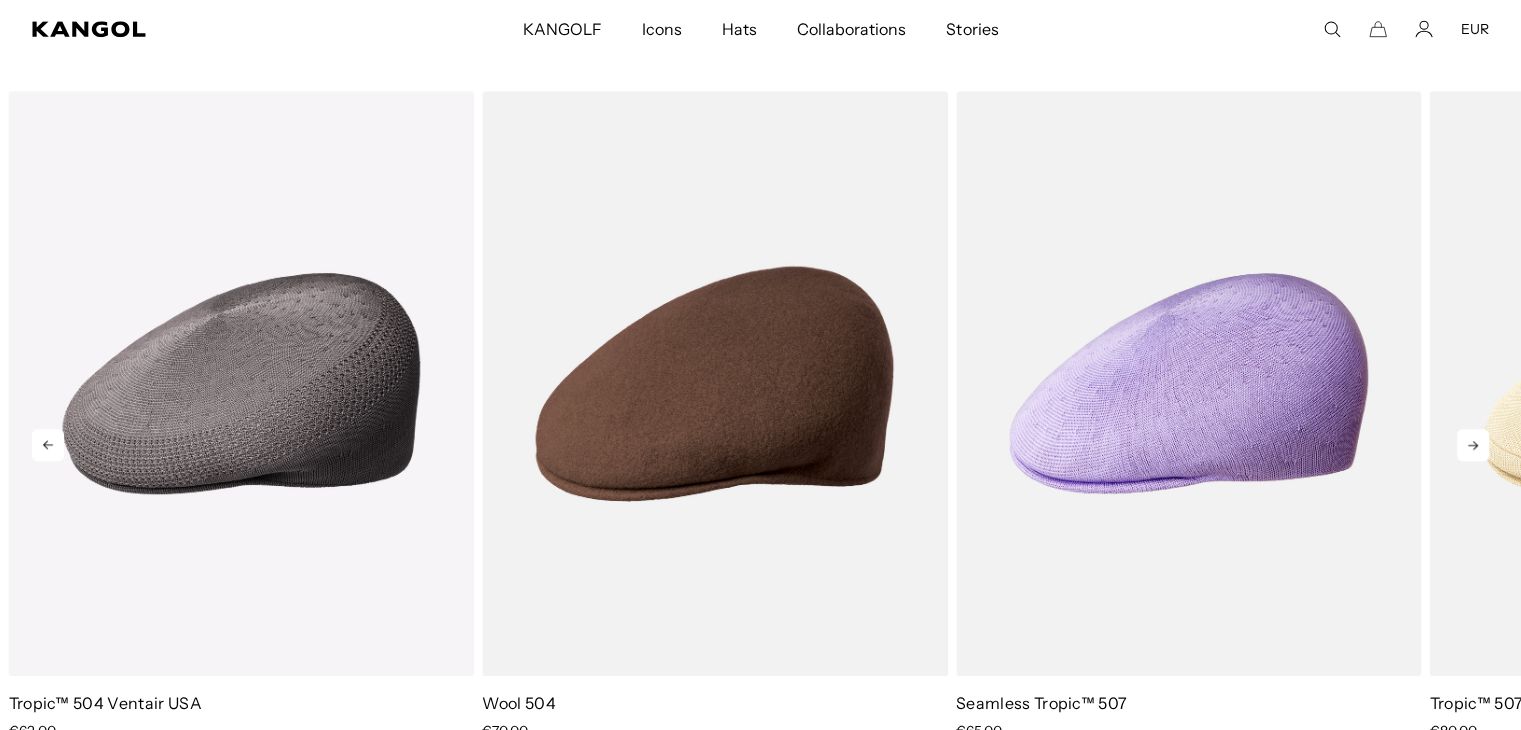 click 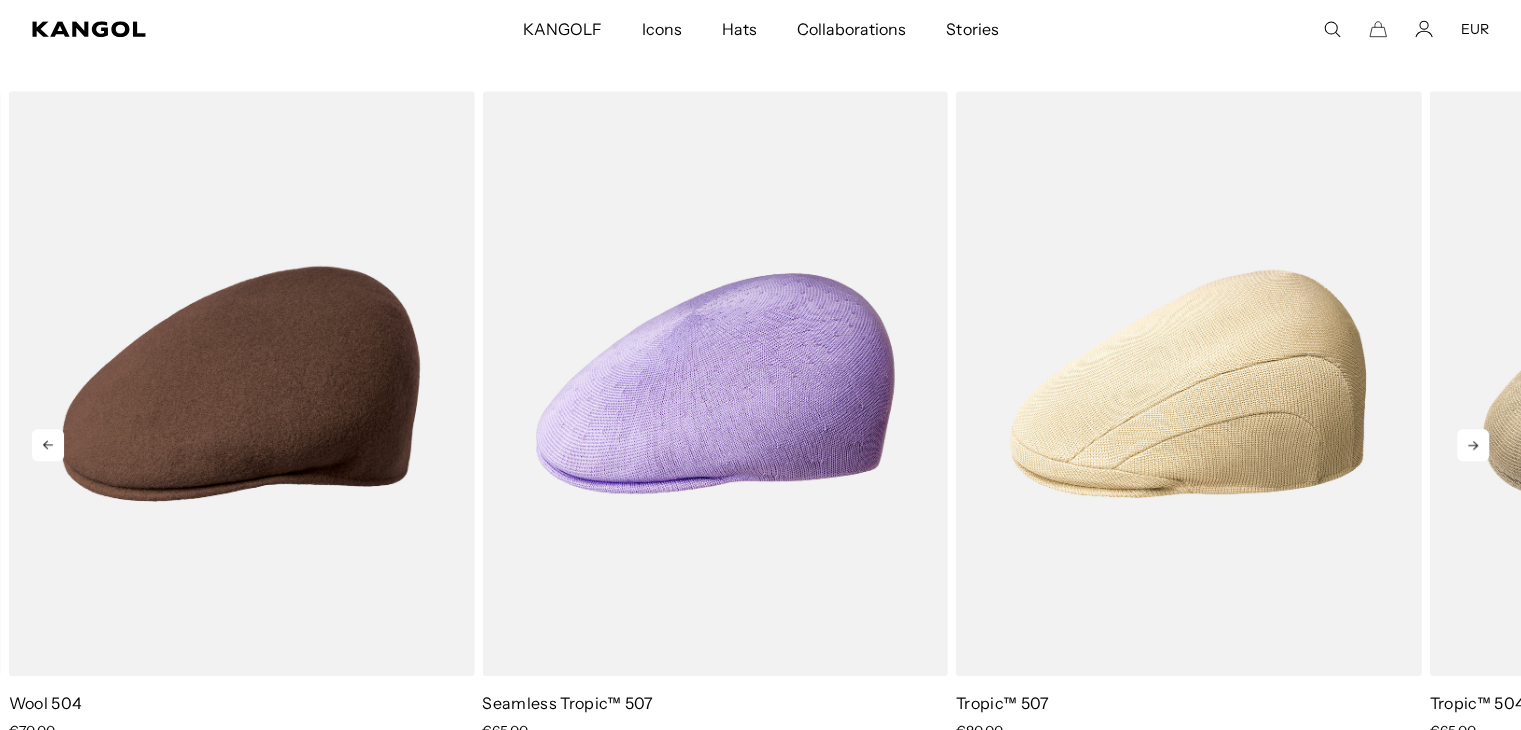 click 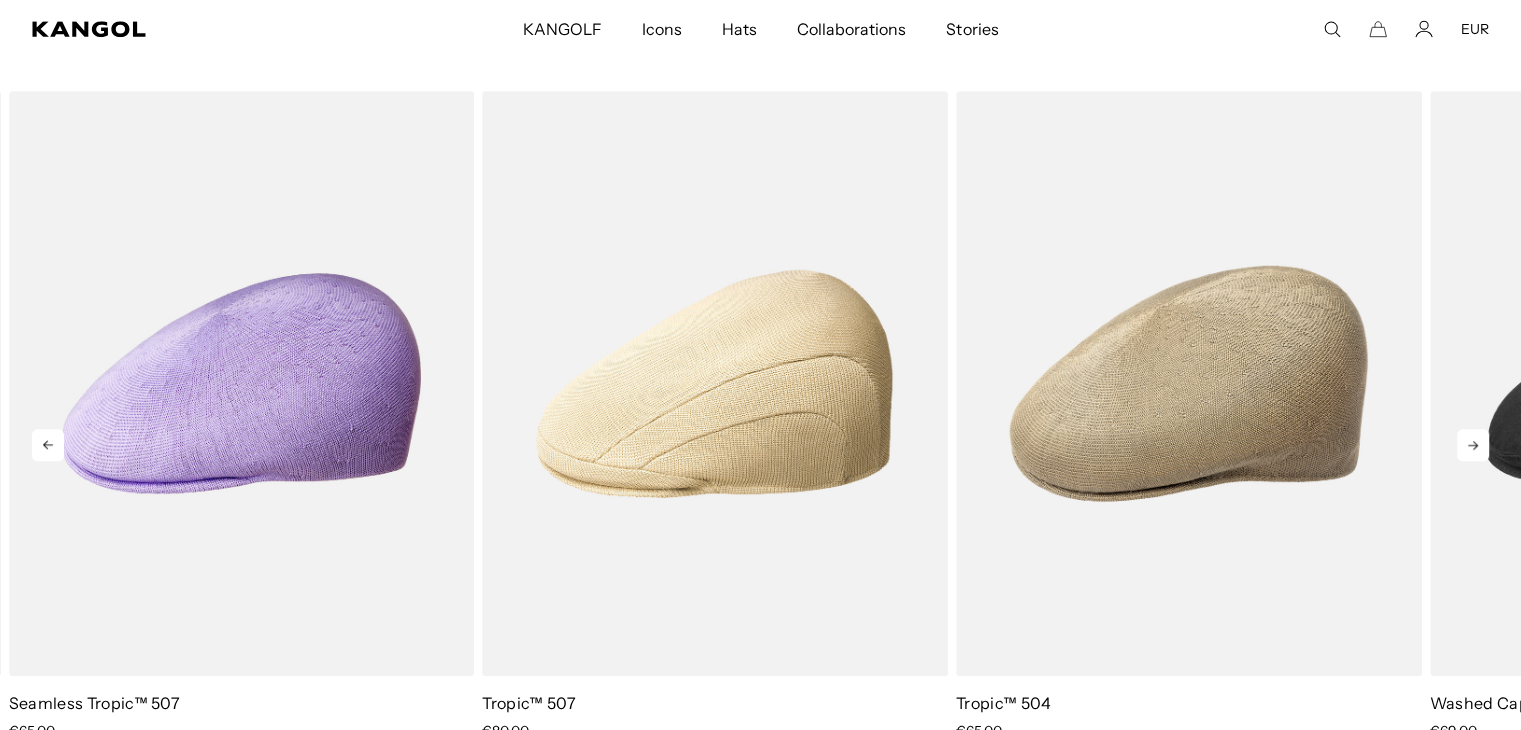 click 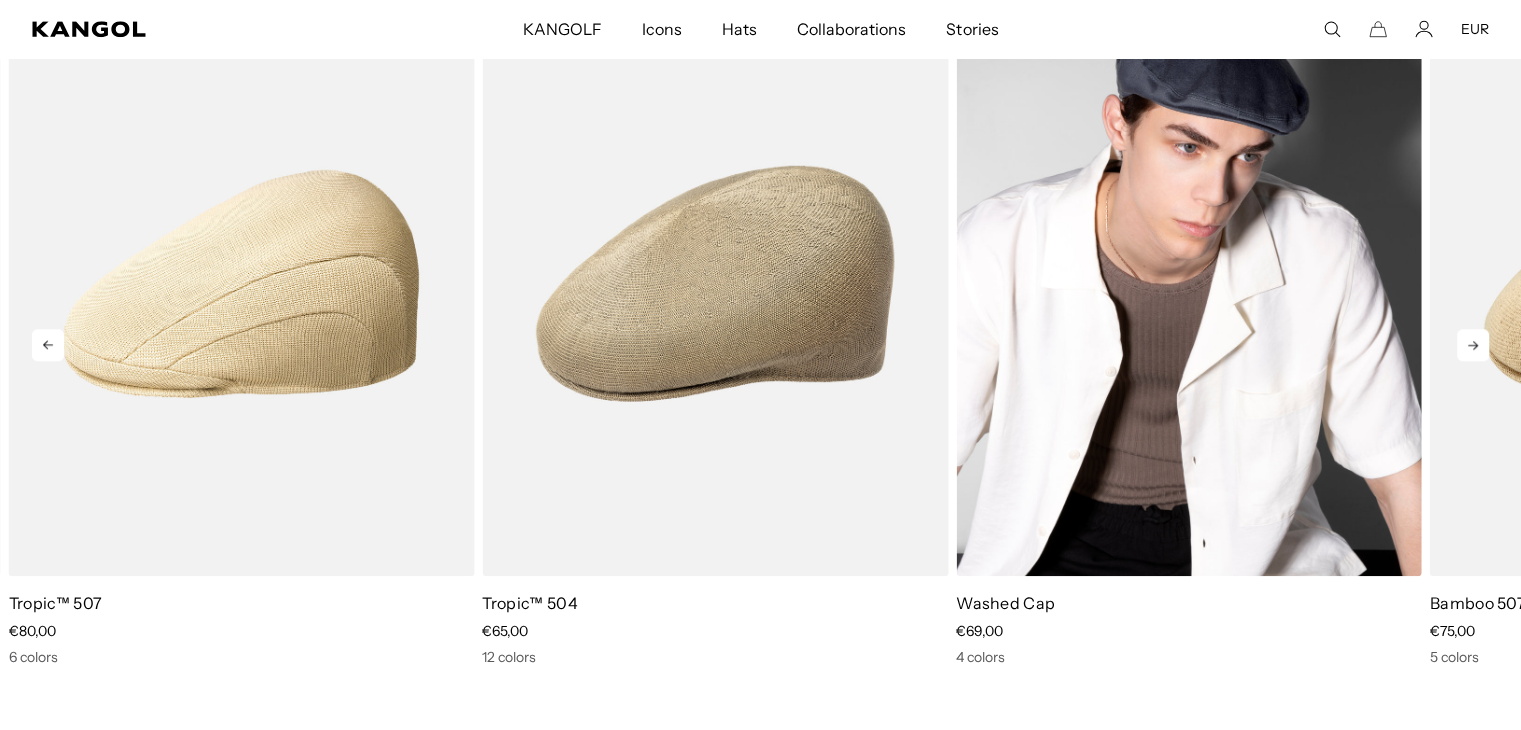 click at bounding box center [1189, 283] 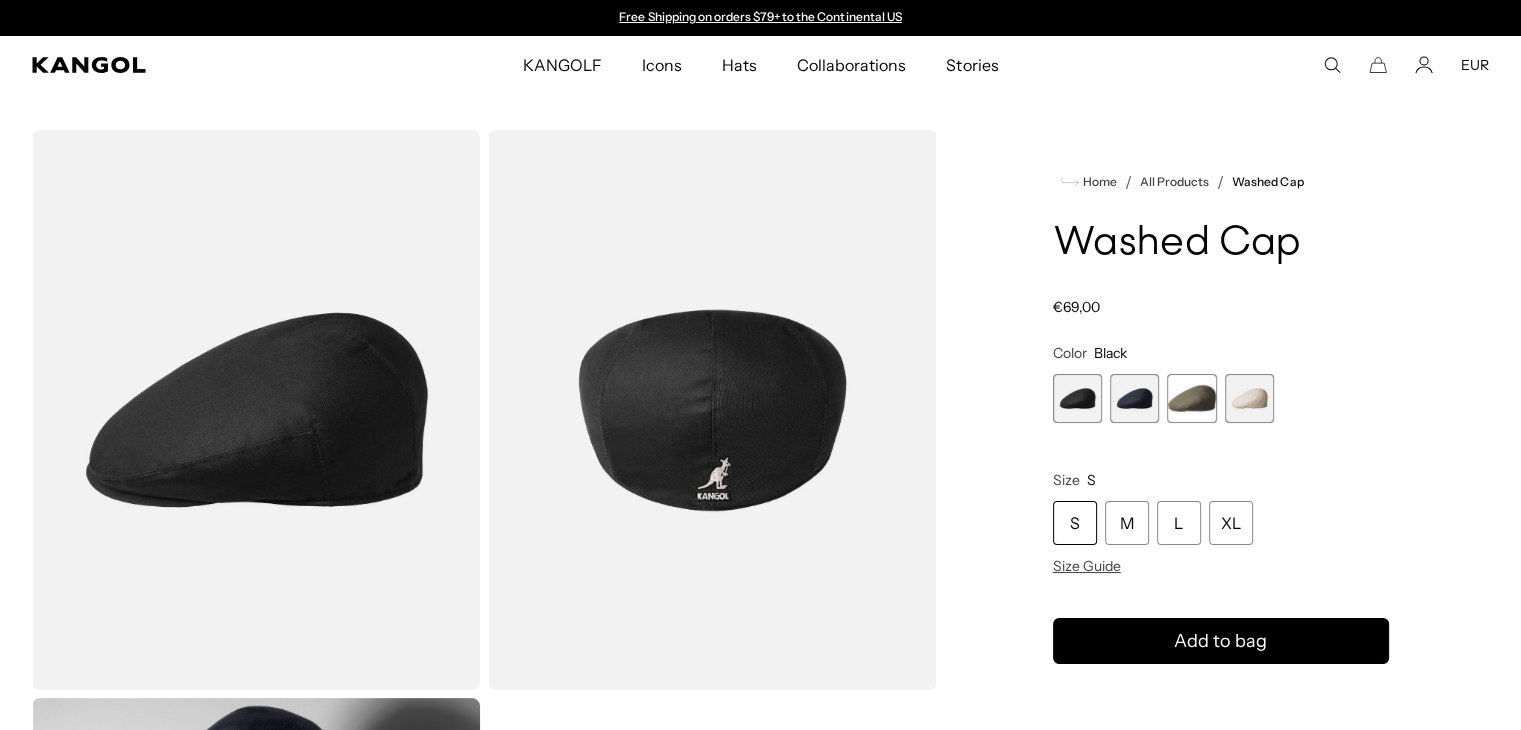 scroll, scrollTop: 0, scrollLeft: 0, axis: both 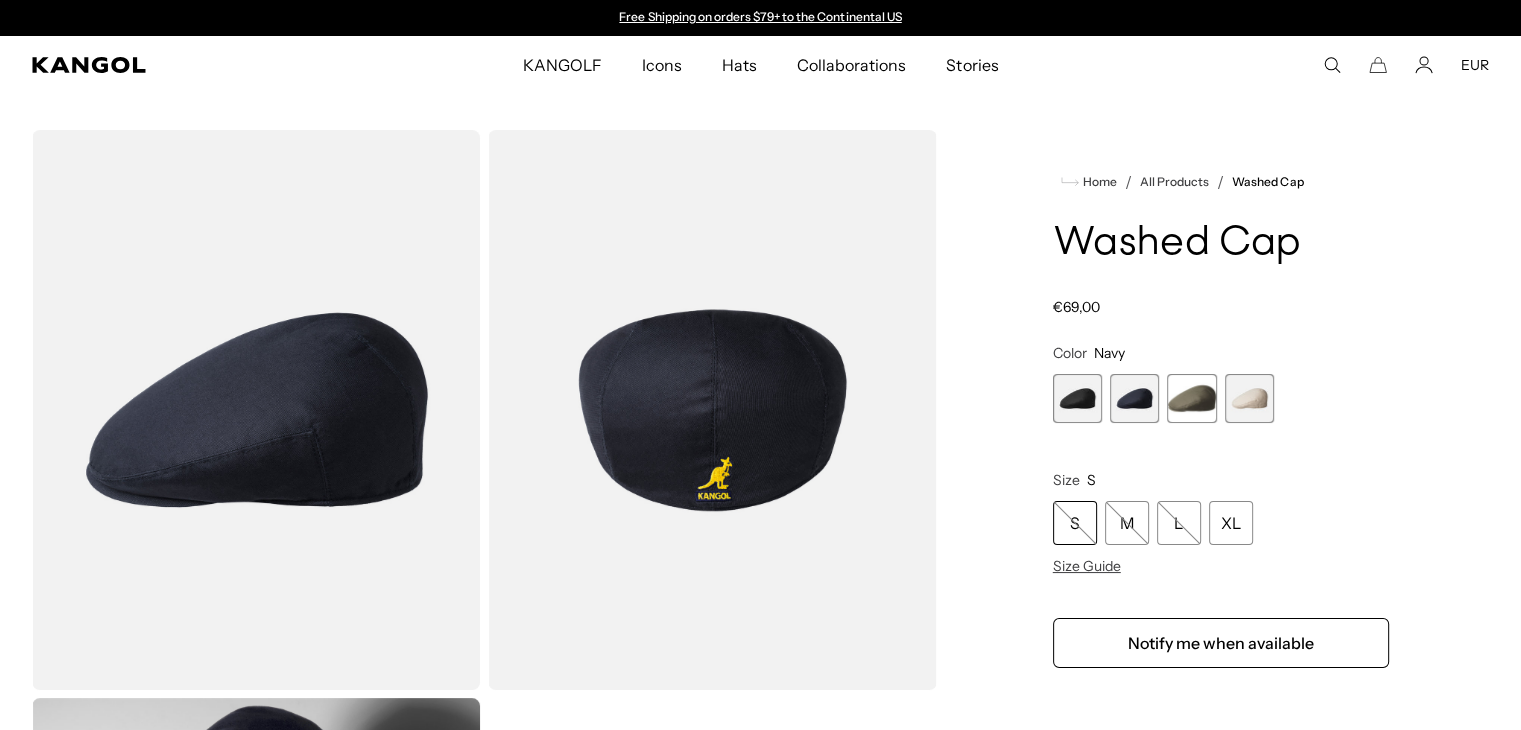 click at bounding box center [1191, 398] 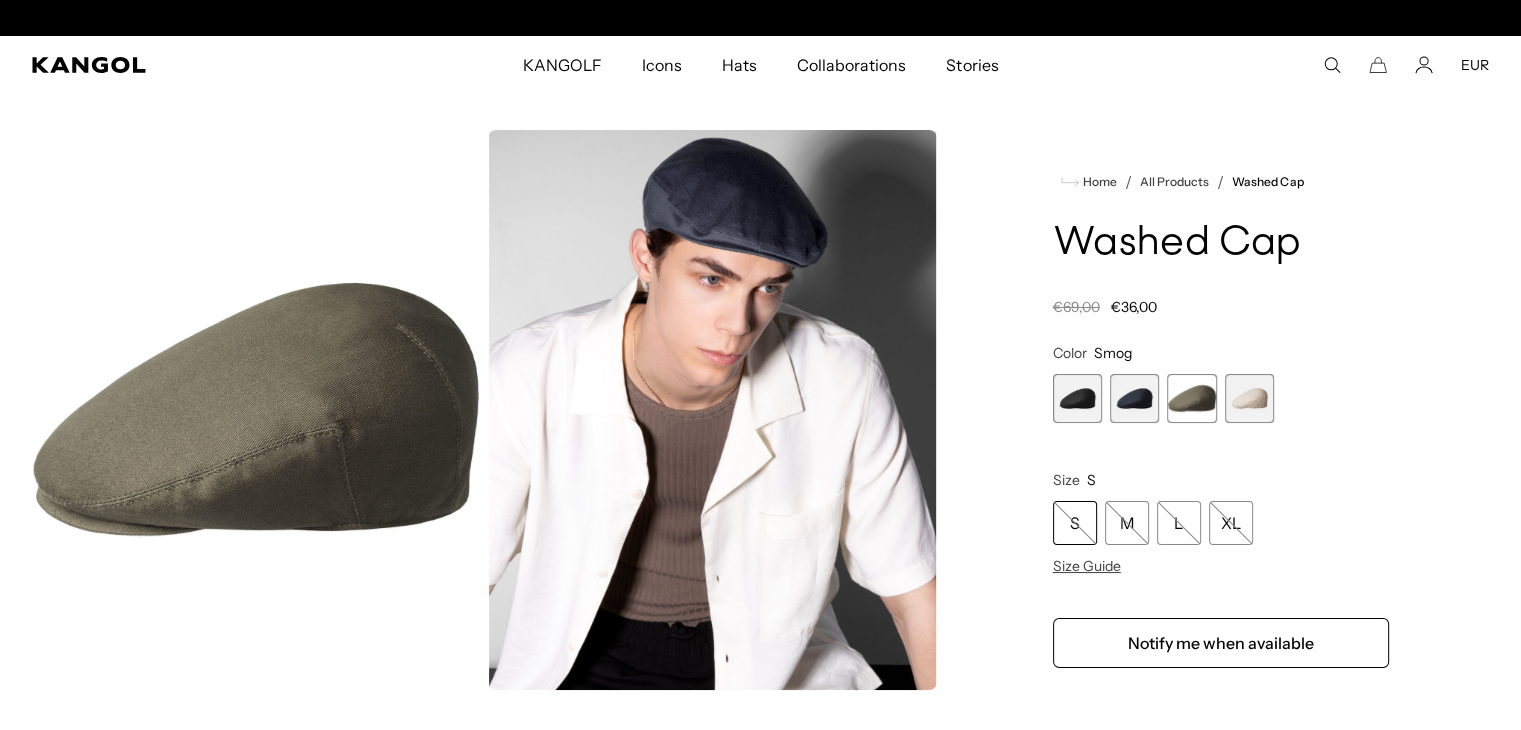 scroll, scrollTop: 0, scrollLeft: 412, axis: horizontal 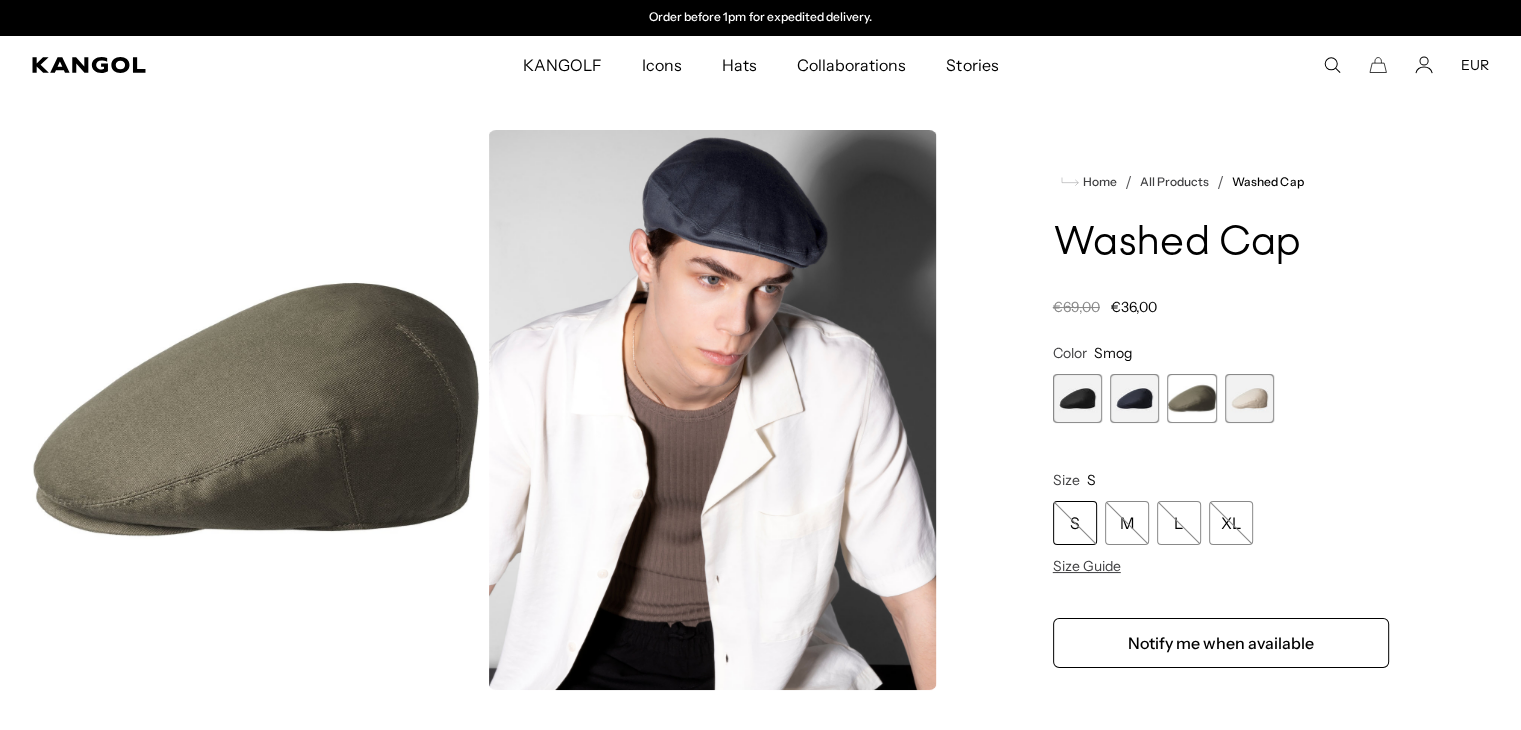 click at bounding box center (1249, 398) 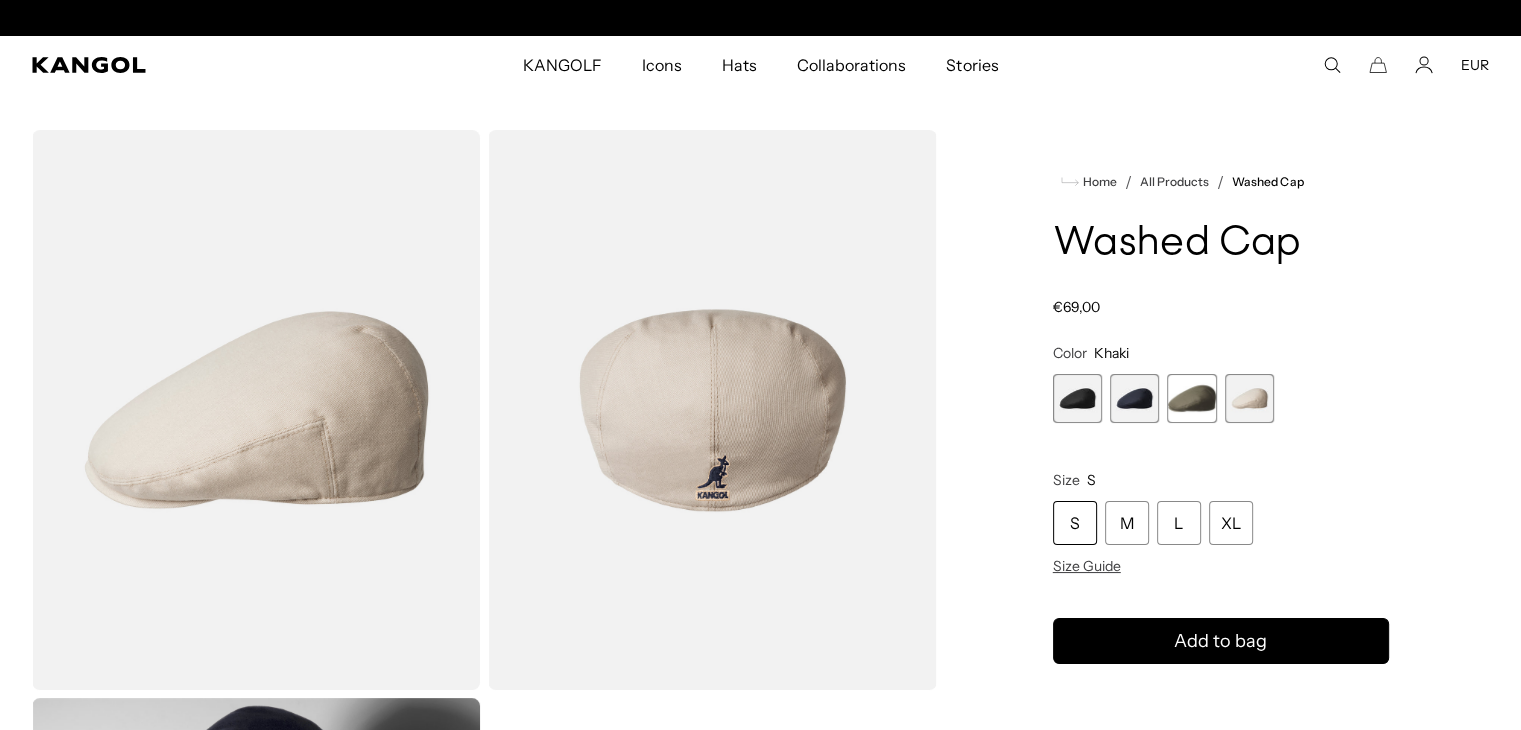 scroll, scrollTop: 0, scrollLeft: 0, axis: both 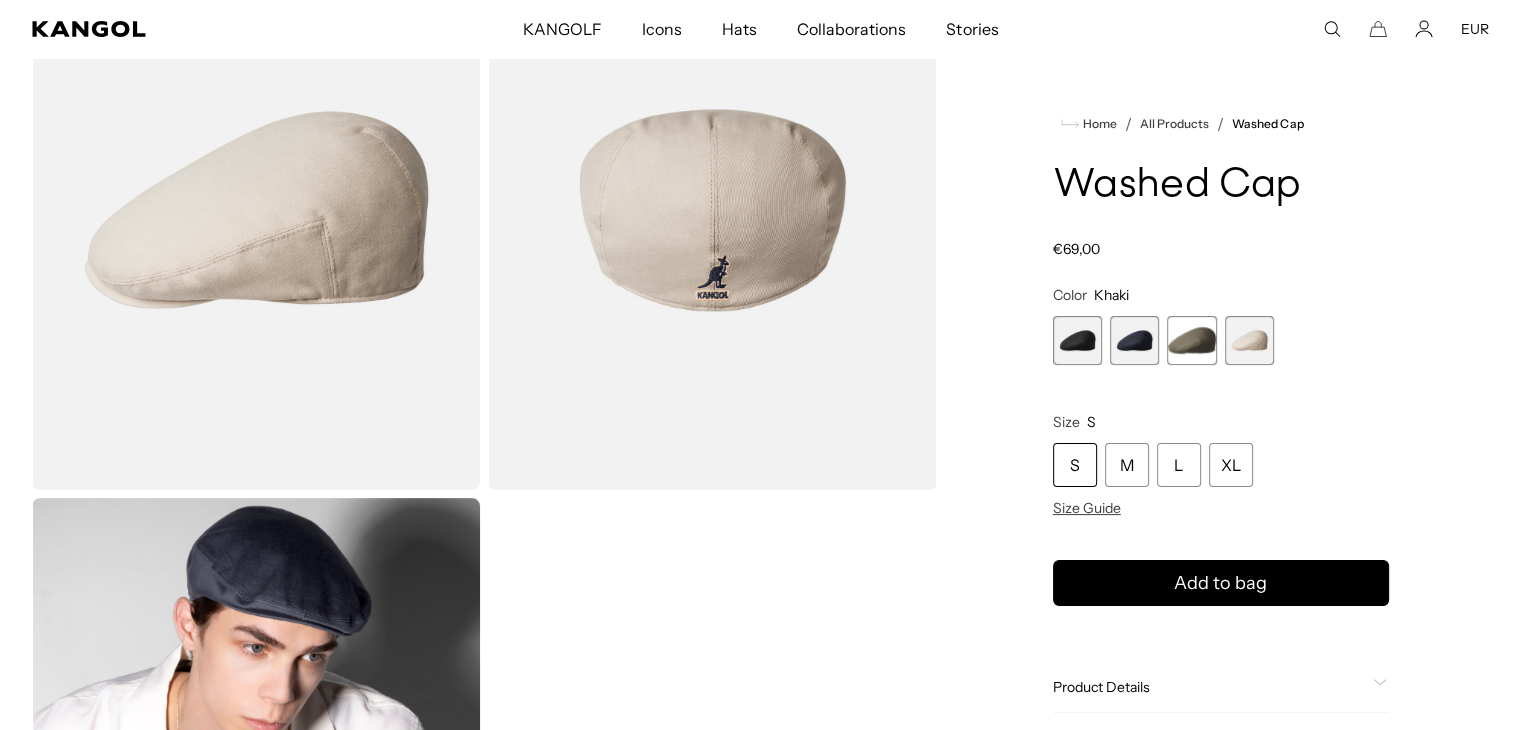 click at bounding box center (1077, 340) 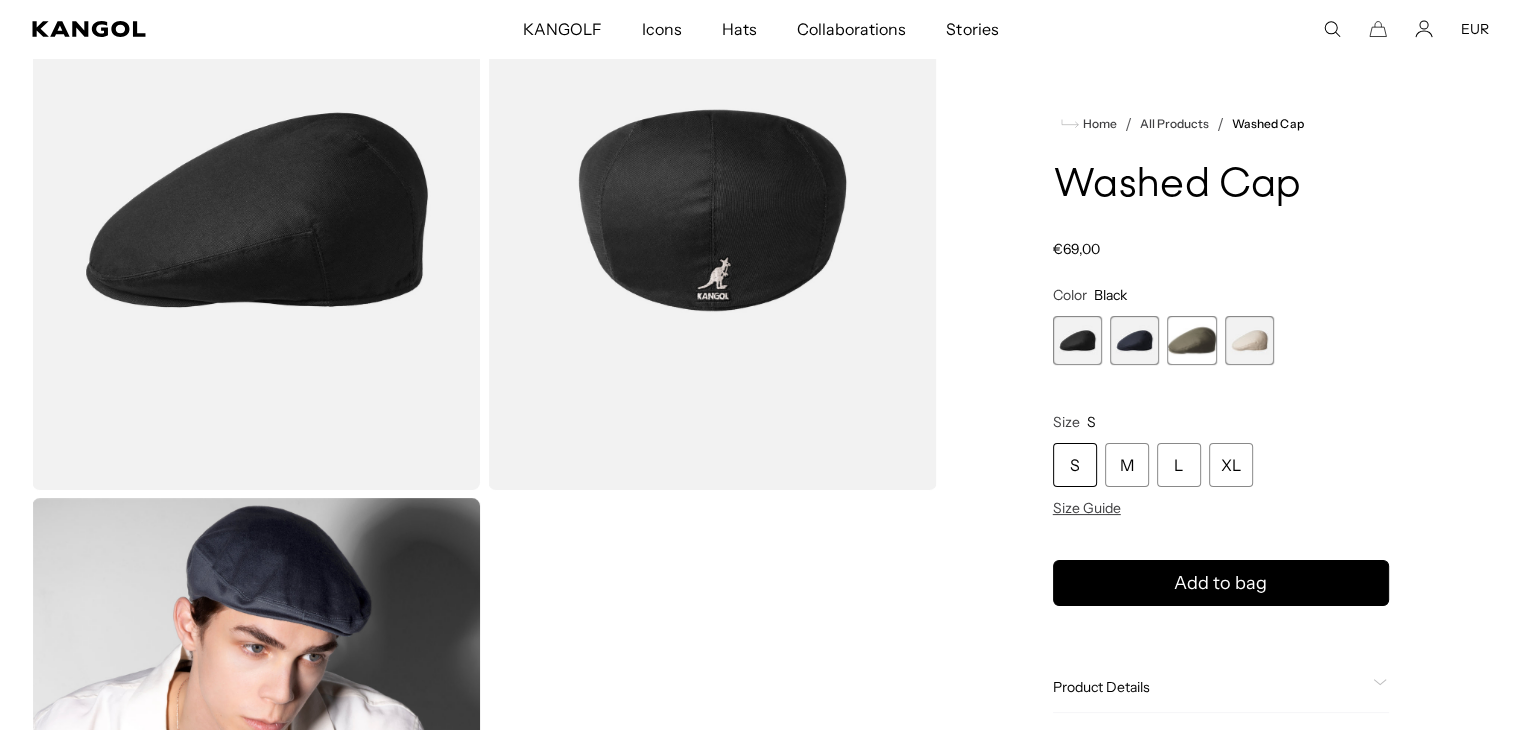 scroll, scrollTop: 0, scrollLeft: 0, axis: both 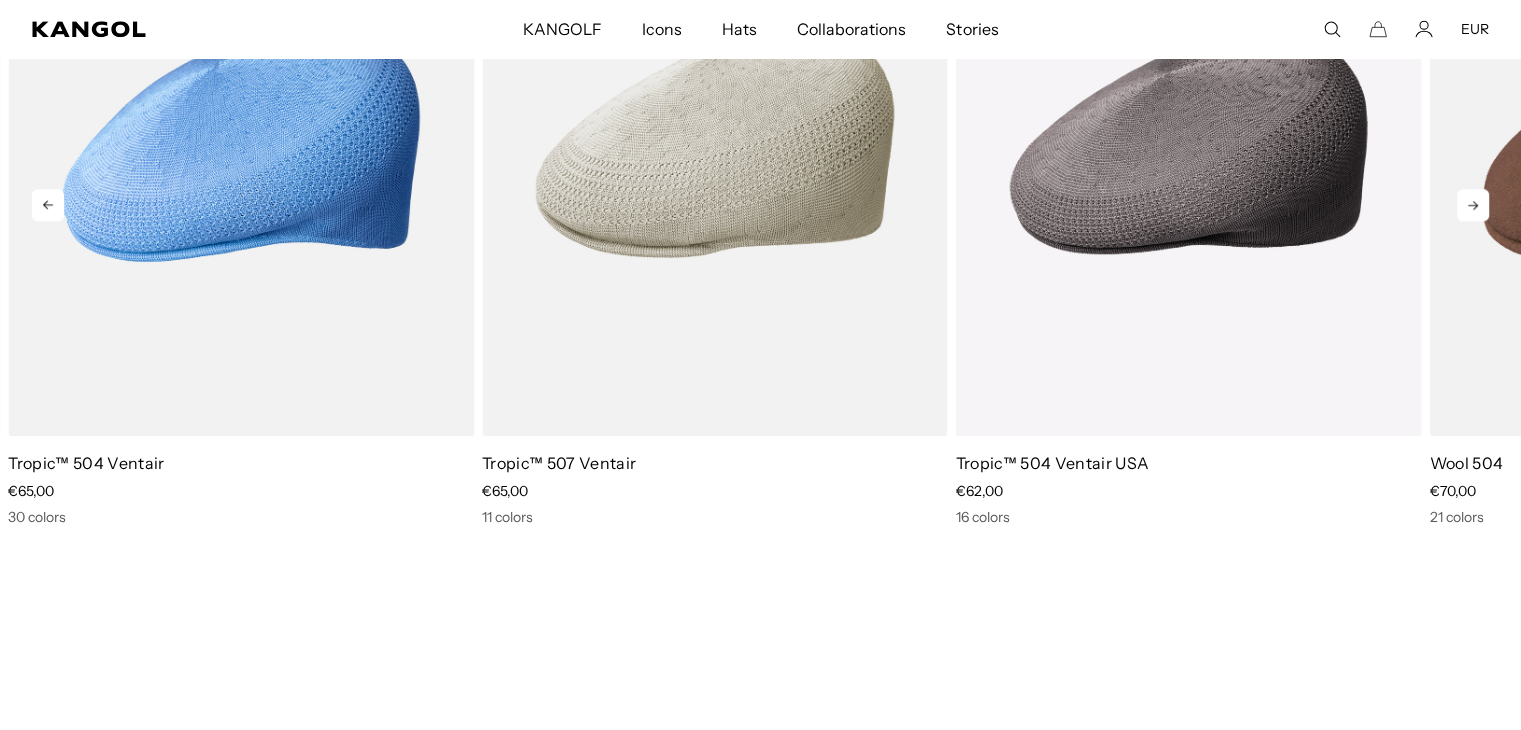 click 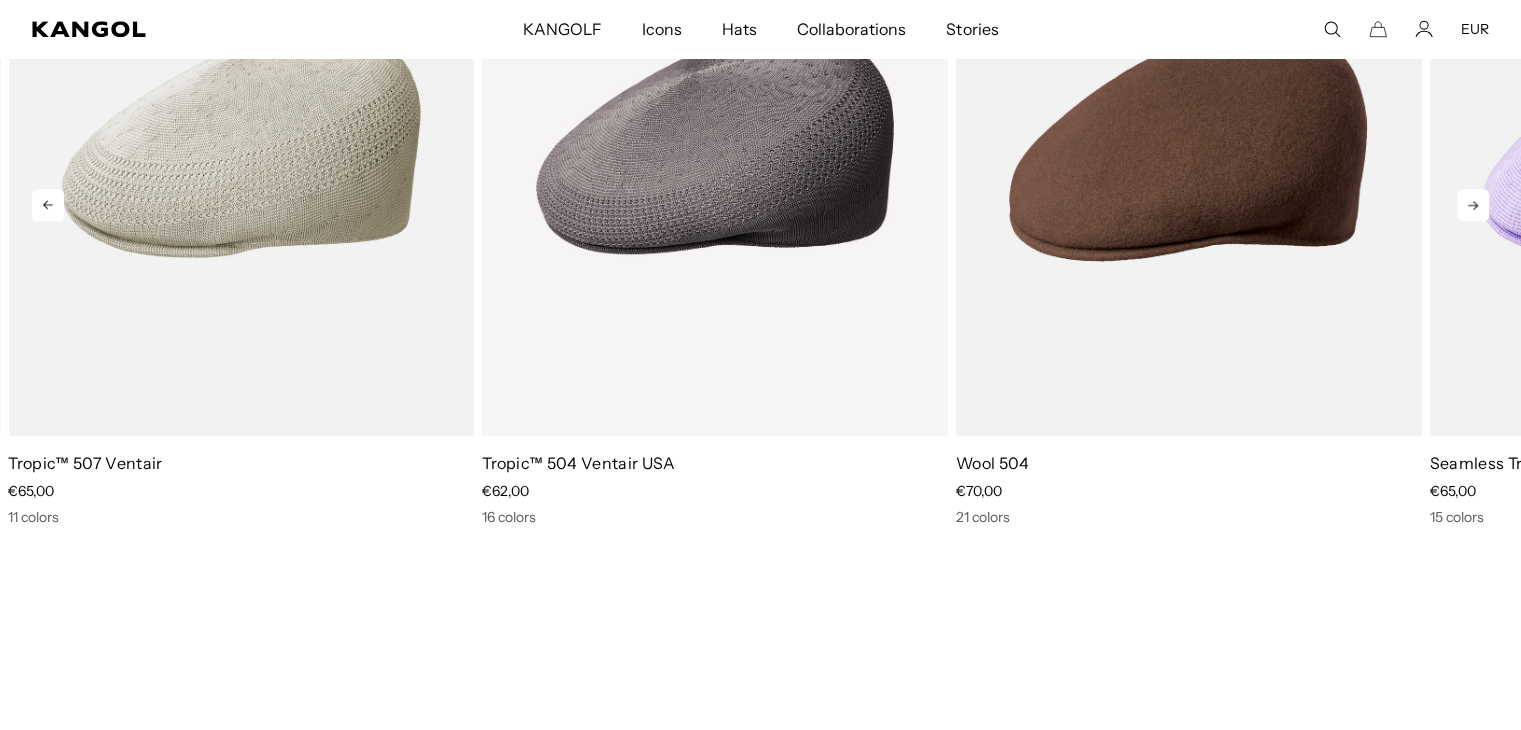 click 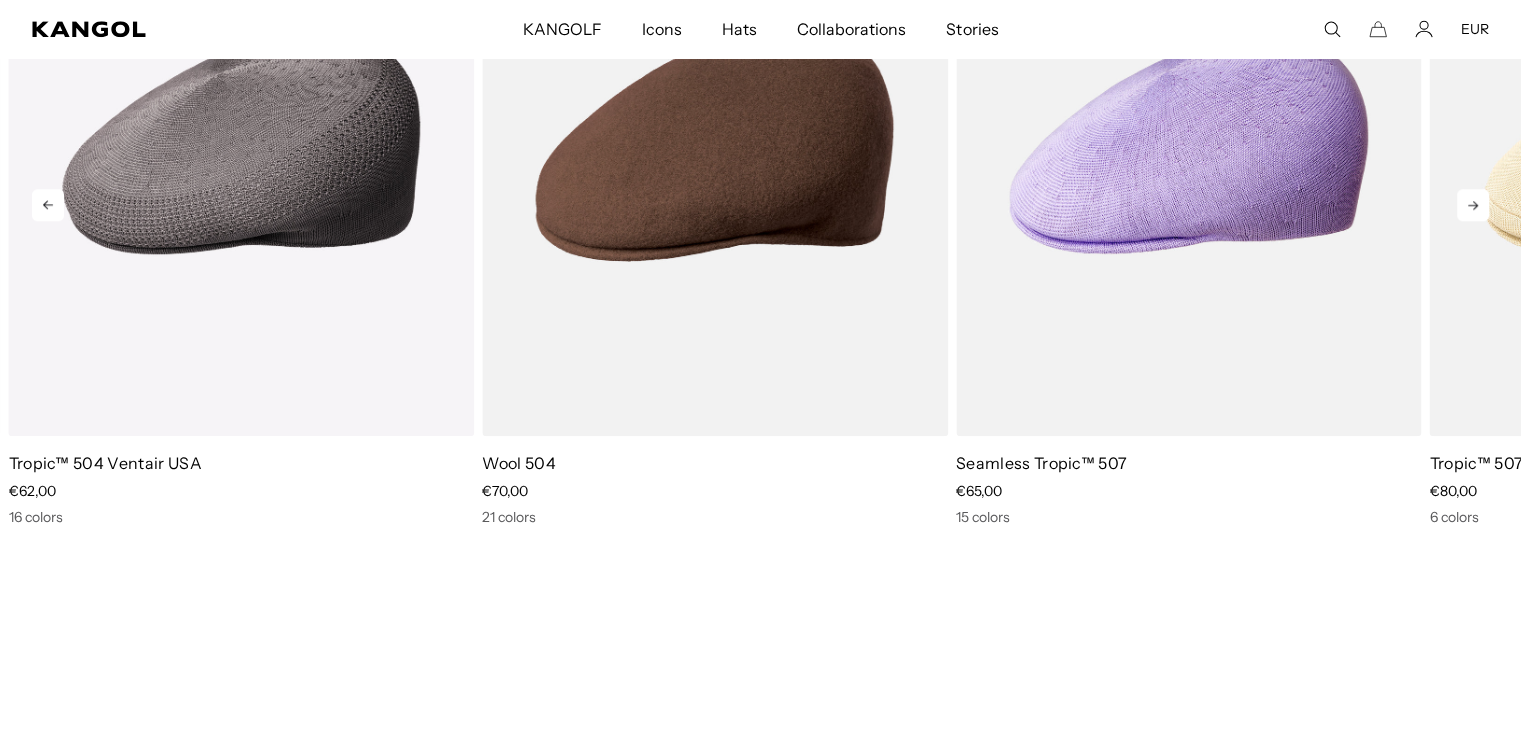 scroll, scrollTop: 0, scrollLeft: 0, axis: both 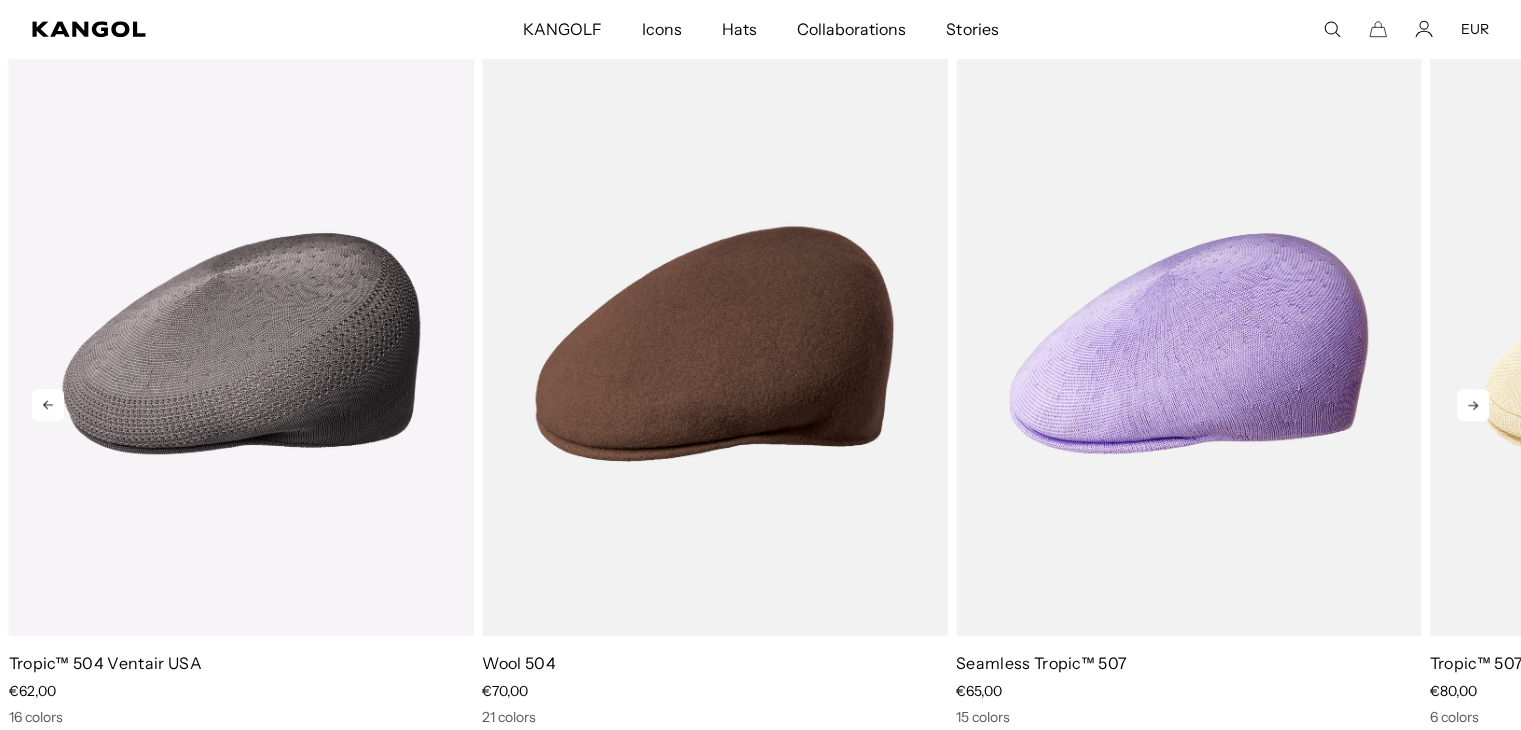 click 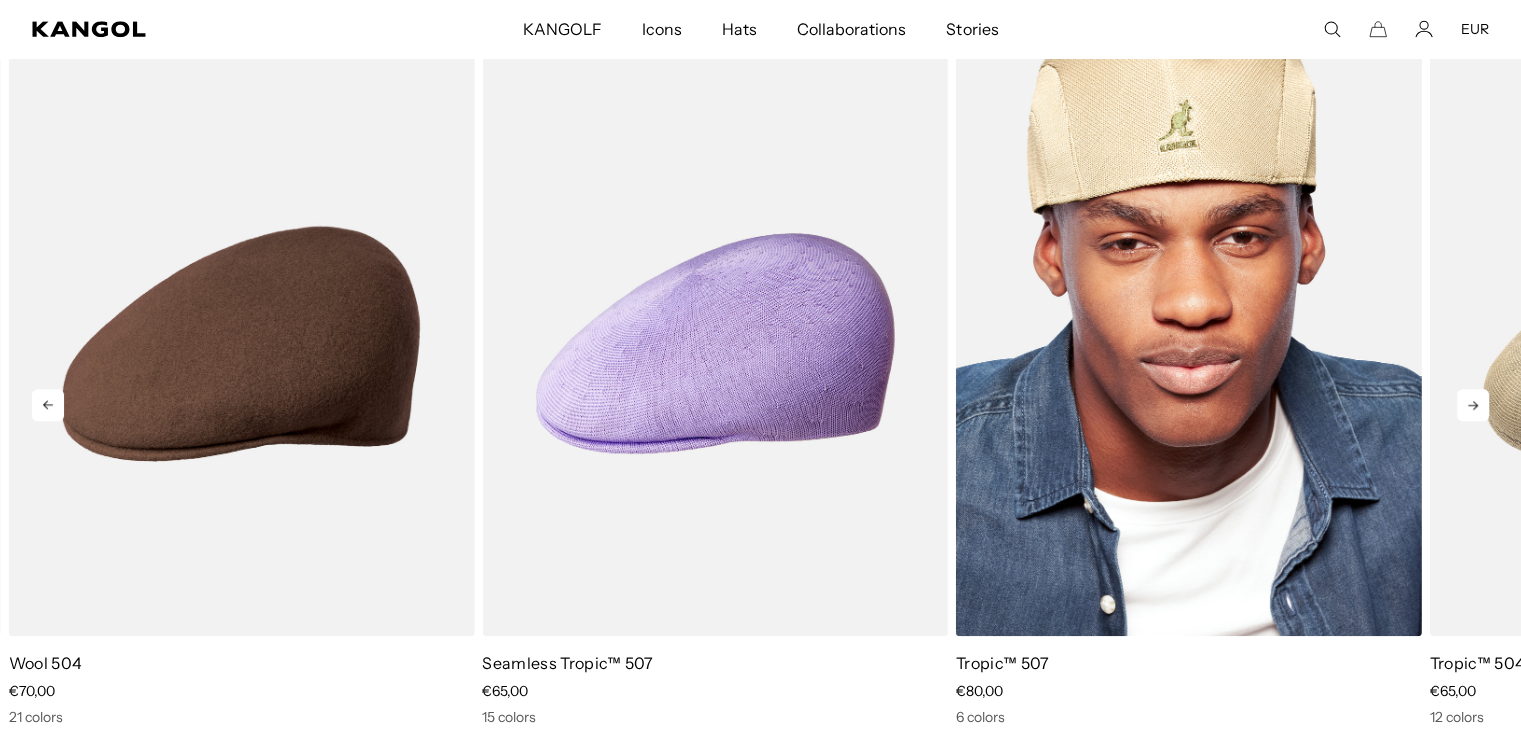 scroll, scrollTop: 0, scrollLeft: 0, axis: both 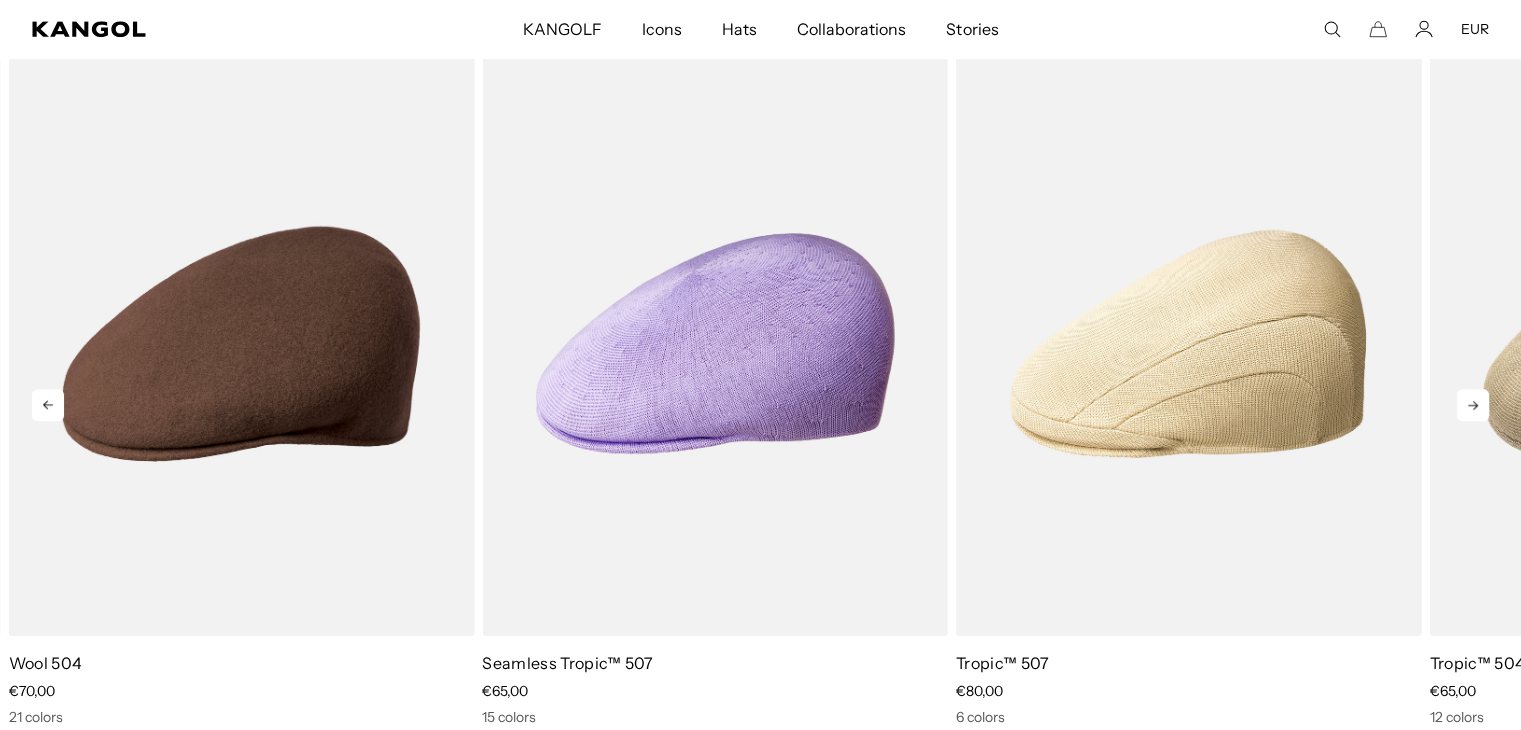 click 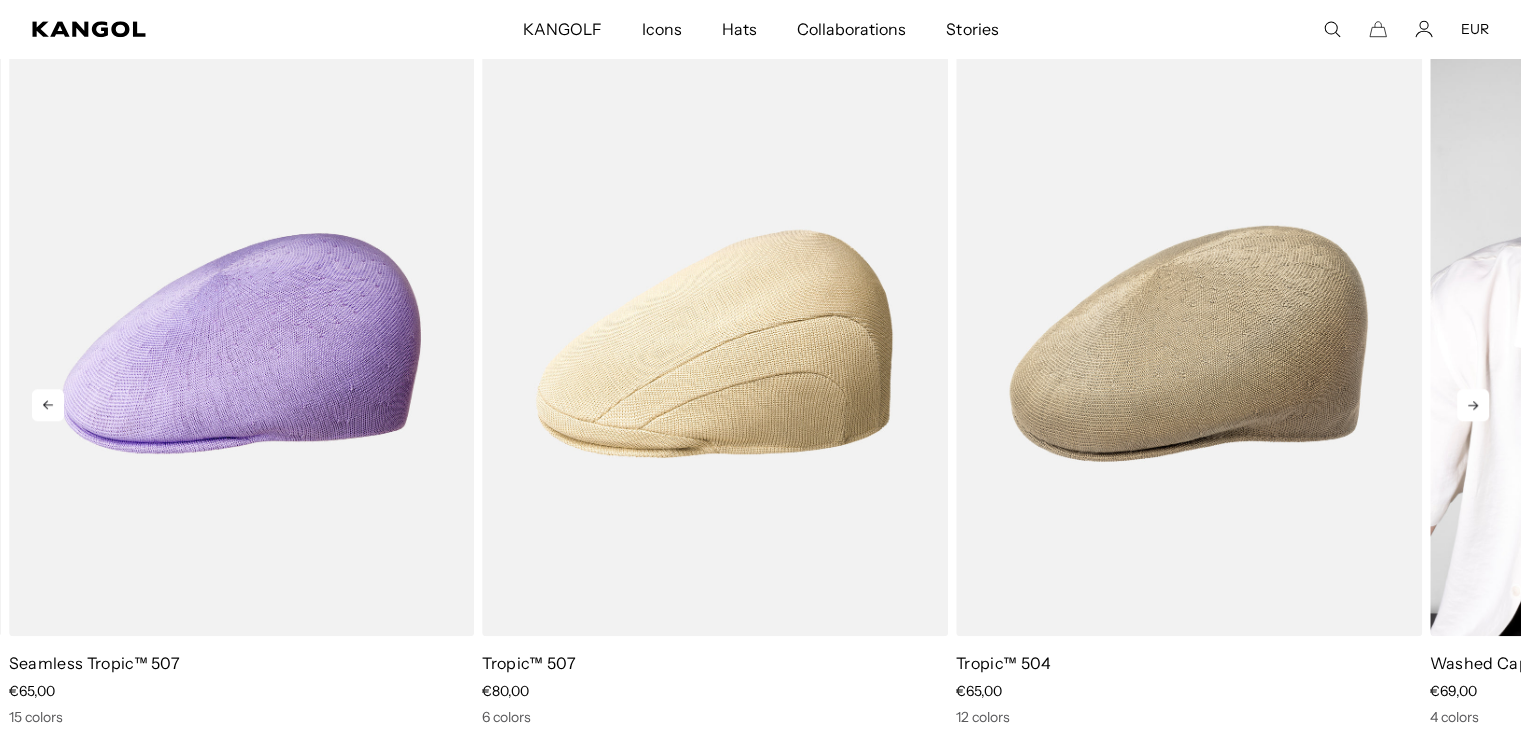 scroll, scrollTop: 0, scrollLeft: 412, axis: horizontal 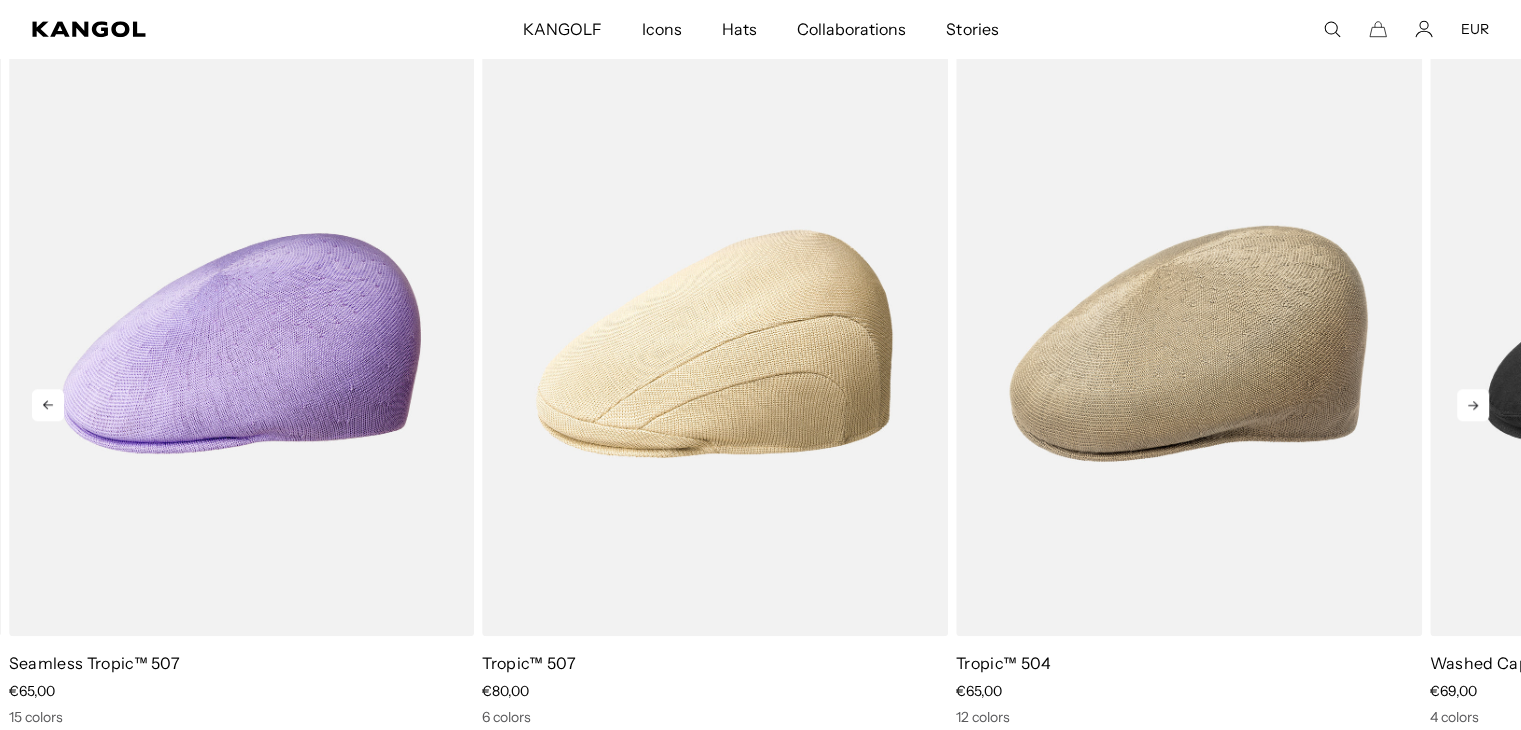 click 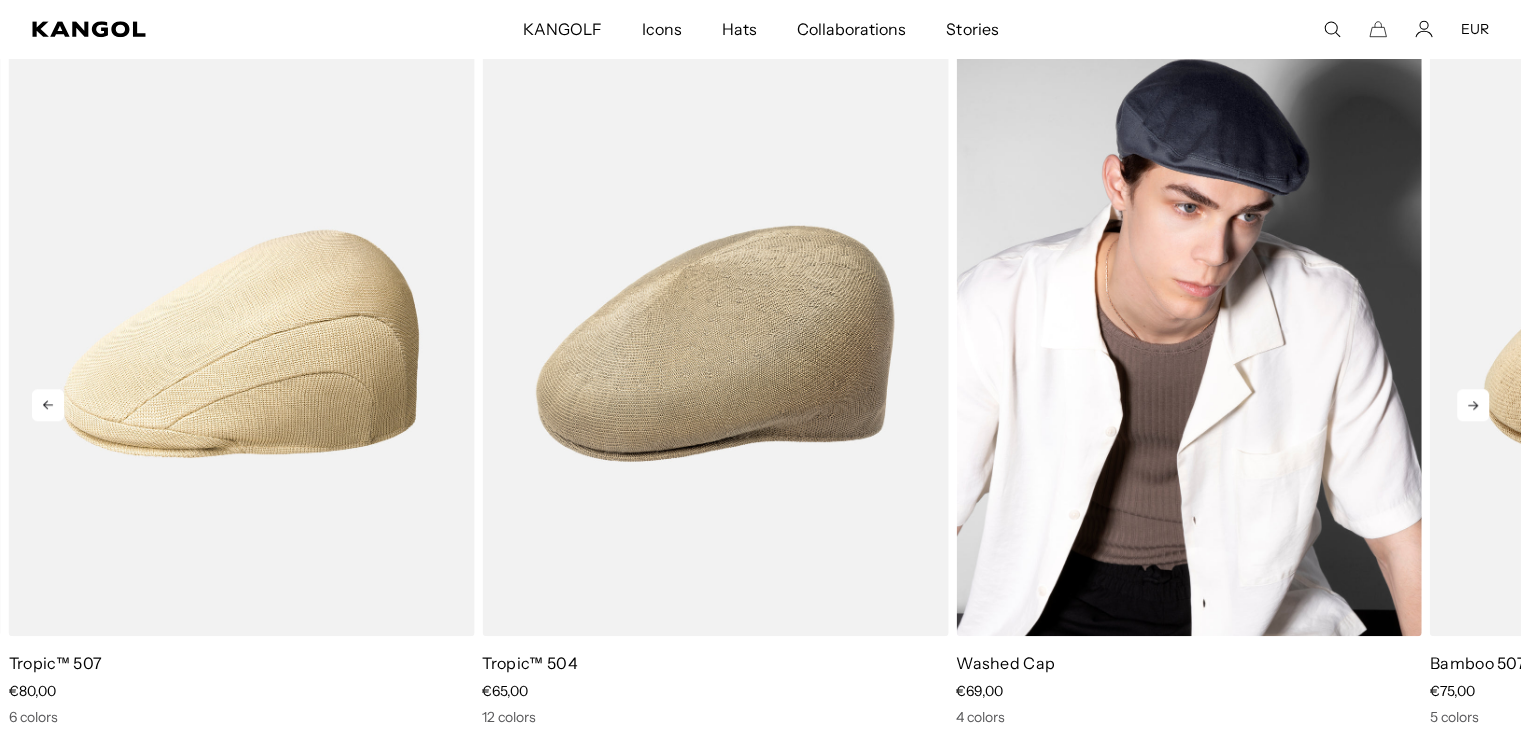 scroll, scrollTop: 0, scrollLeft: 0, axis: both 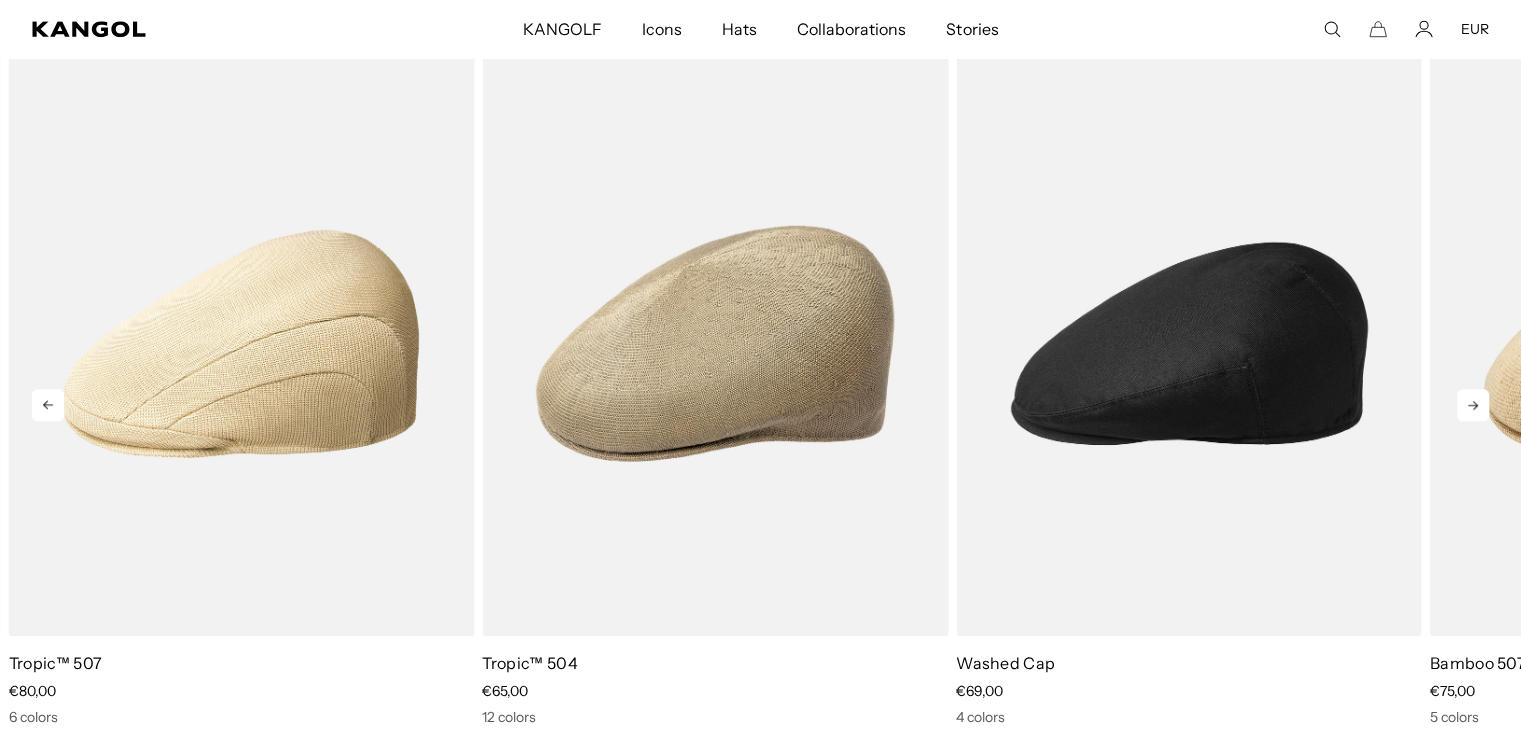 click 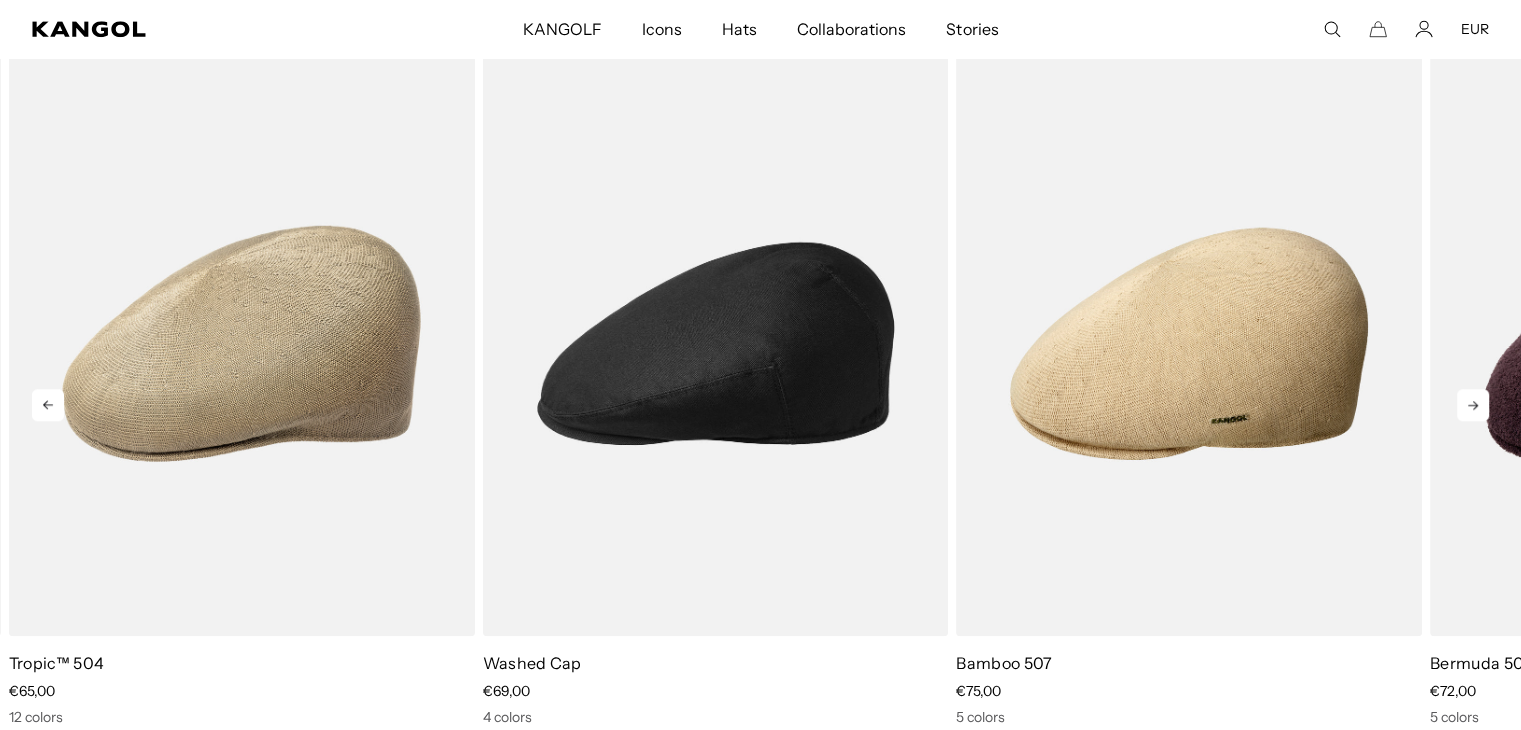 scroll, scrollTop: 0, scrollLeft: 412, axis: horizontal 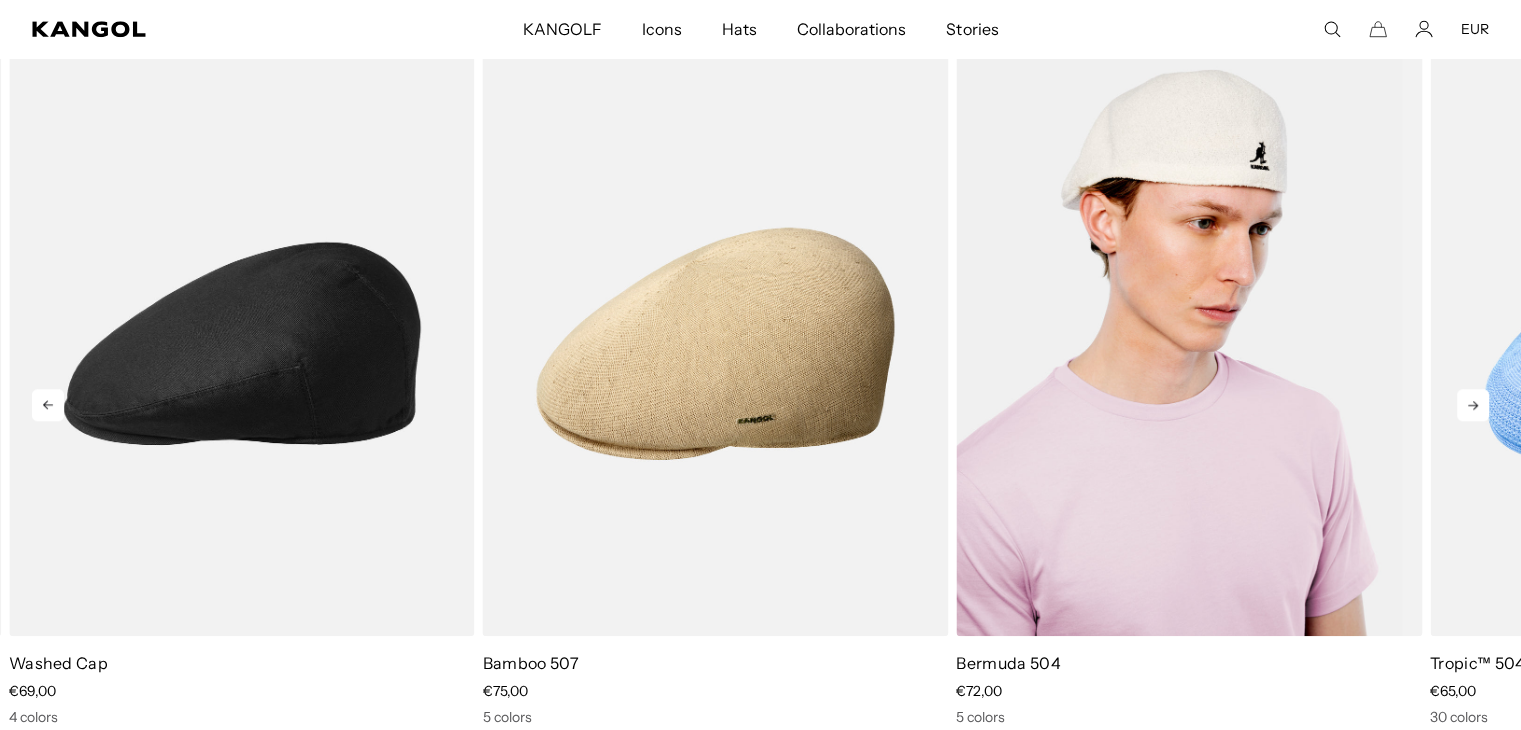 click at bounding box center [1189, 343] 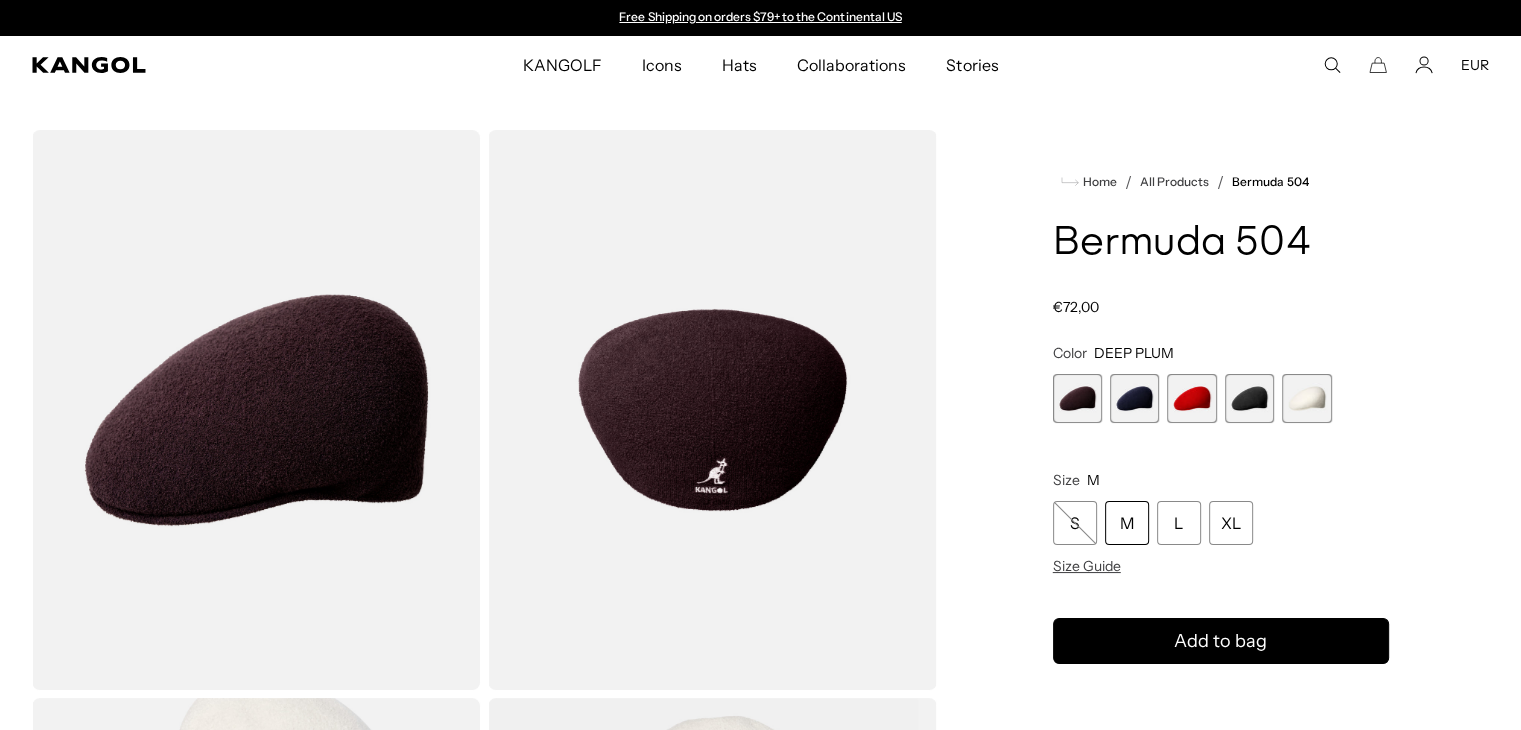 scroll, scrollTop: 0, scrollLeft: 0, axis: both 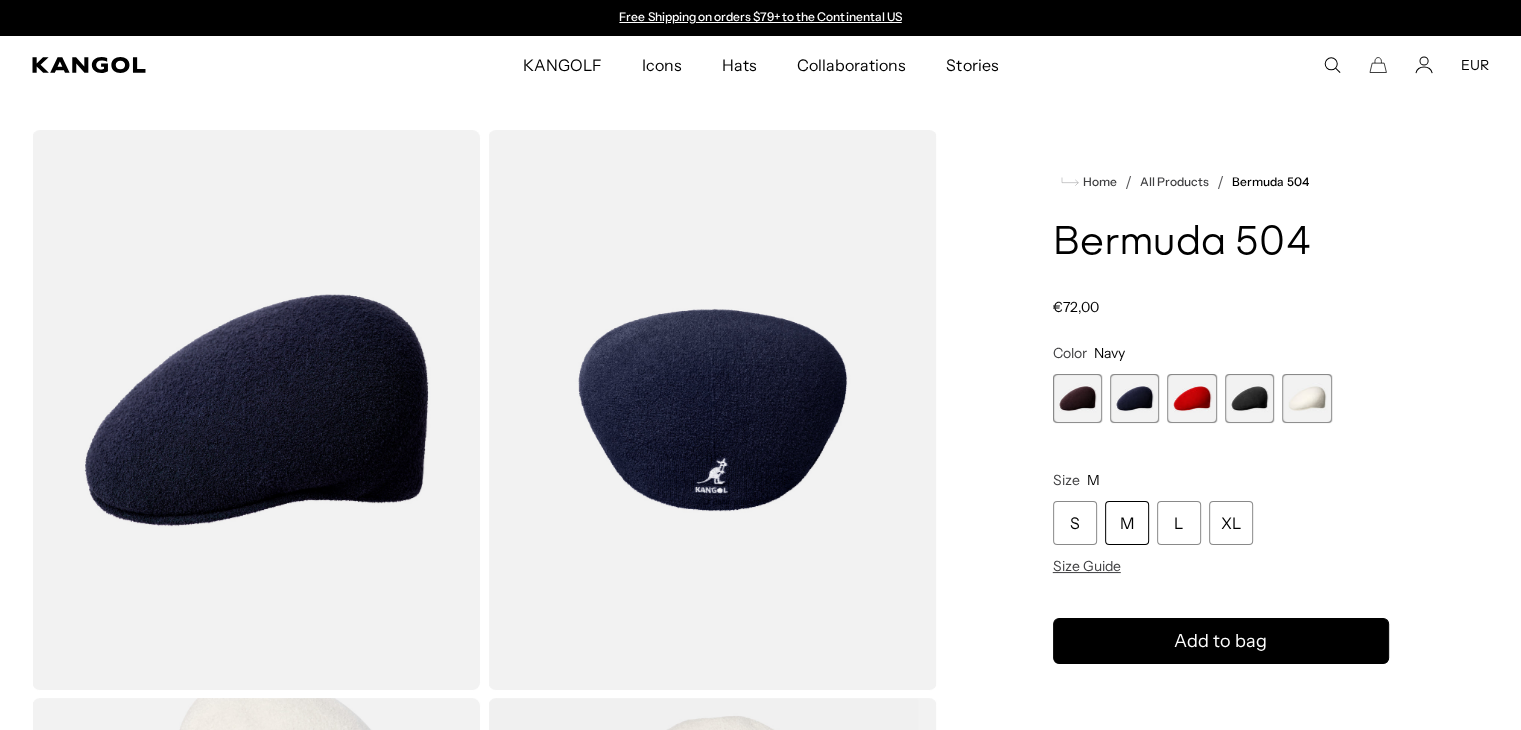 click at bounding box center (1191, 398) 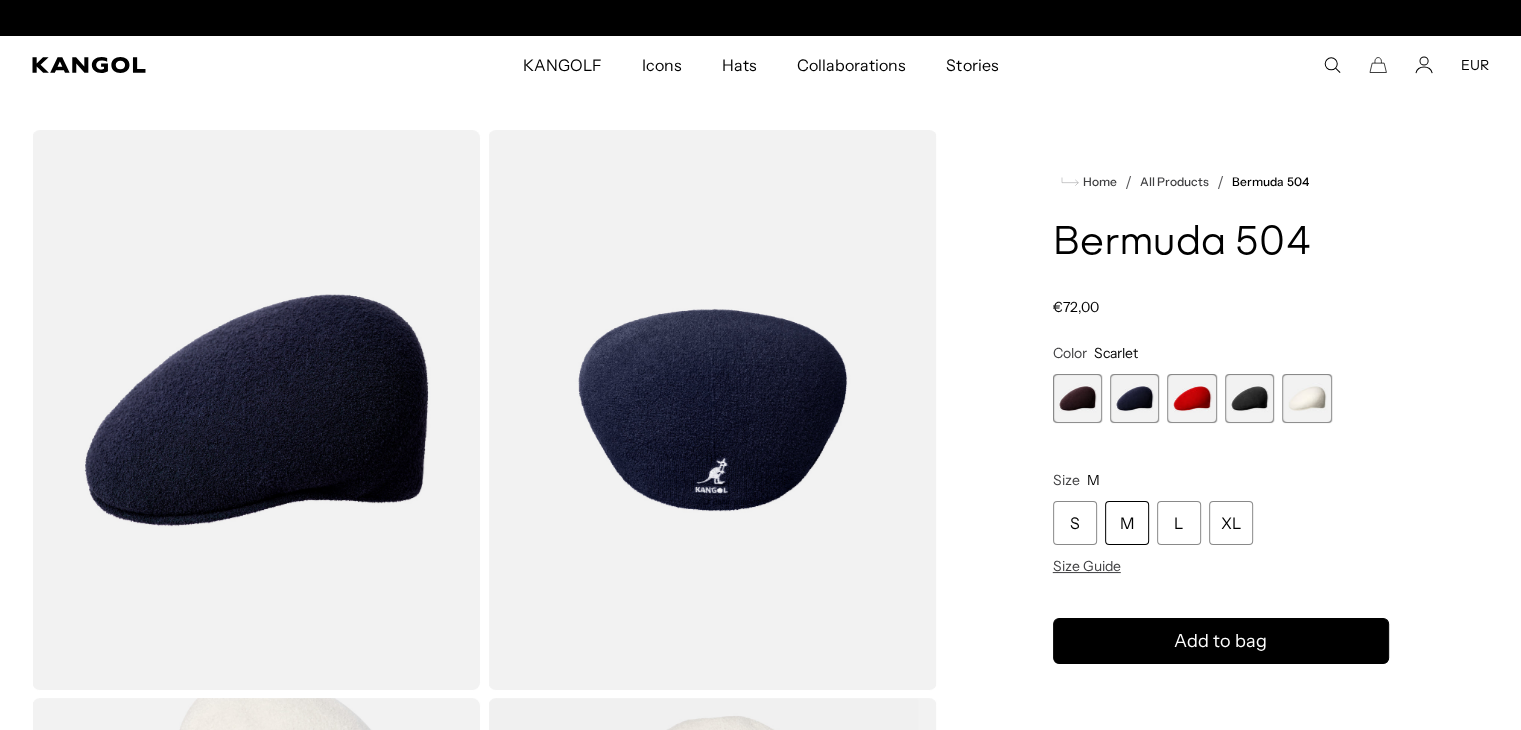 scroll, scrollTop: 0, scrollLeft: 412, axis: horizontal 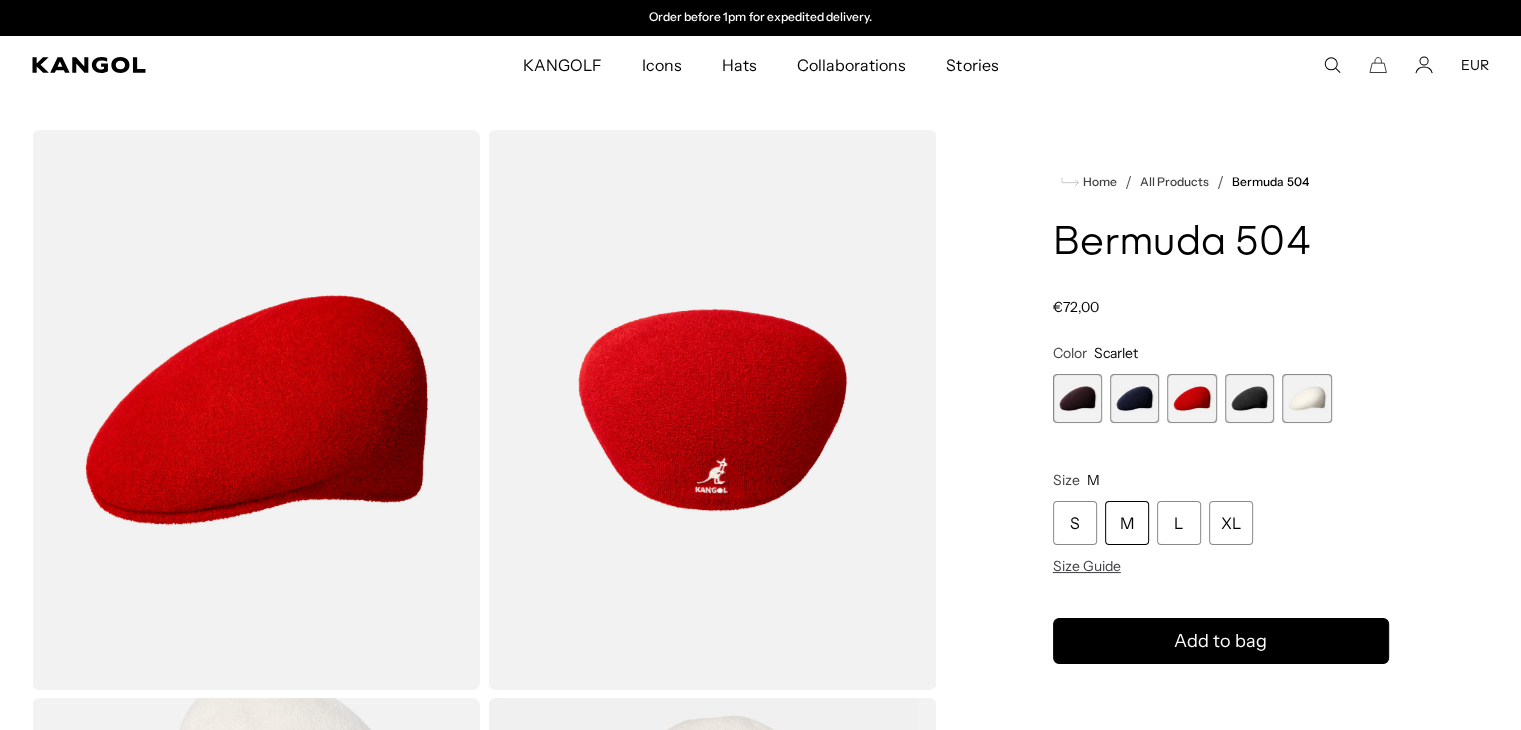 click at bounding box center (1249, 398) 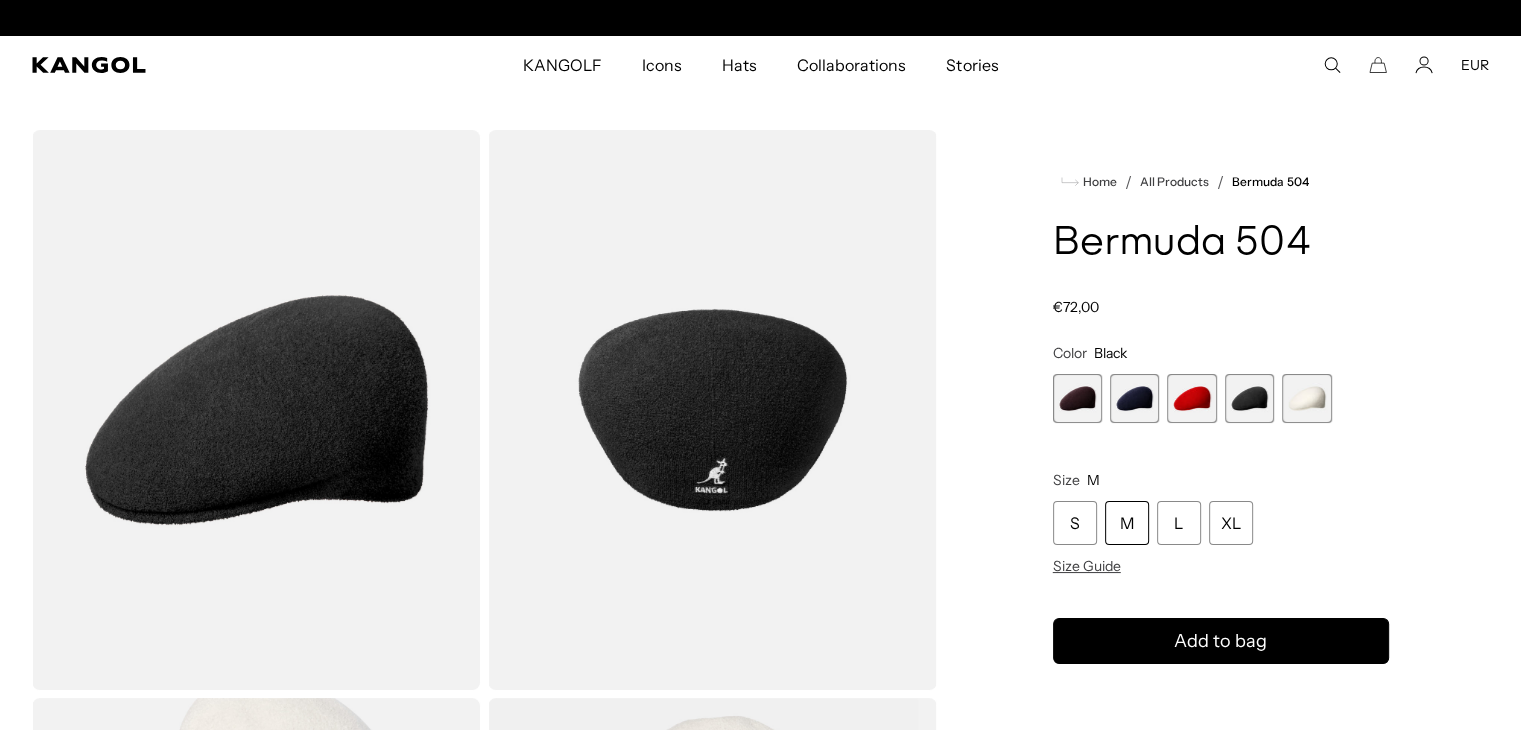 scroll, scrollTop: 0, scrollLeft: 0, axis: both 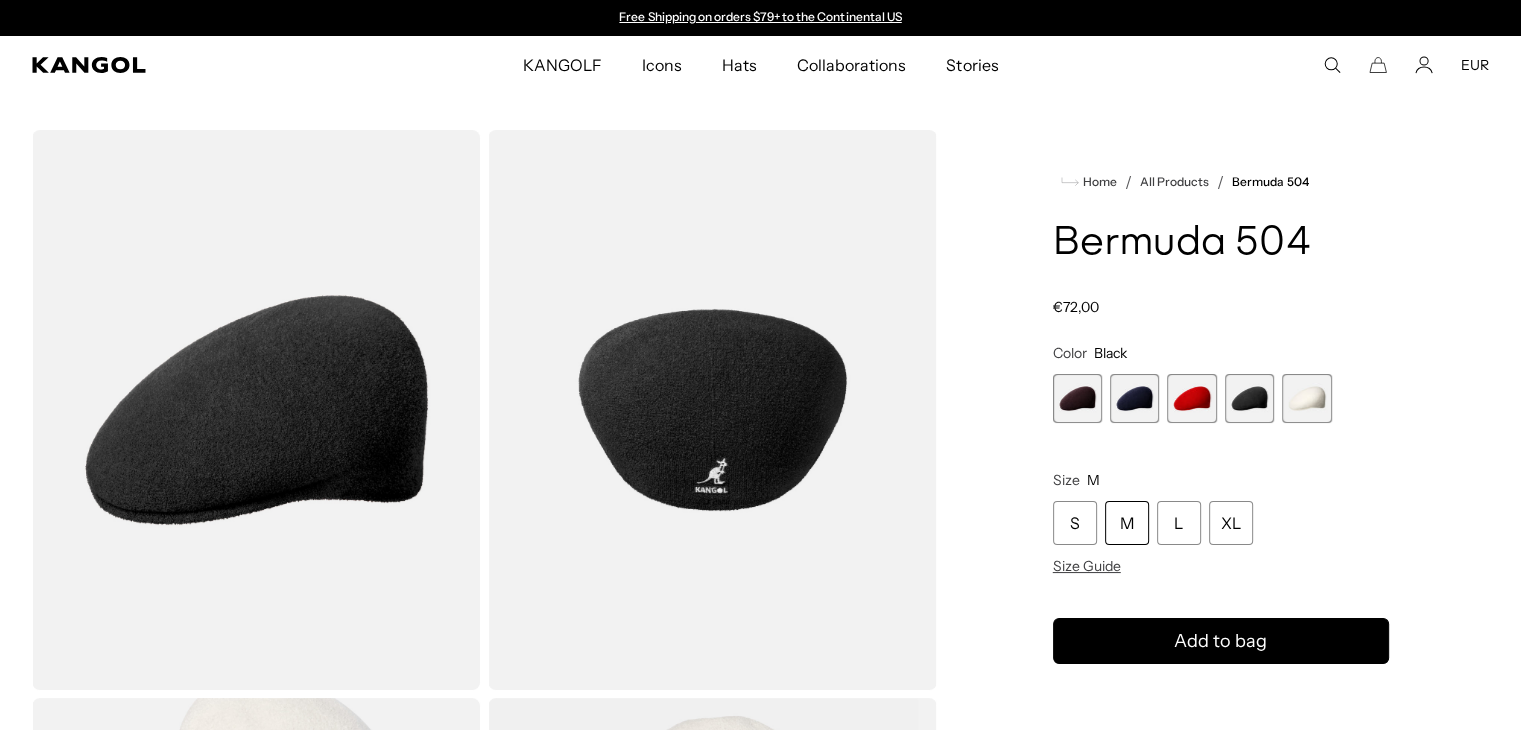 click at bounding box center (1306, 398) 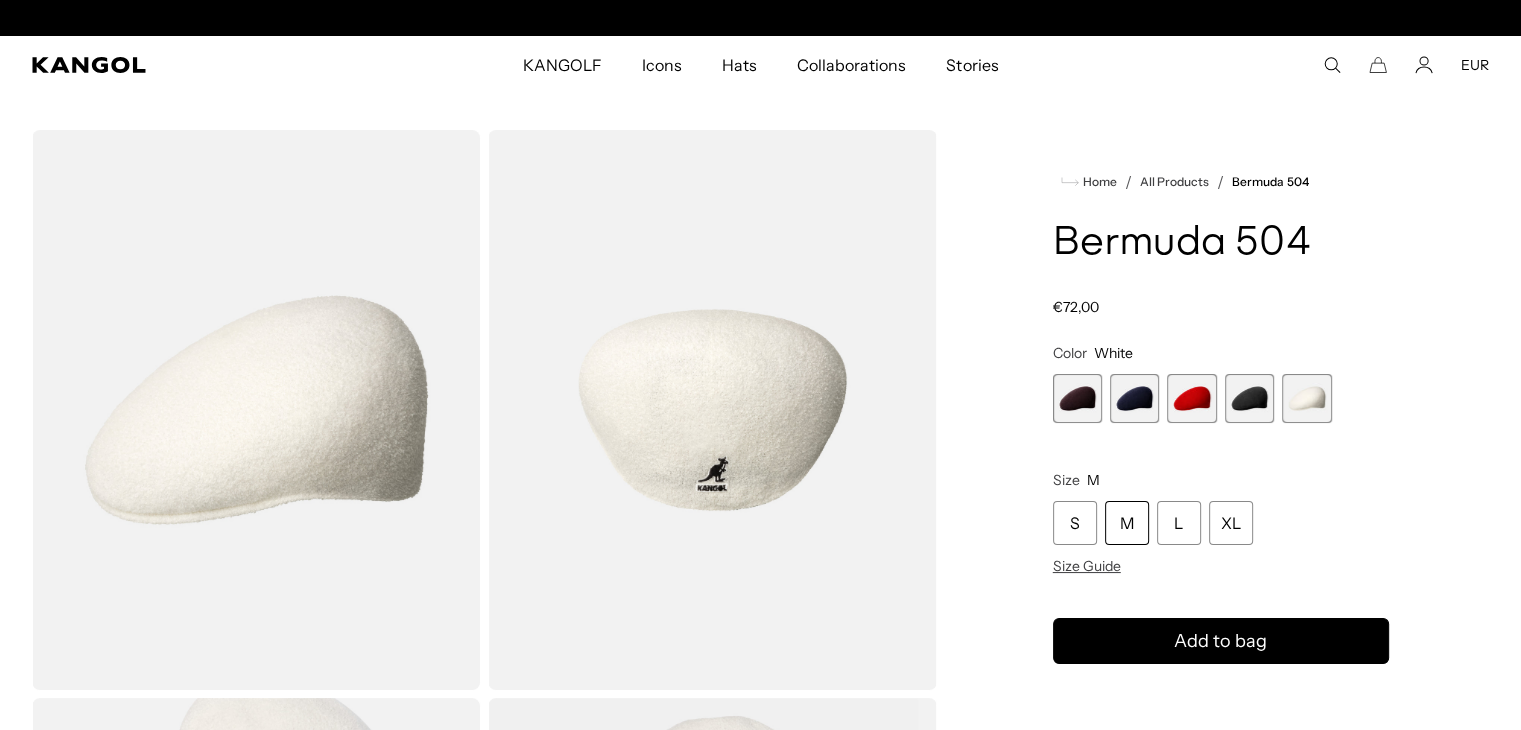 scroll, scrollTop: 0, scrollLeft: 412, axis: horizontal 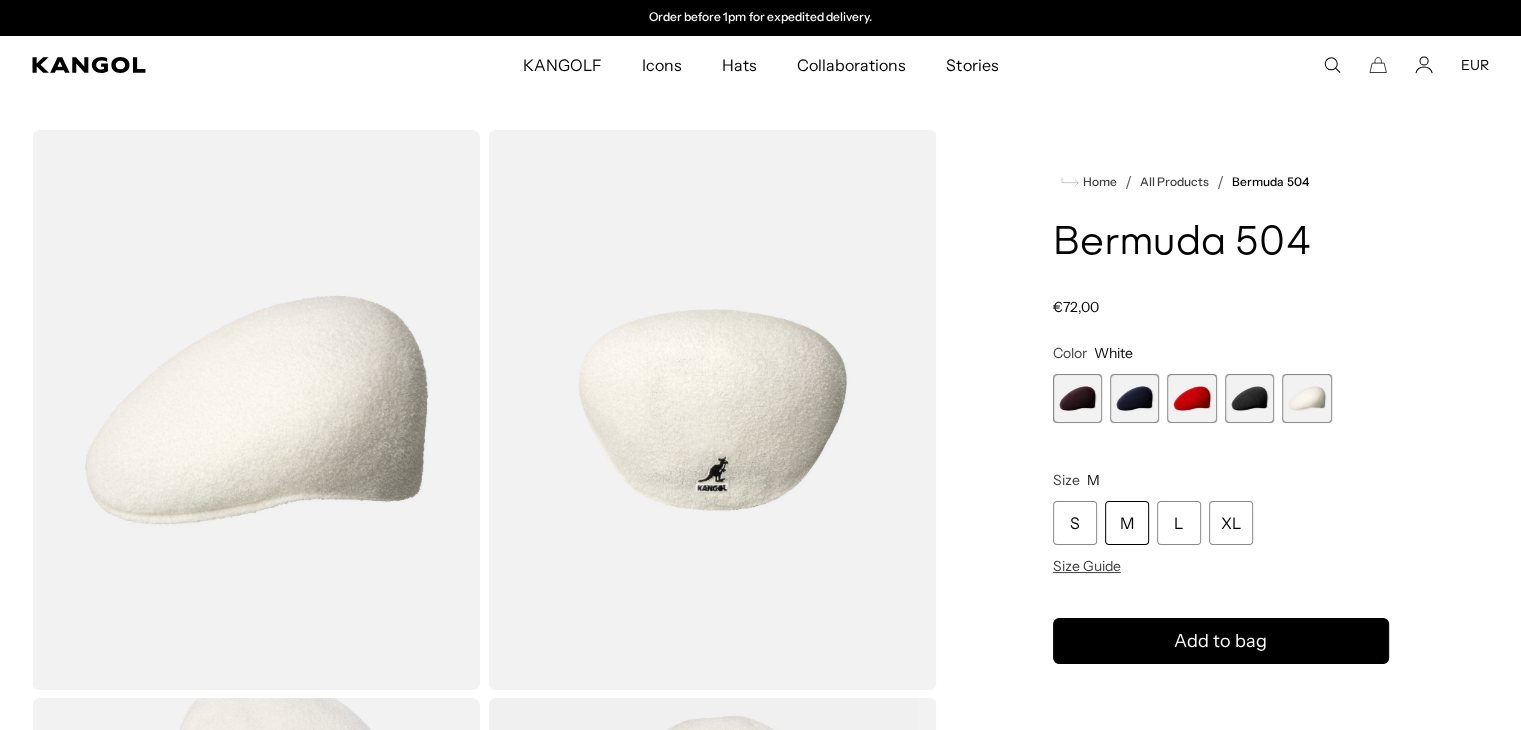 click at bounding box center (1249, 398) 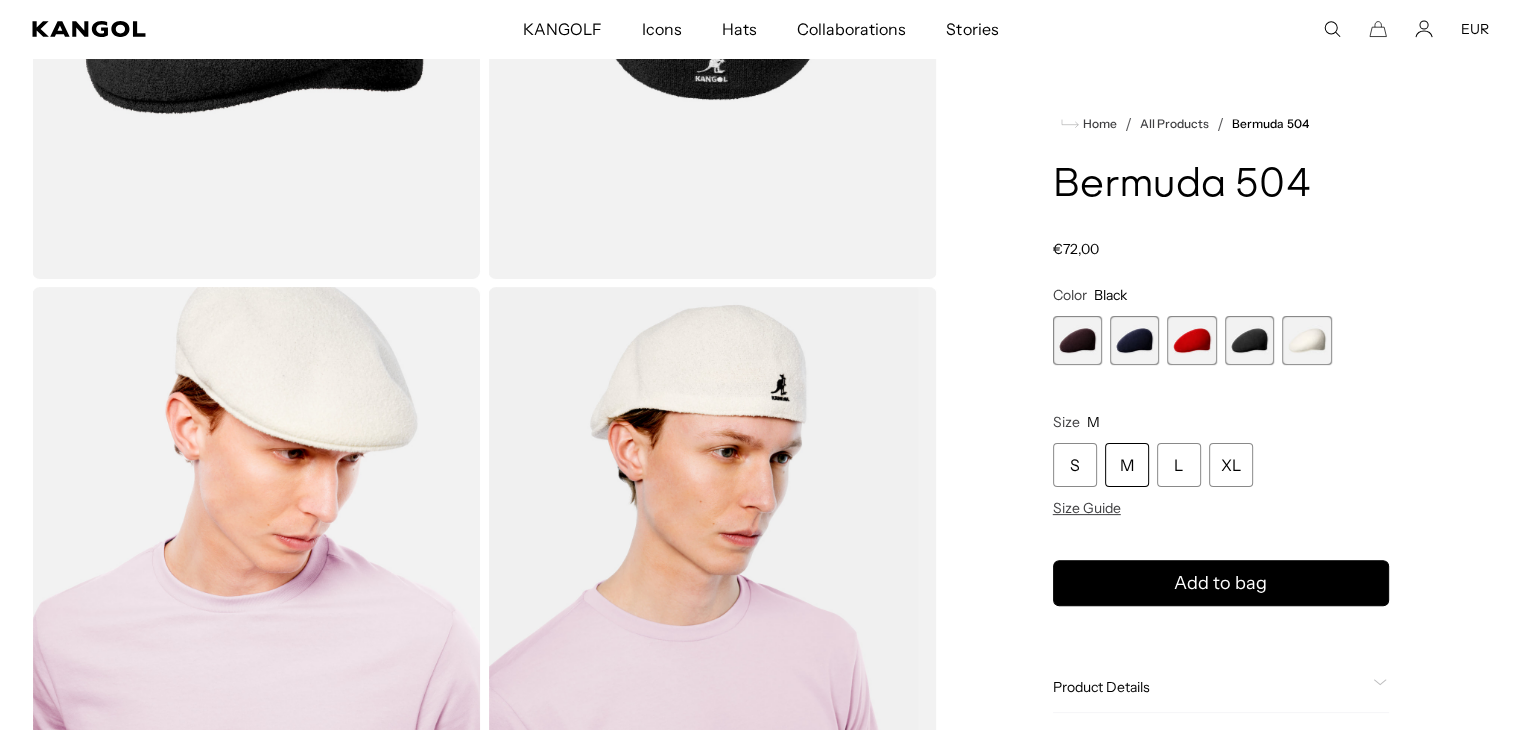 scroll, scrollTop: 500, scrollLeft: 0, axis: vertical 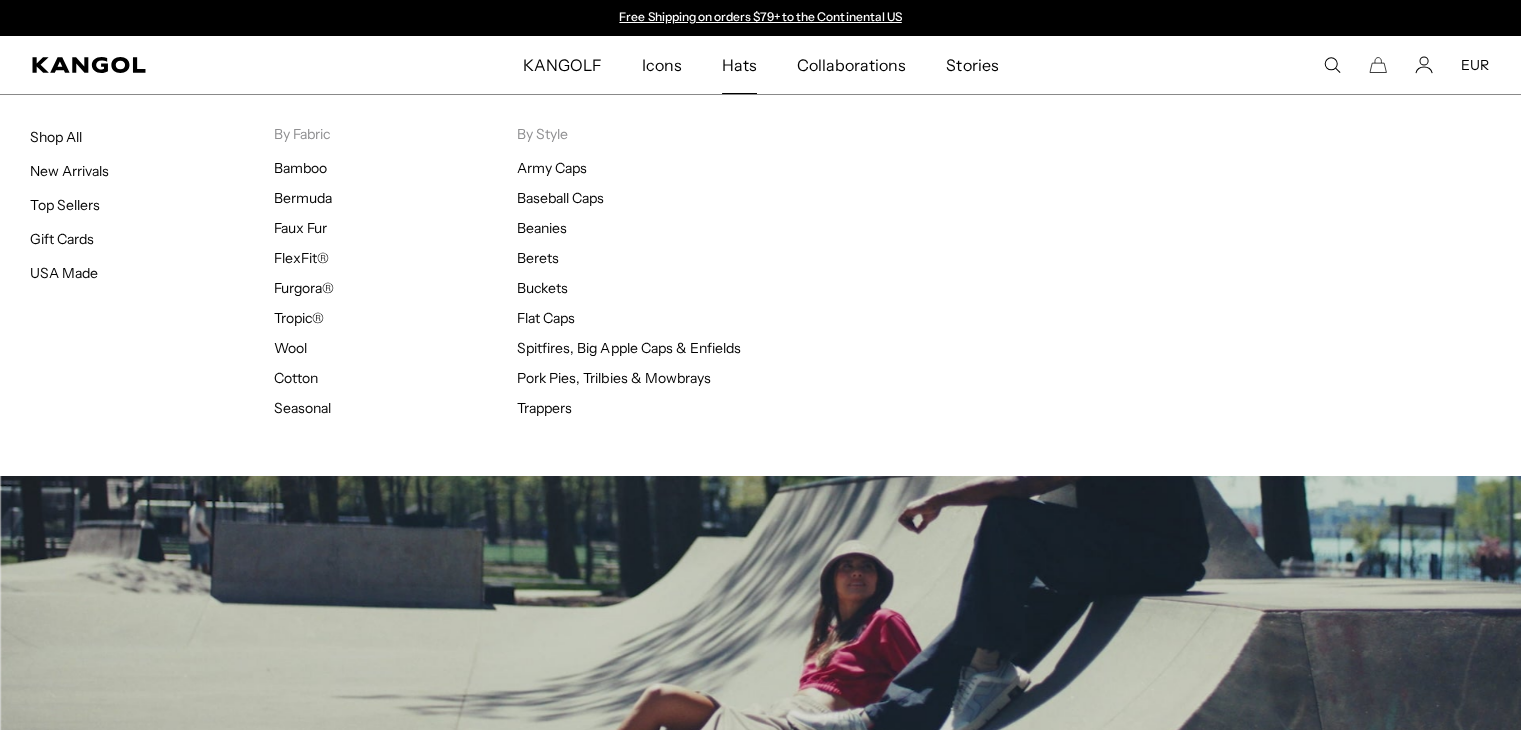 click on "Hats" at bounding box center [739, 65] 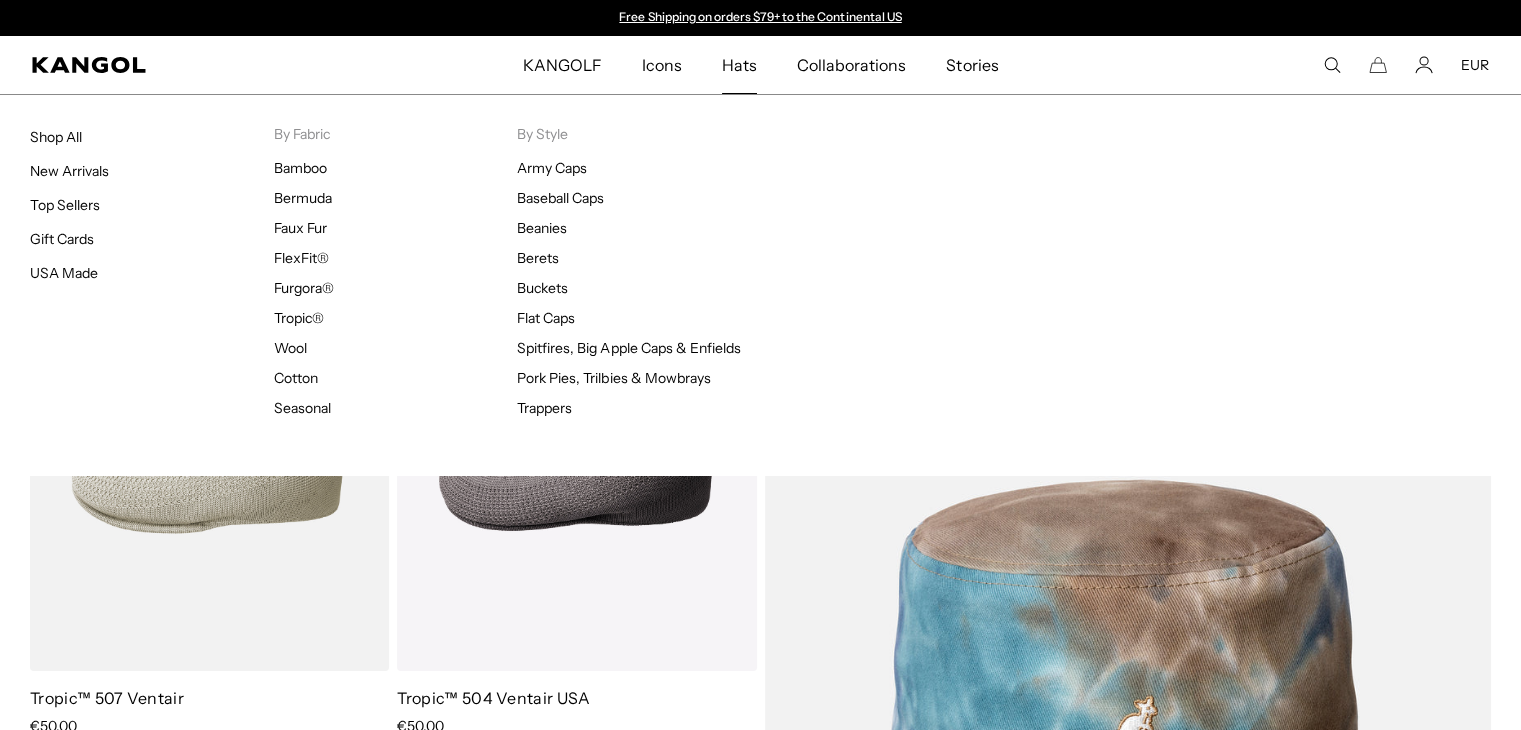 scroll, scrollTop: 0, scrollLeft: 0, axis: both 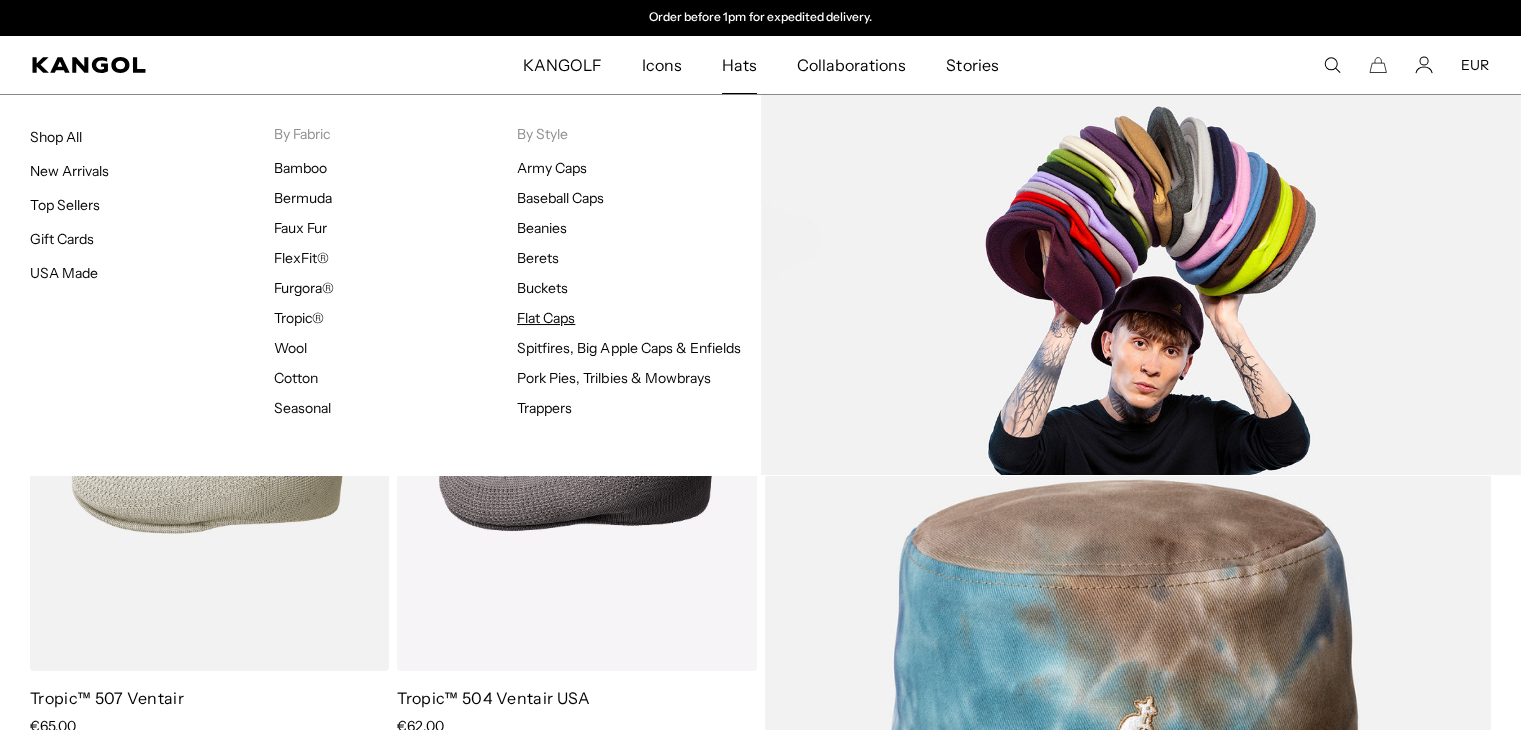 click on "Flat Caps" at bounding box center (546, 318) 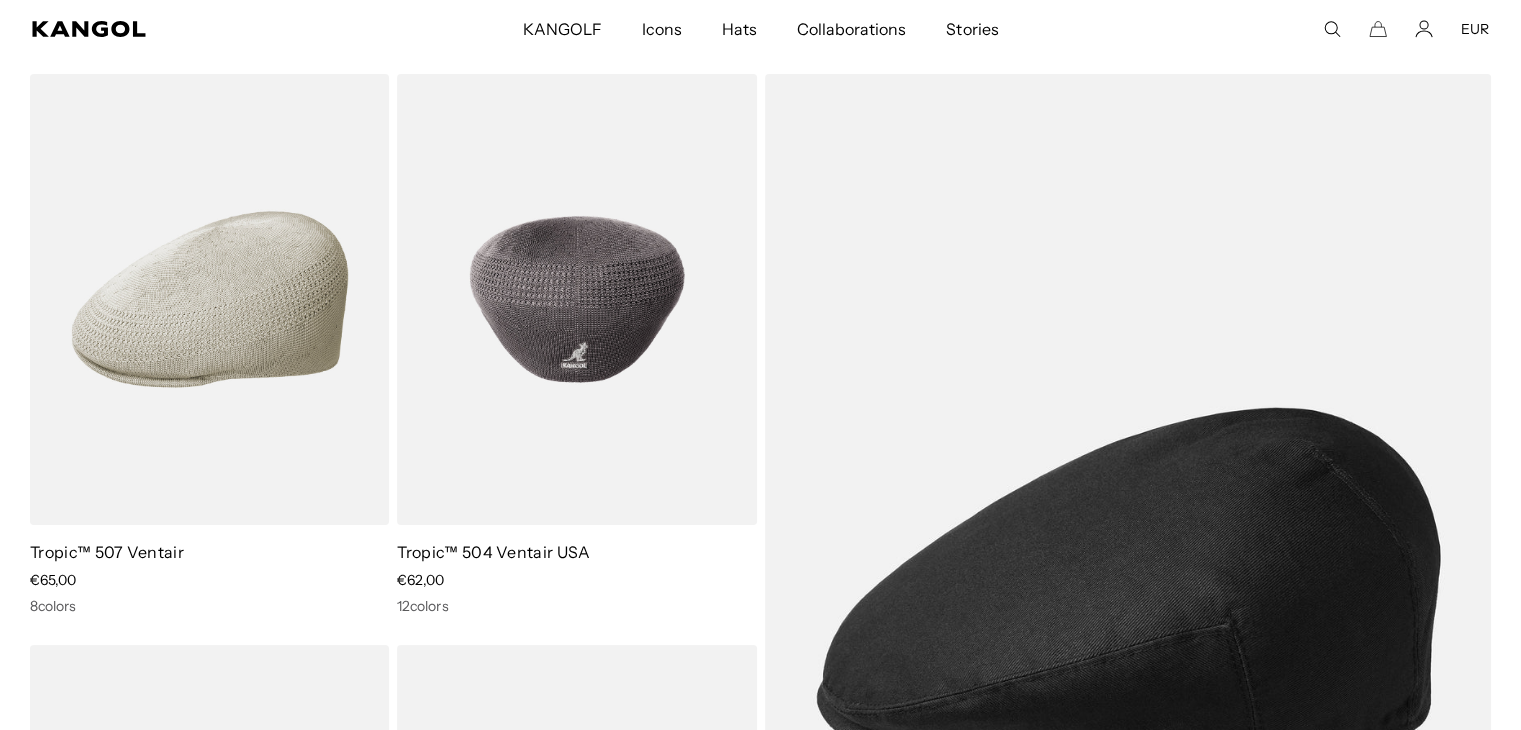 scroll, scrollTop: 200, scrollLeft: 0, axis: vertical 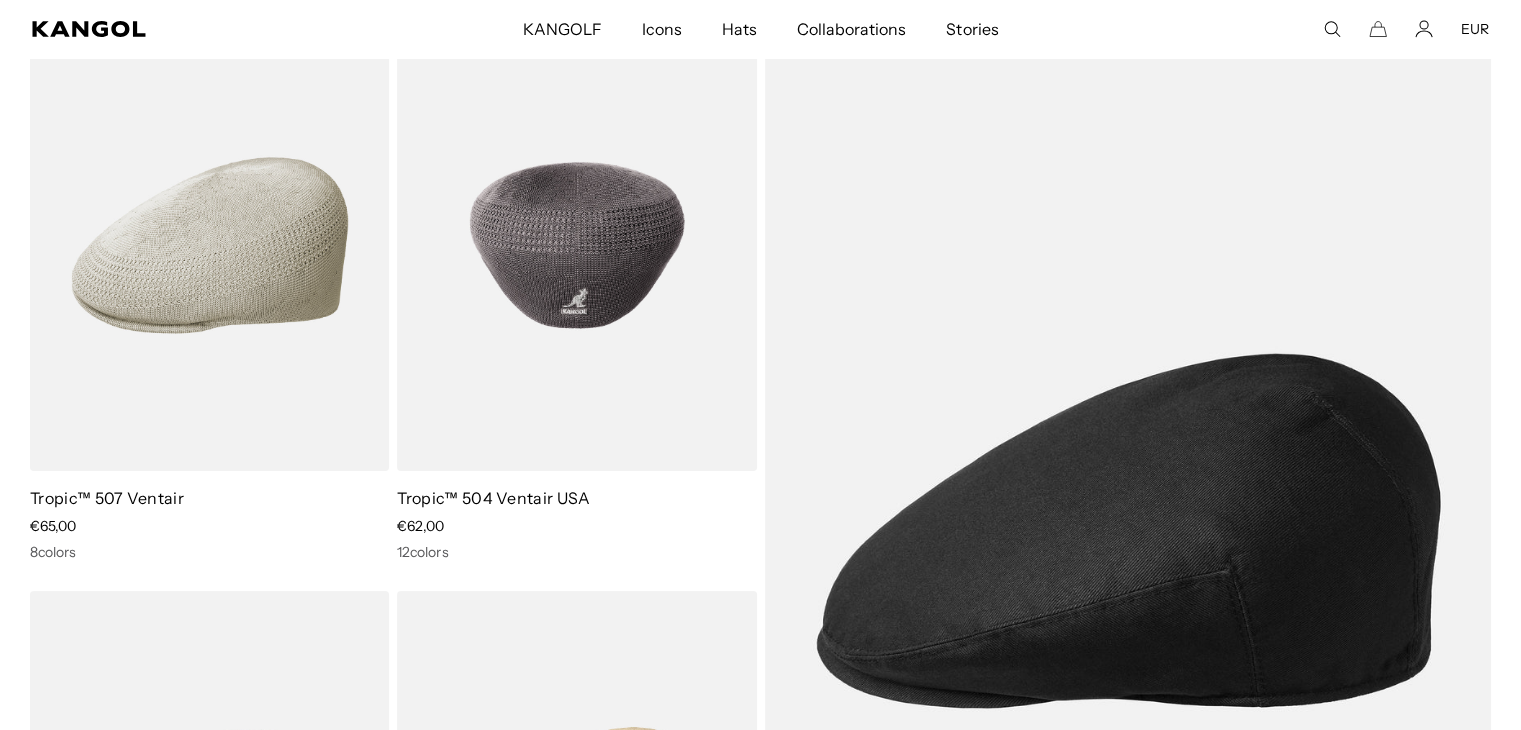 click at bounding box center [576, 245] 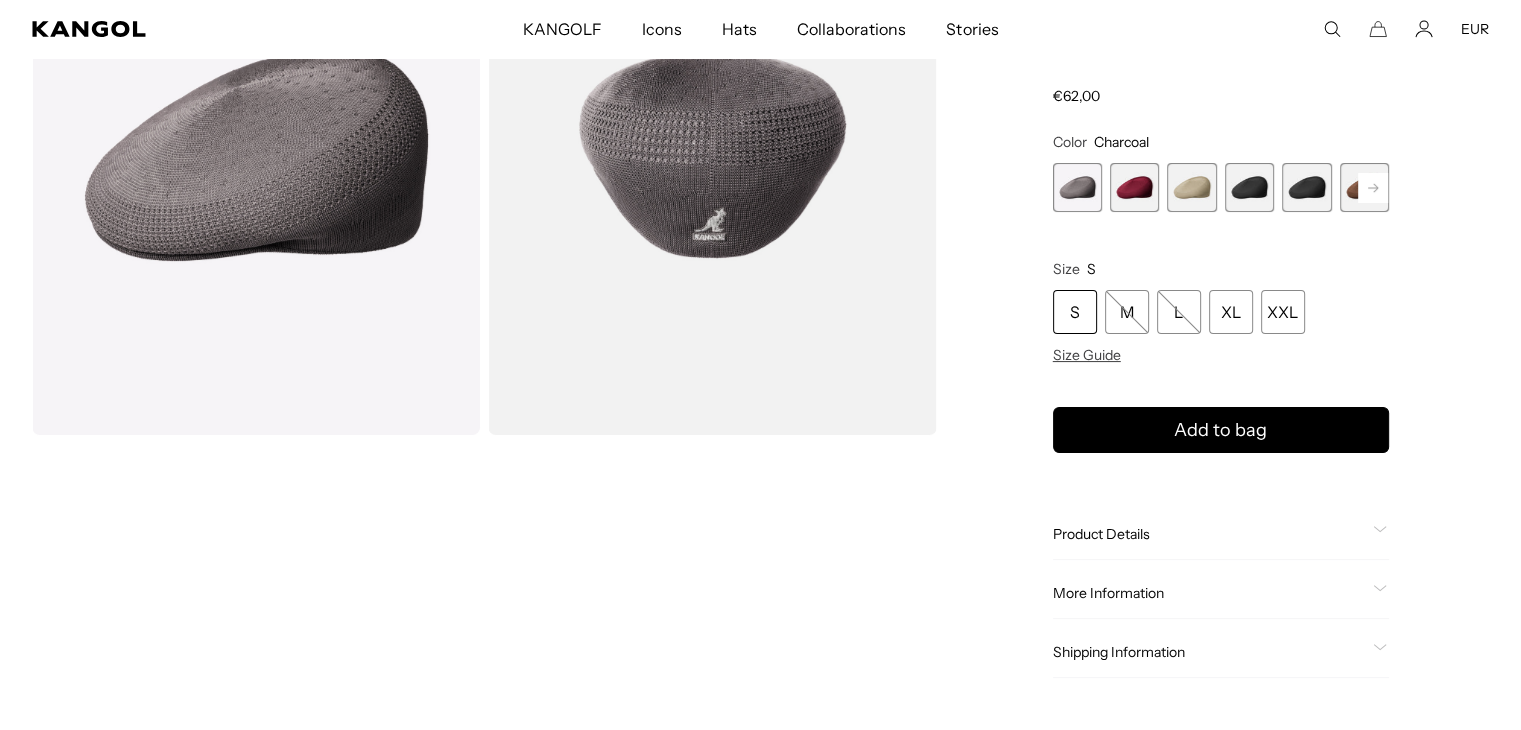 scroll, scrollTop: 300, scrollLeft: 0, axis: vertical 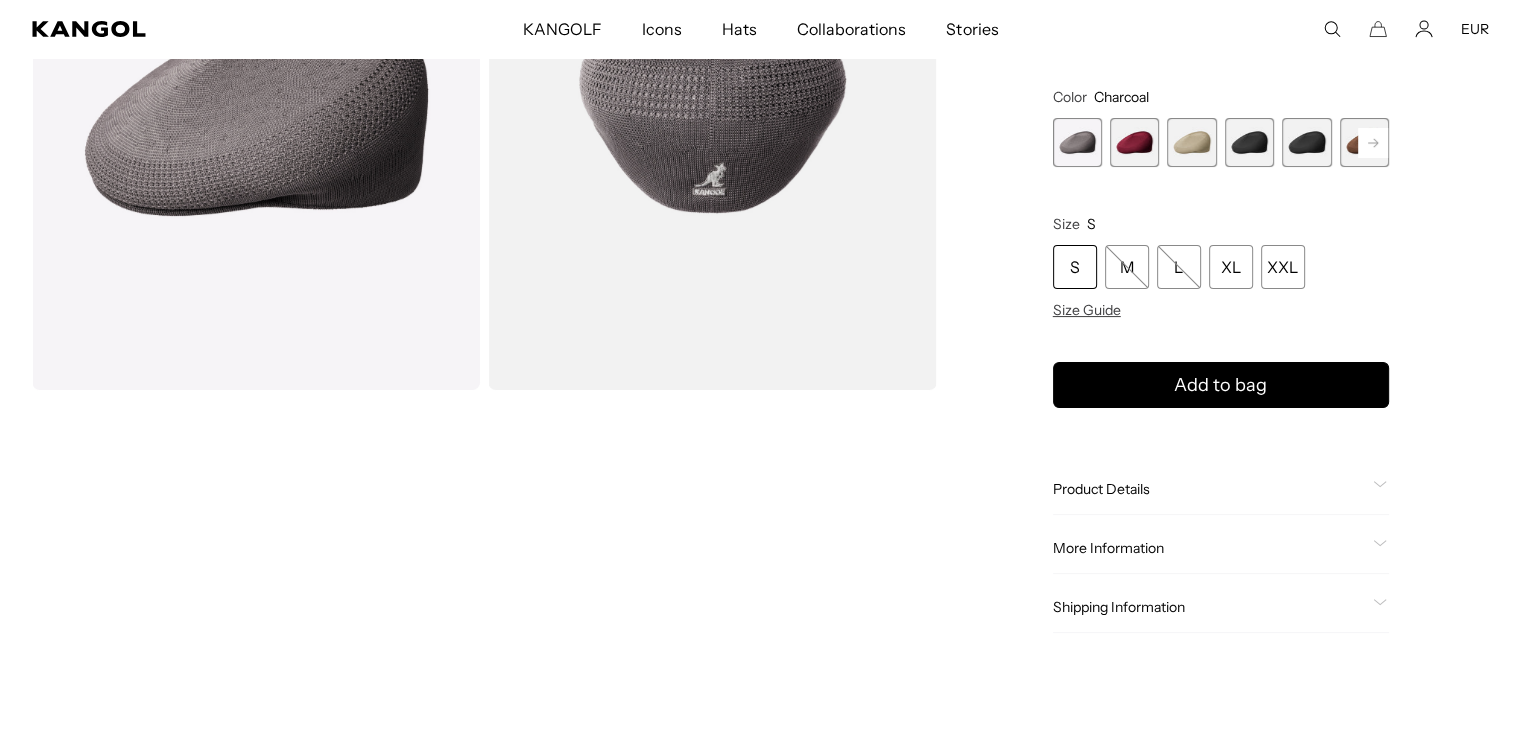 click at bounding box center (1134, 142) 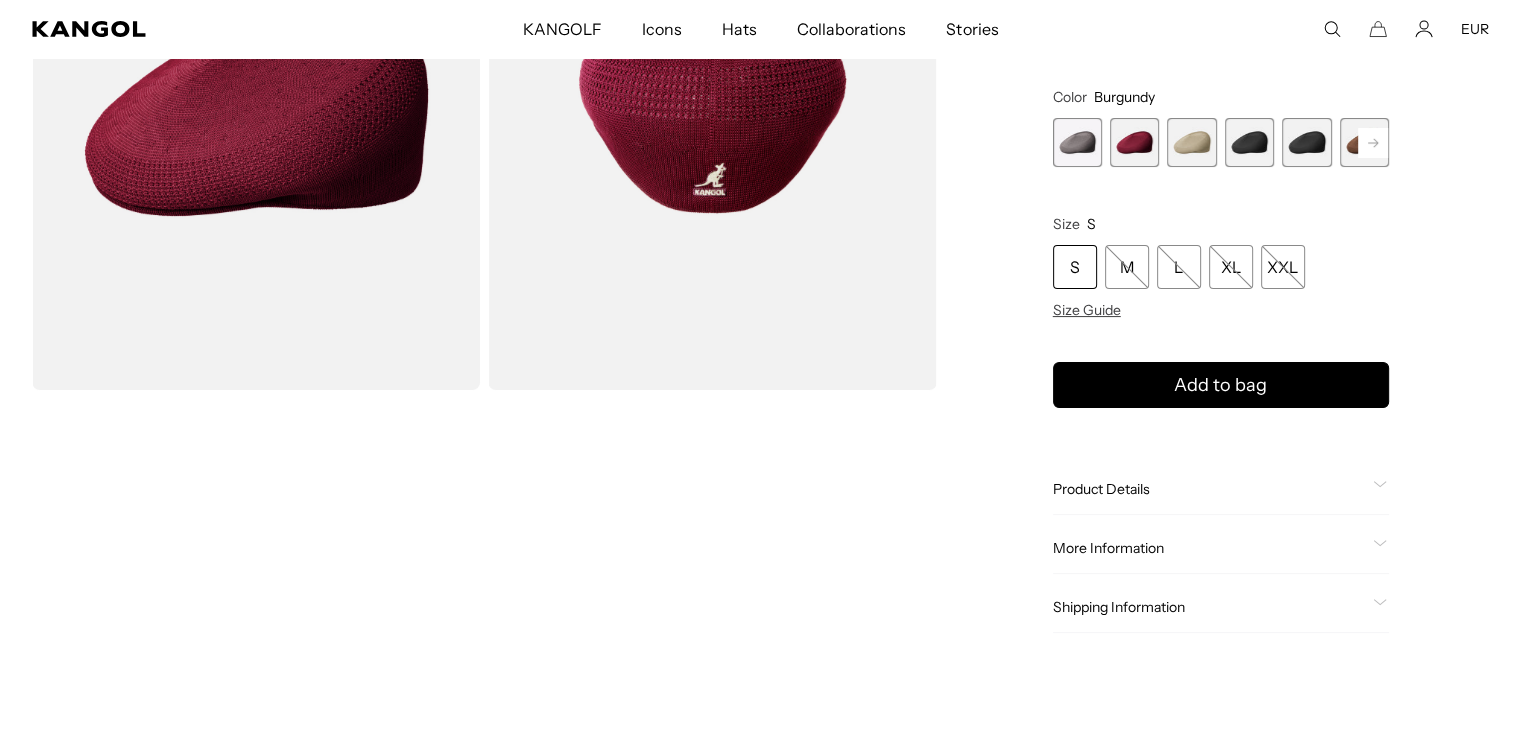 scroll, scrollTop: 0, scrollLeft: 0, axis: both 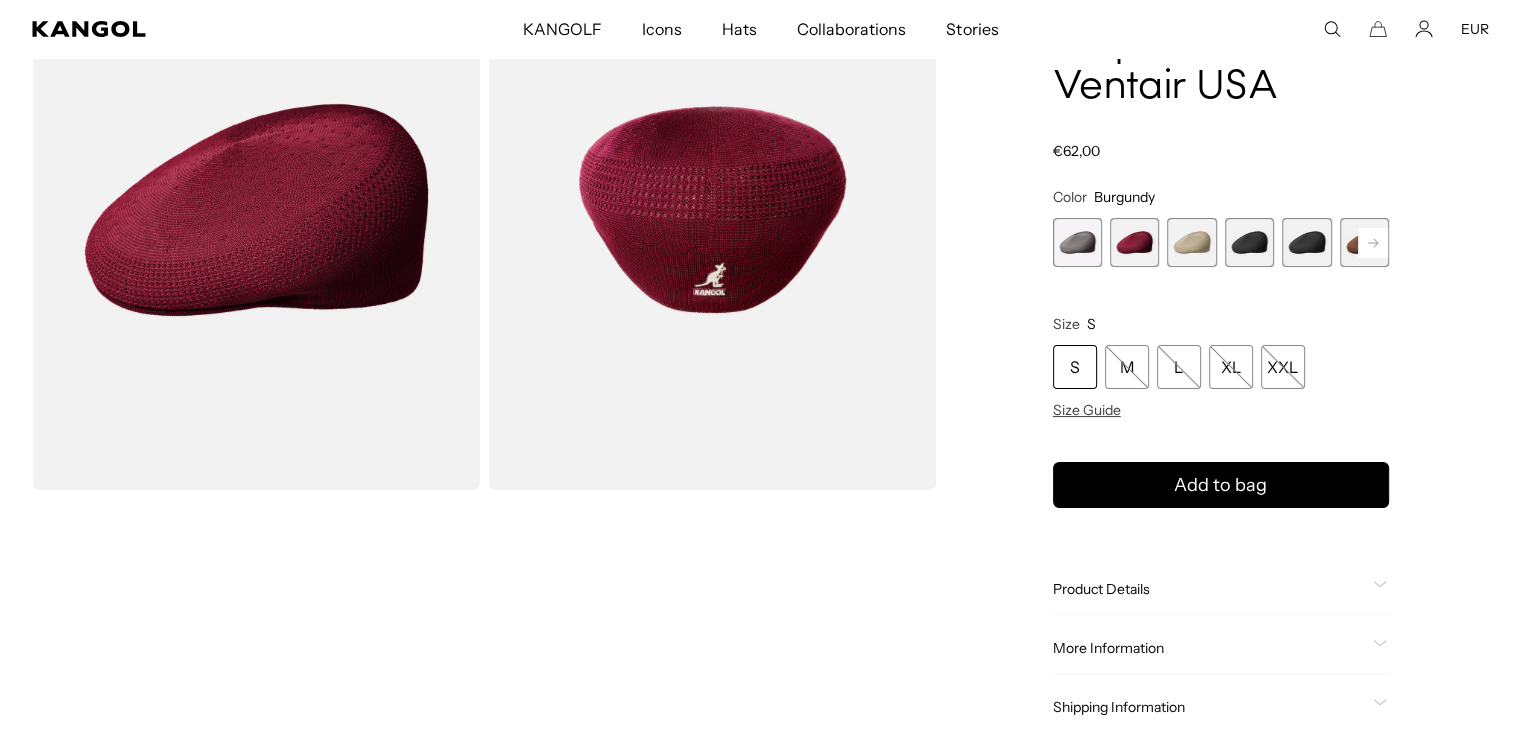 click at bounding box center (1191, 242) 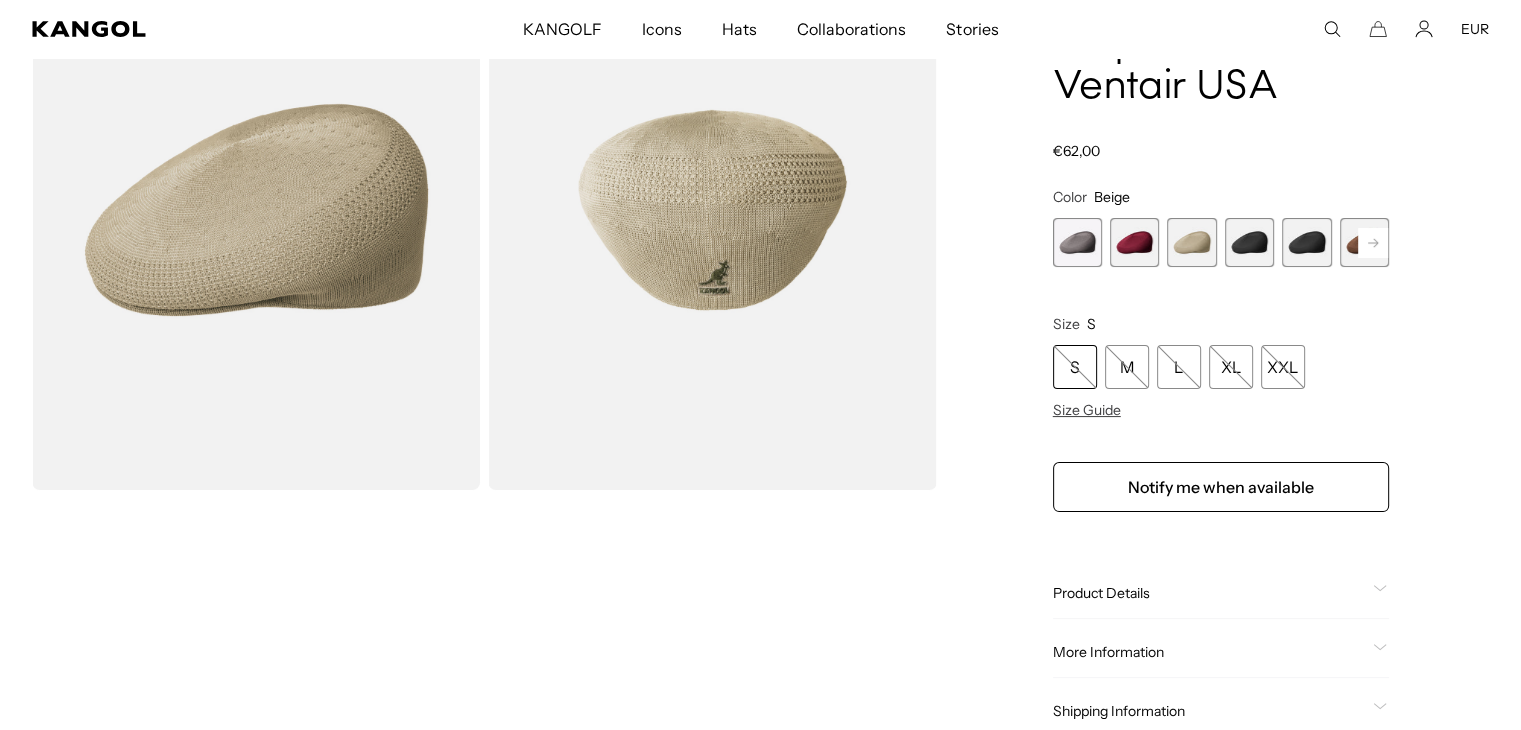 scroll, scrollTop: 0, scrollLeft: 412, axis: horizontal 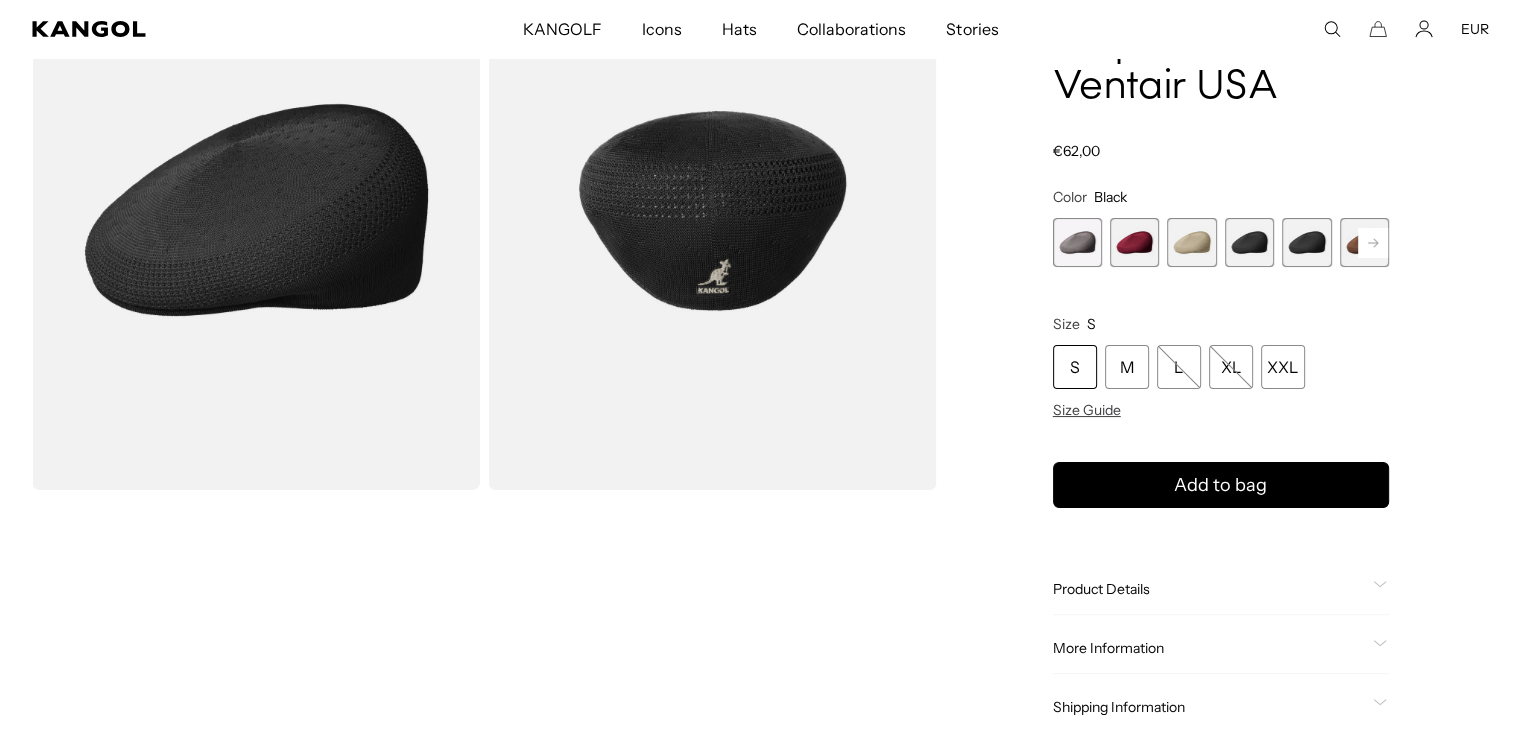 click at bounding box center (1306, 242) 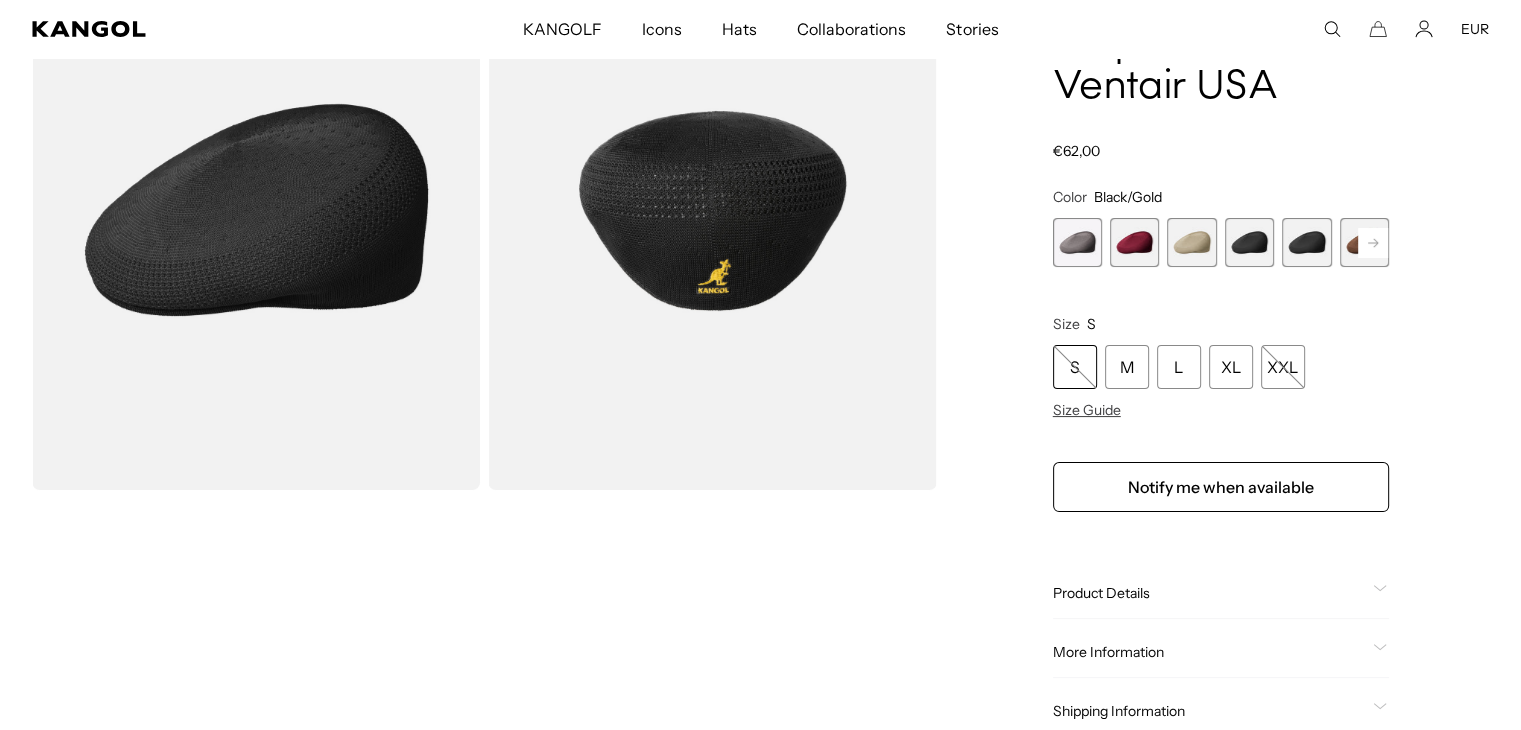 scroll, scrollTop: 0, scrollLeft: 412, axis: horizontal 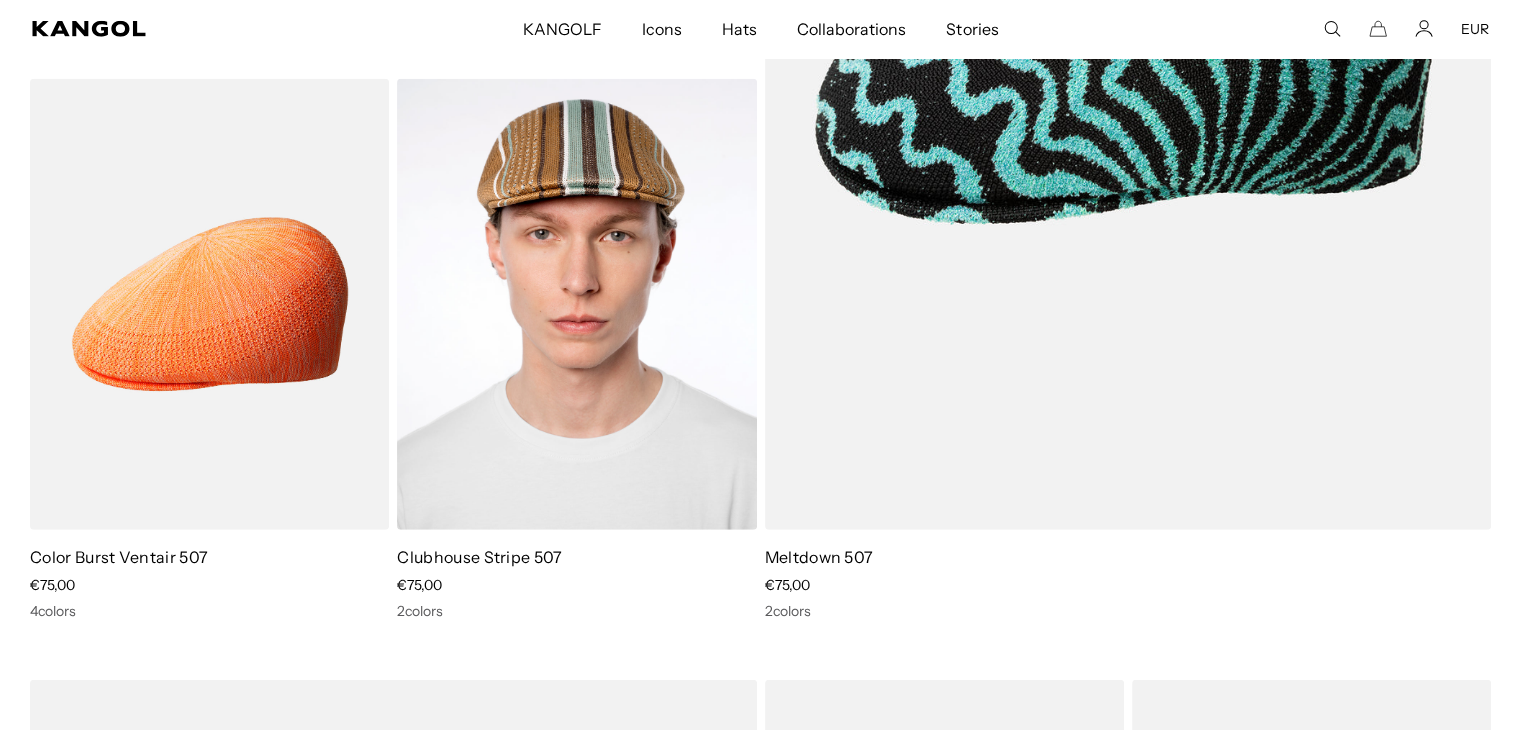 click at bounding box center (576, 304) 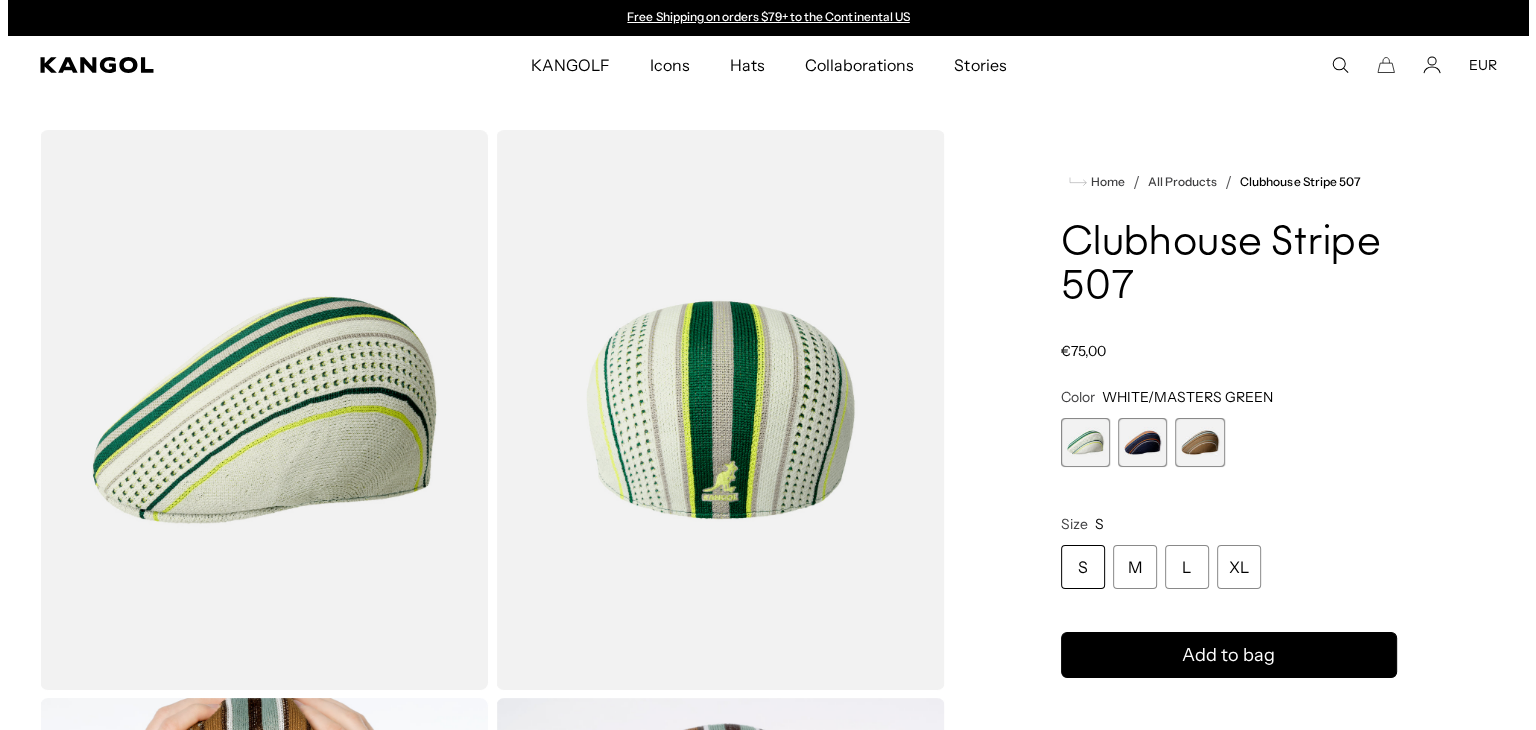 scroll, scrollTop: 0, scrollLeft: 0, axis: both 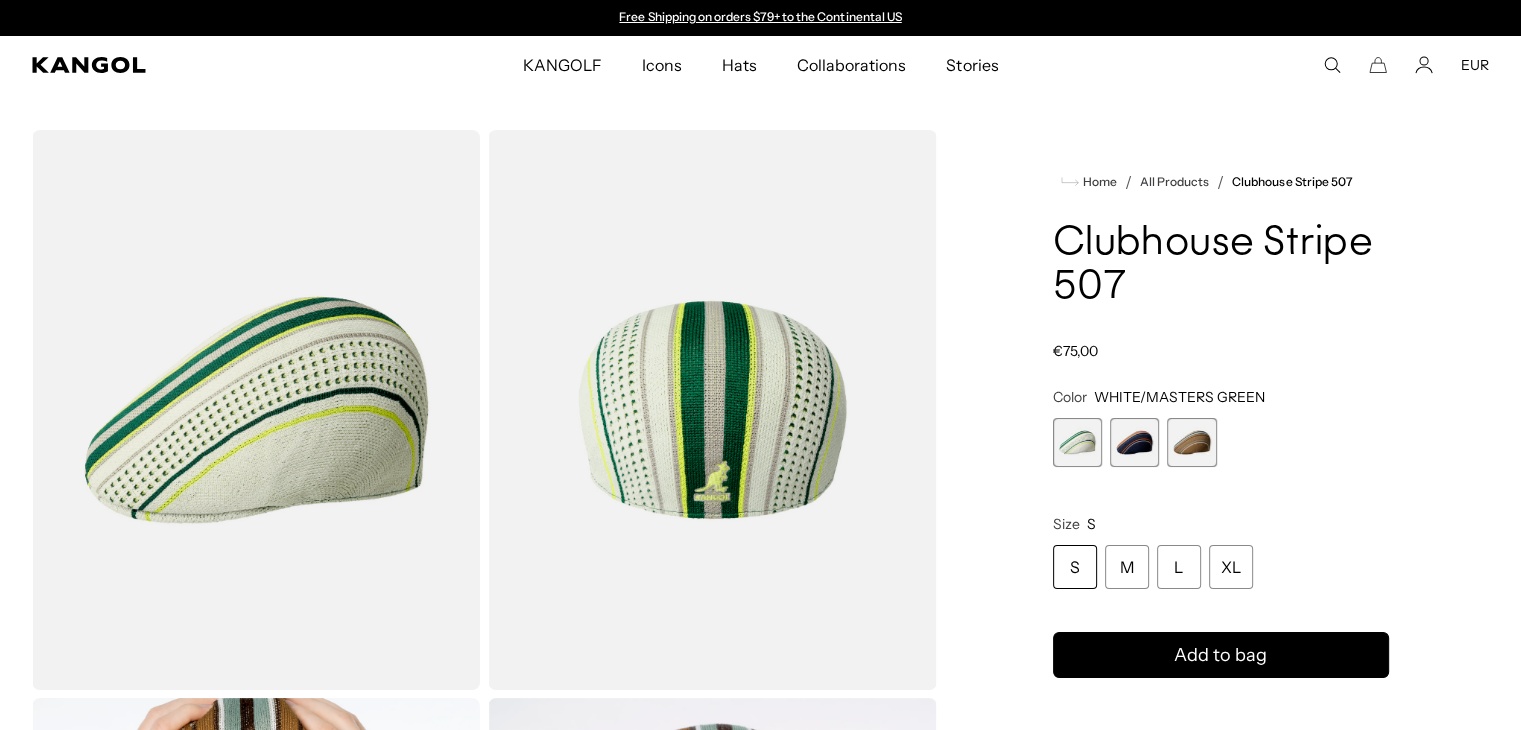click at bounding box center (712, 410) 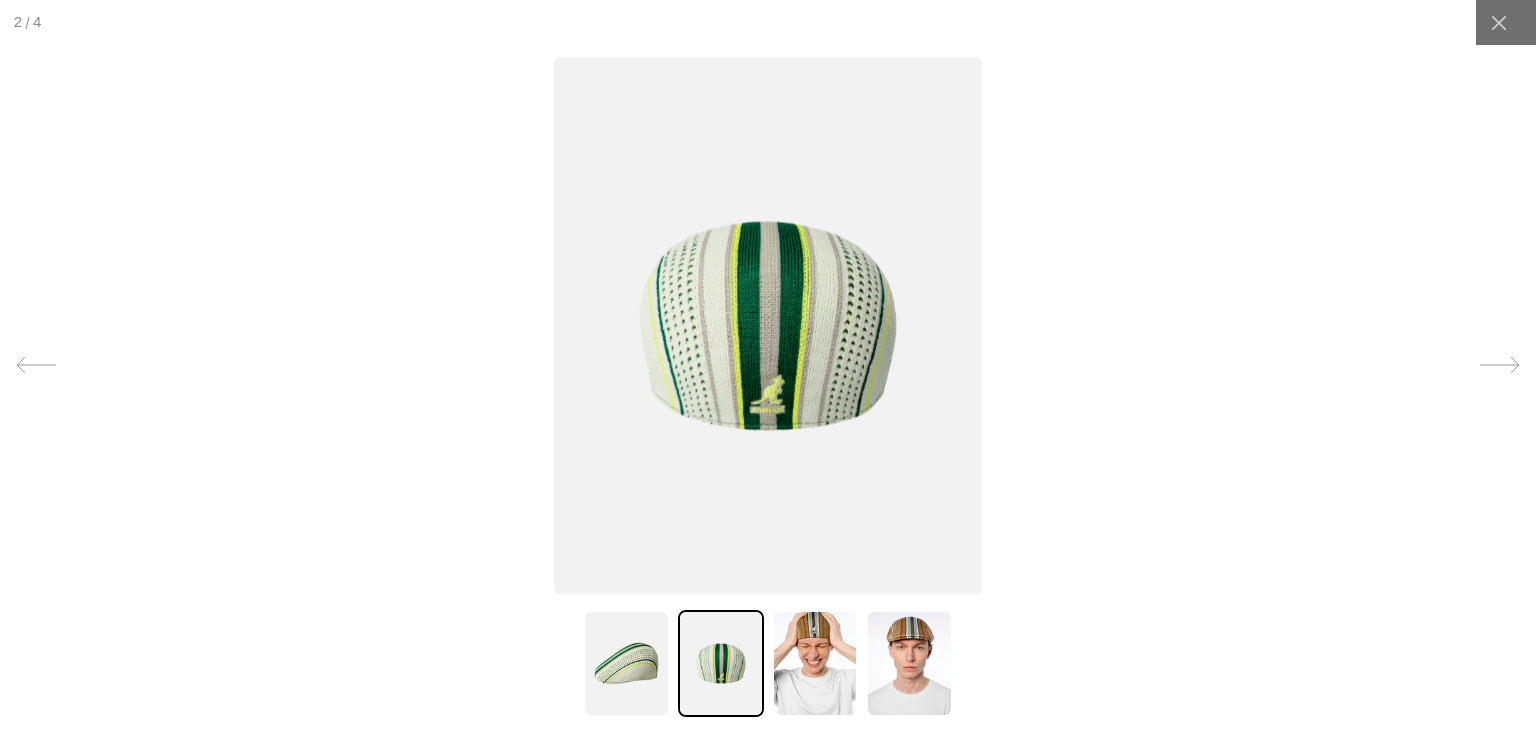 scroll, scrollTop: 0, scrollLeft: 412, axis: horizontal 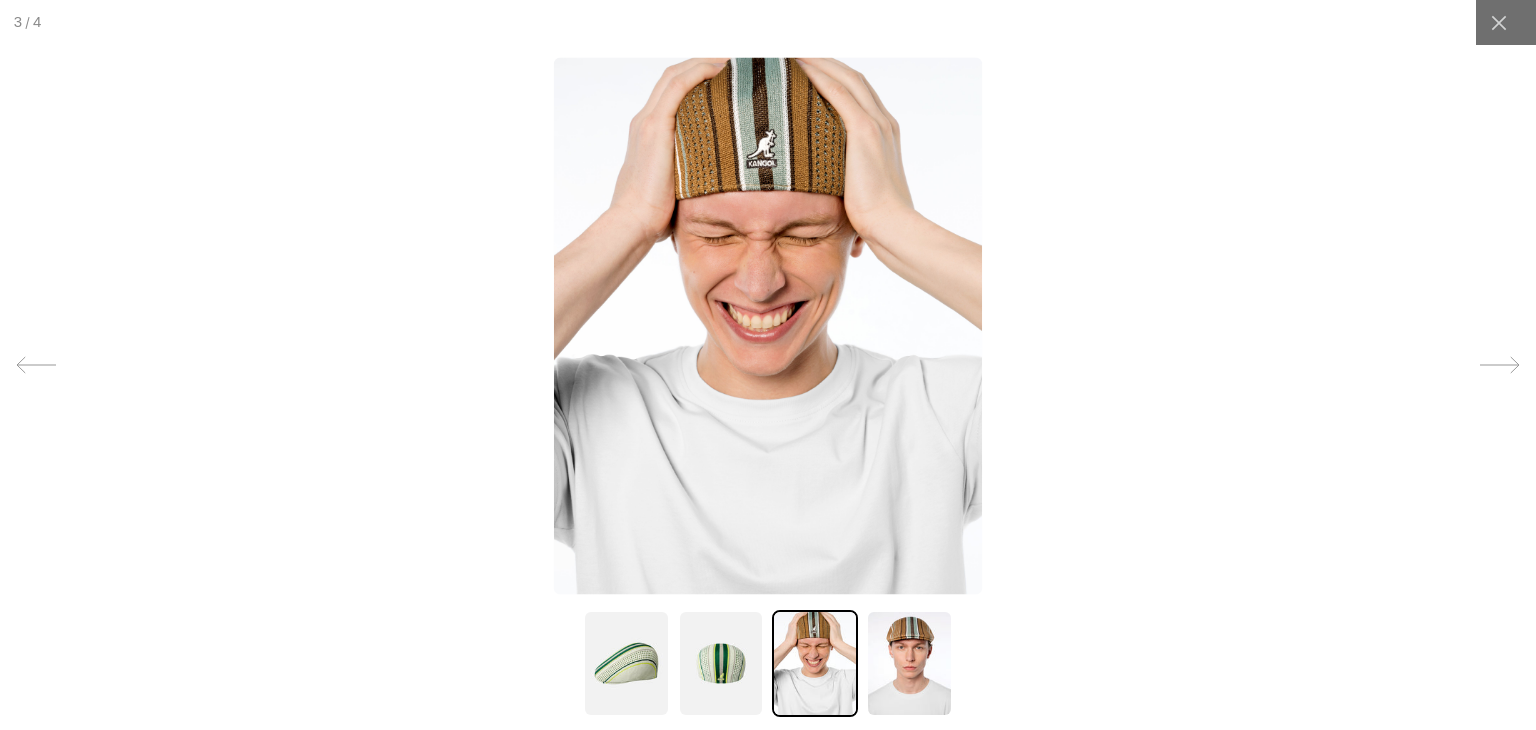 click at bounding box center (909, 663) 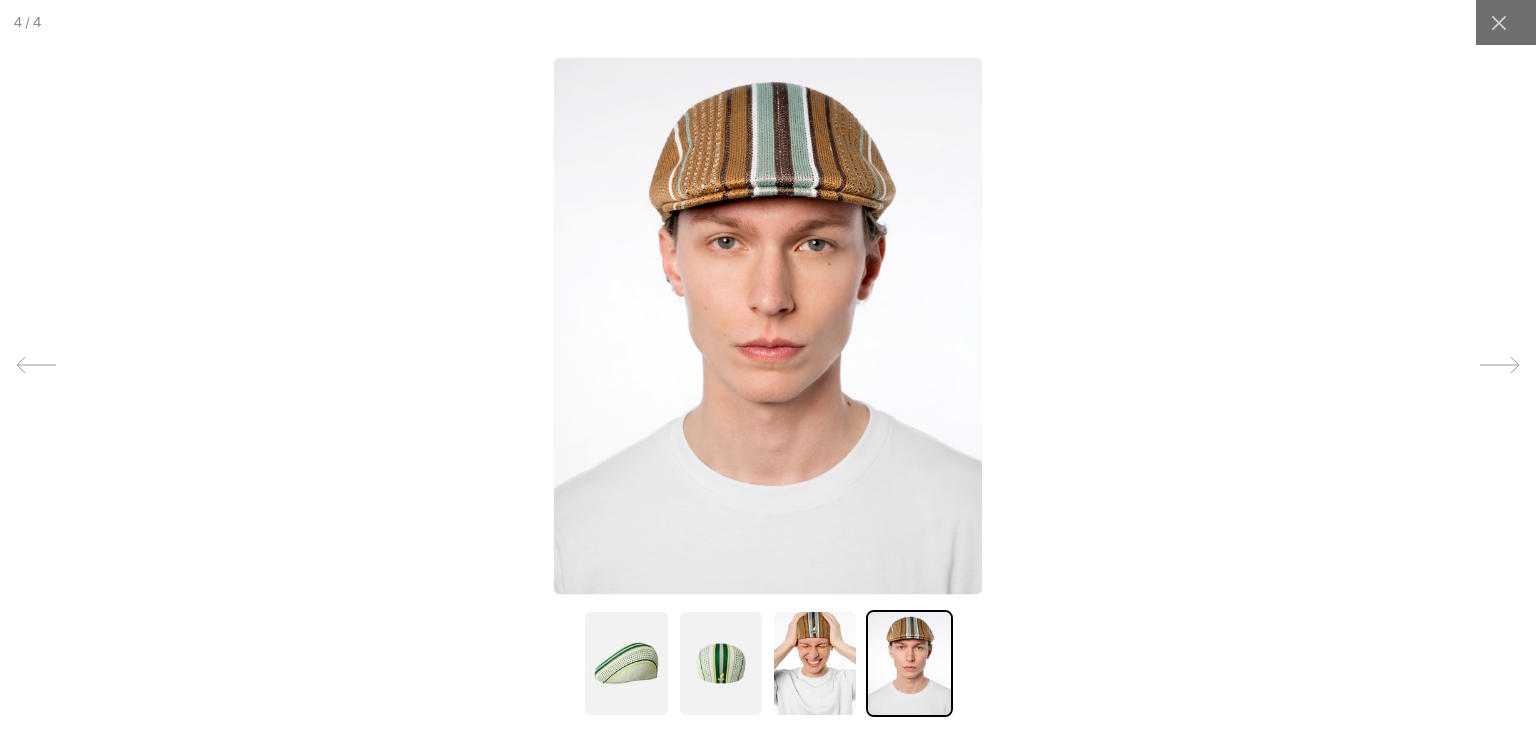 scroll, scrollTop: 0, scrollLeft: 0, axis: both 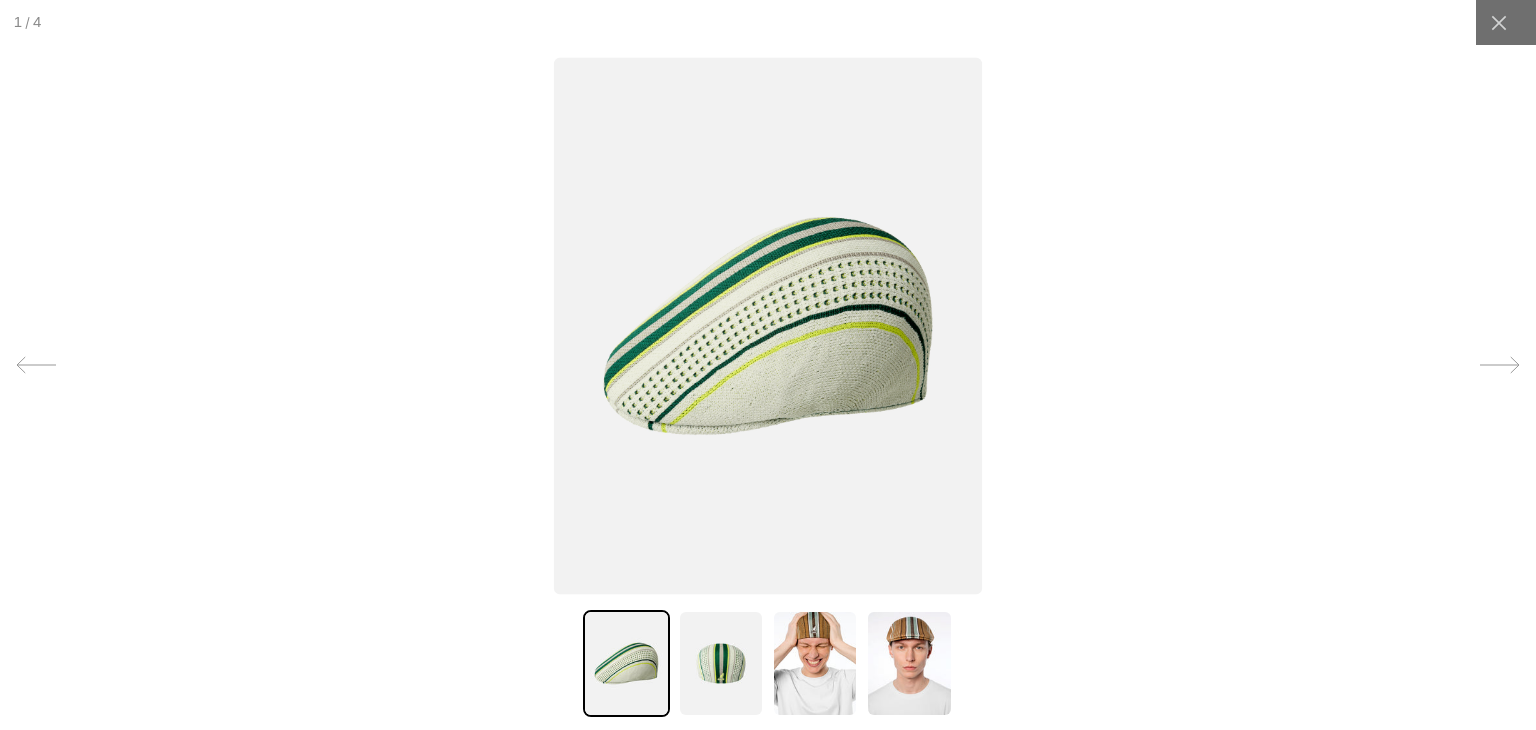 click 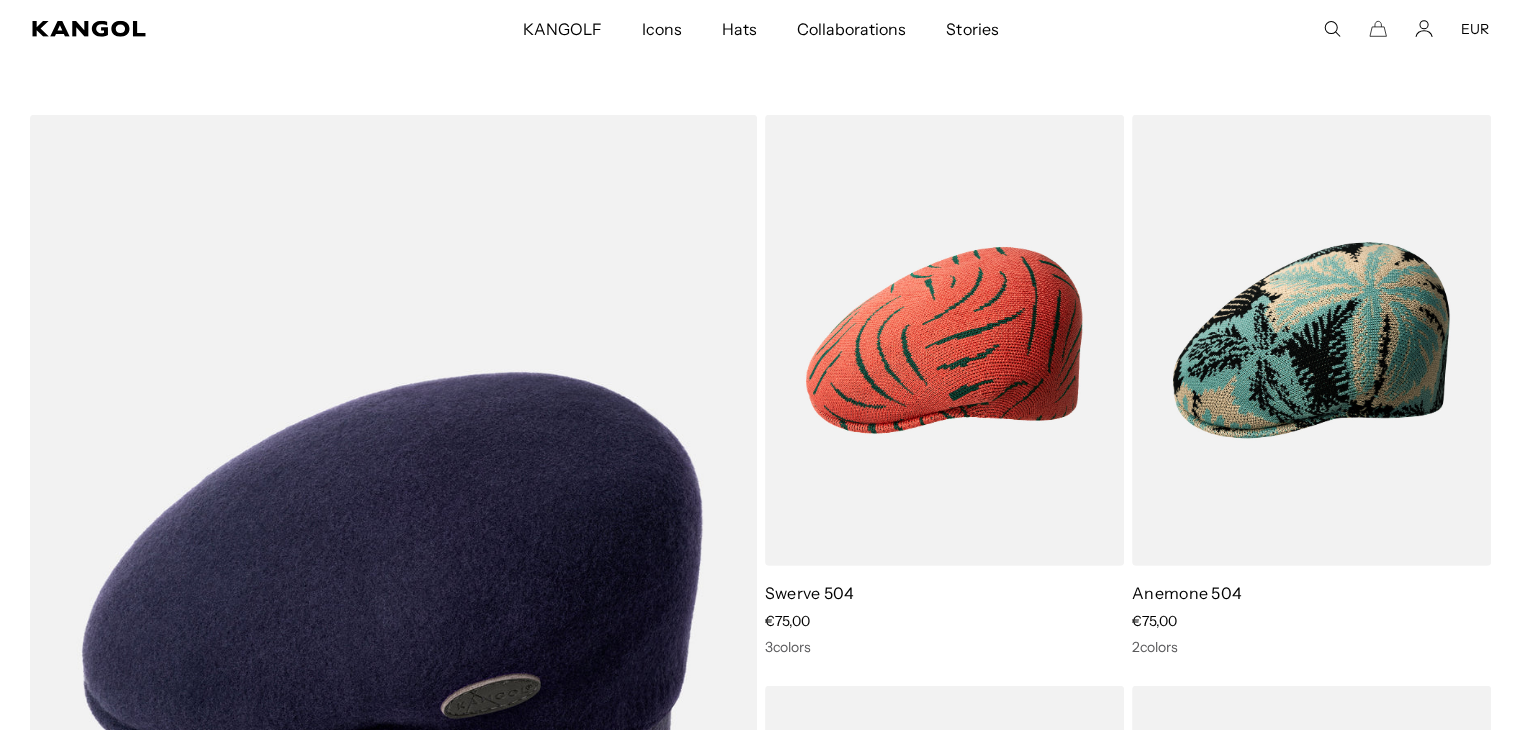 scroll, scrollTop: 6000, scrollLeft: 0, axis: vertical 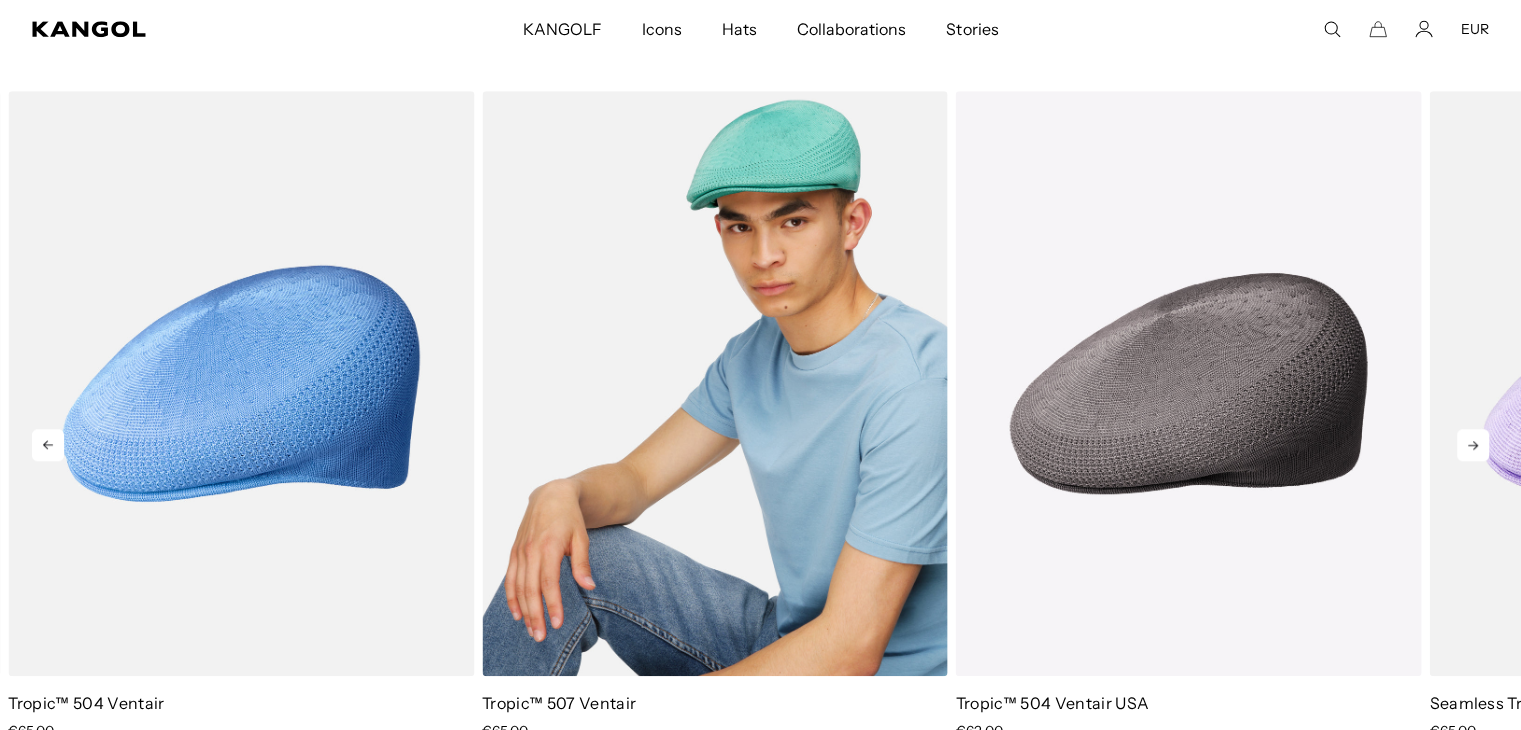 click at bounding box center (715, 383) 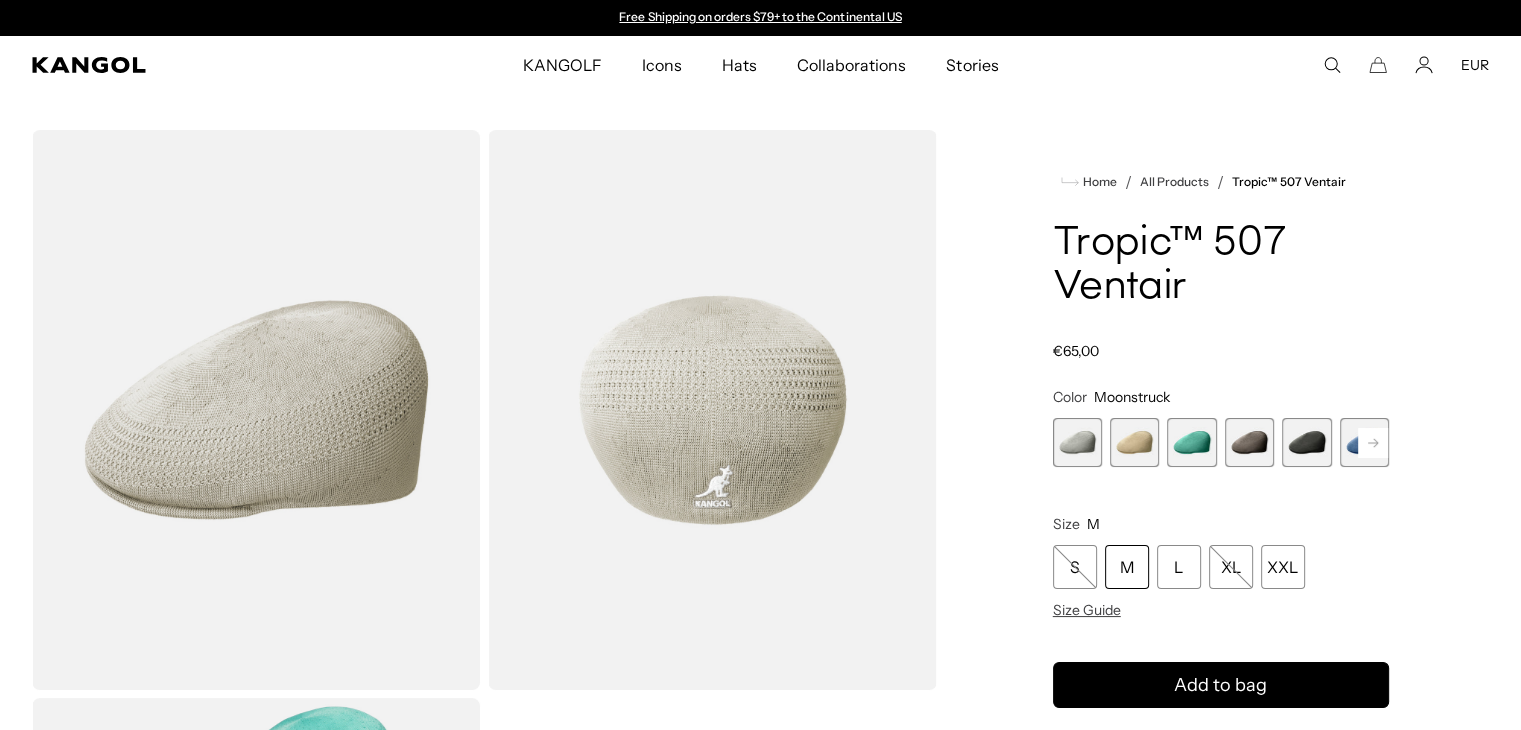scroll, scrollTop: 0, scrollLeft: 0, axis: both 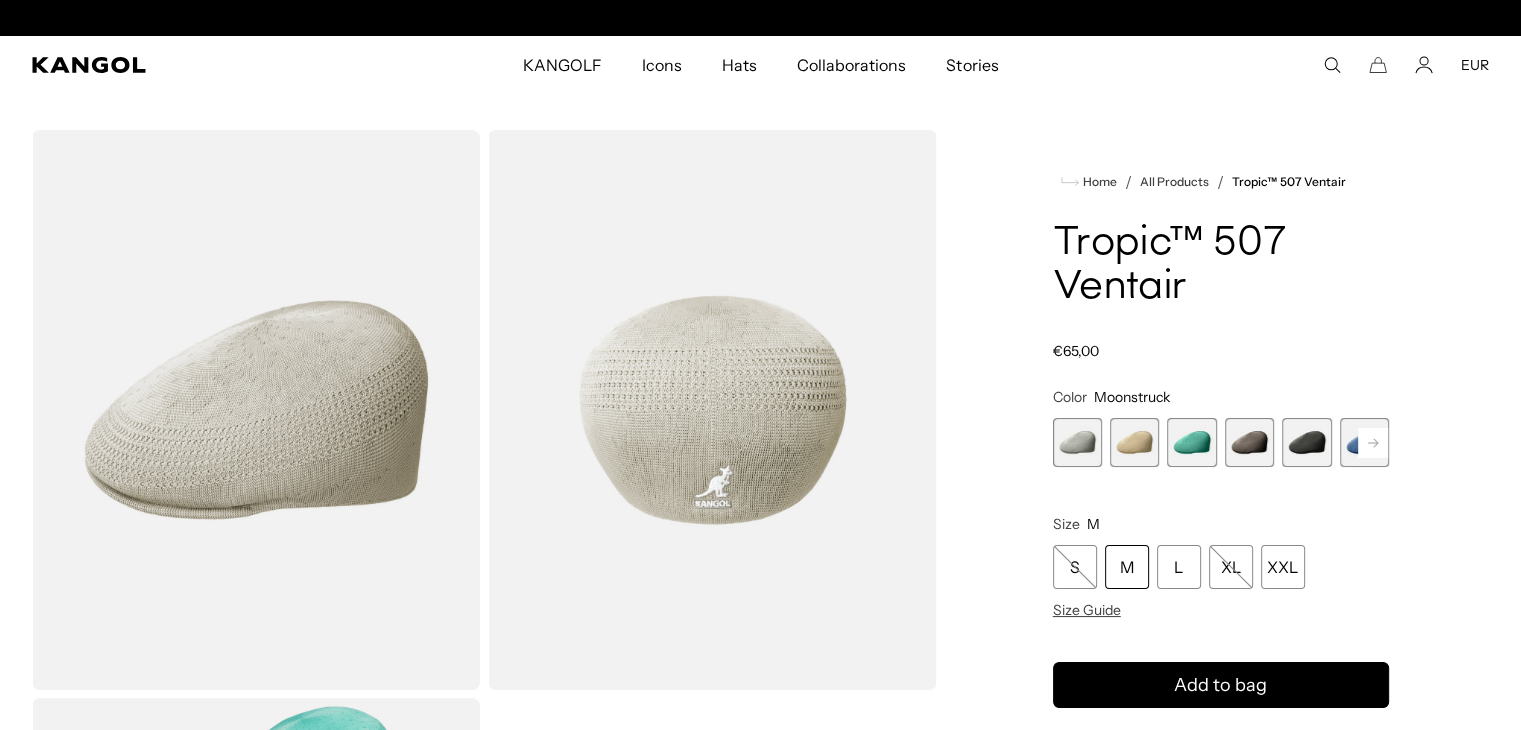 click at bounding box center (1249, 442) 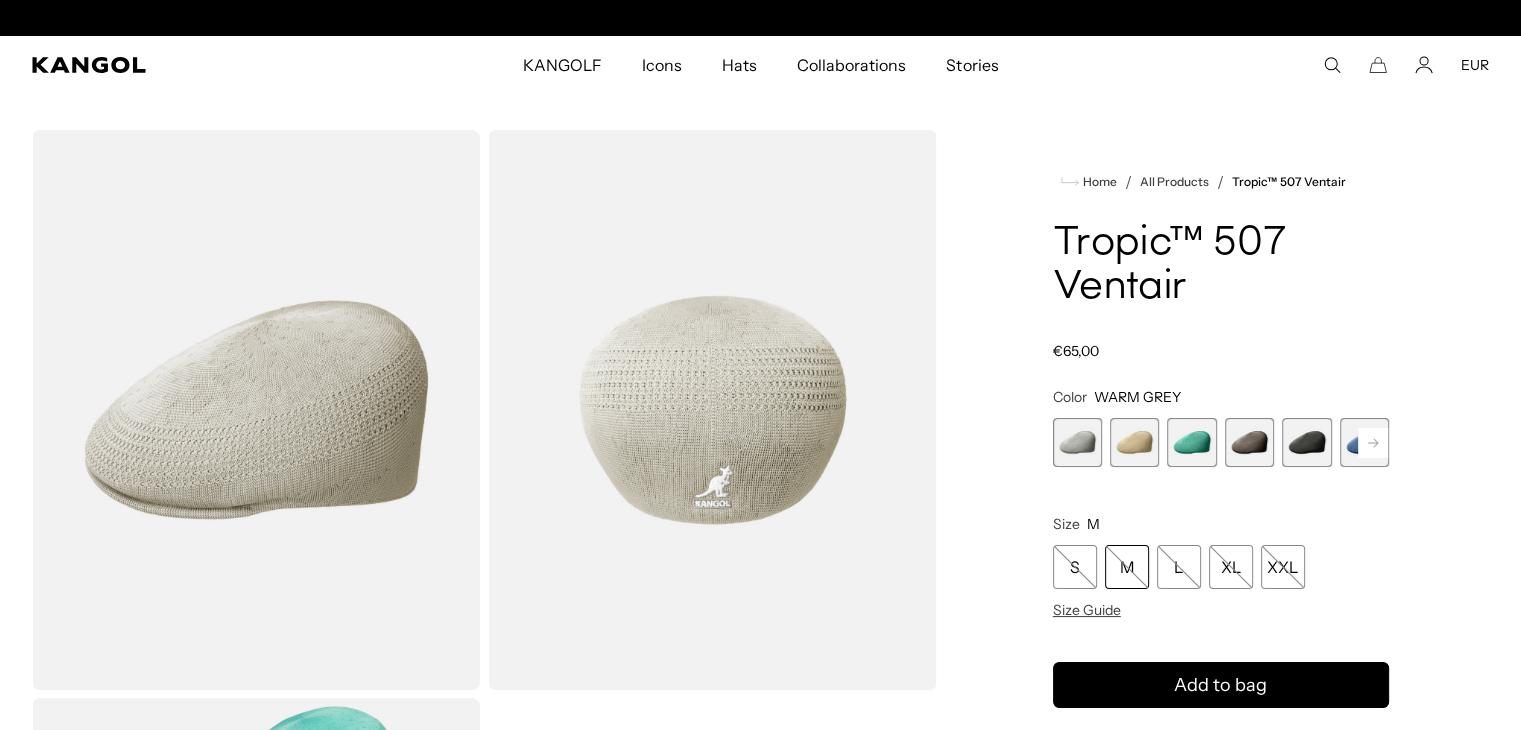 scroll, scrollTop: 0, scrollLeft: 412, axis: horizontal 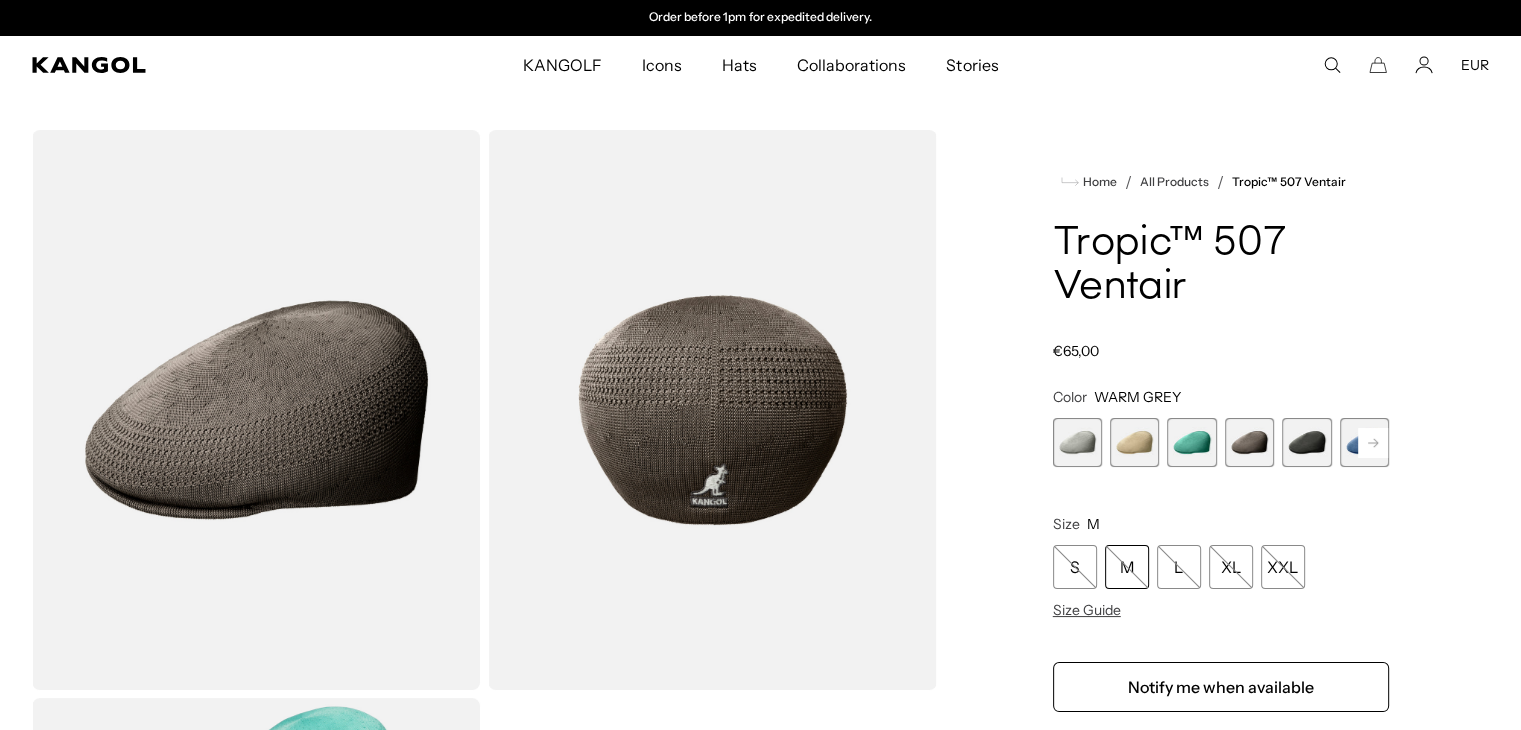 click at bounding box center [1306, 442] 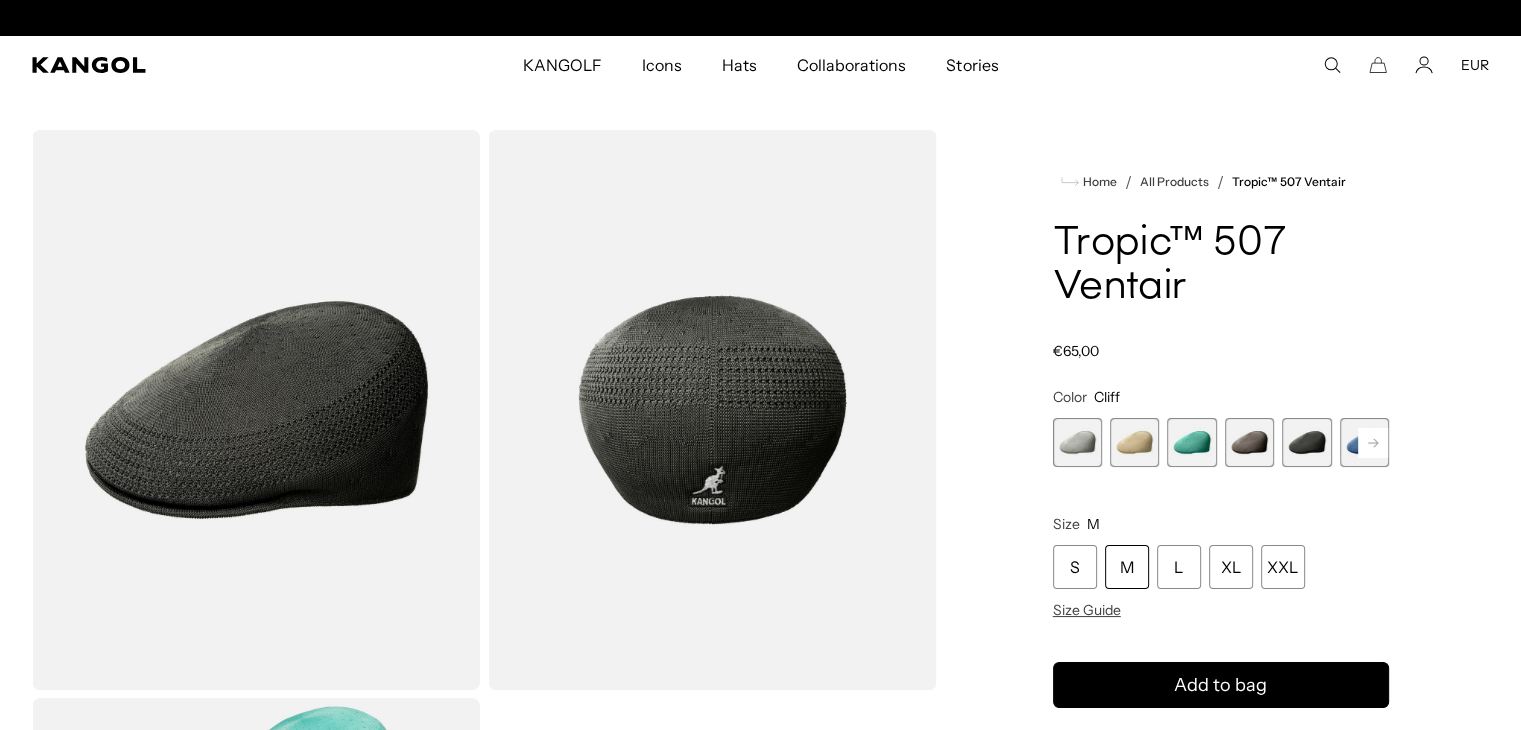 scroll, scrollTop: 0, scrollLeft: 0, axis: both 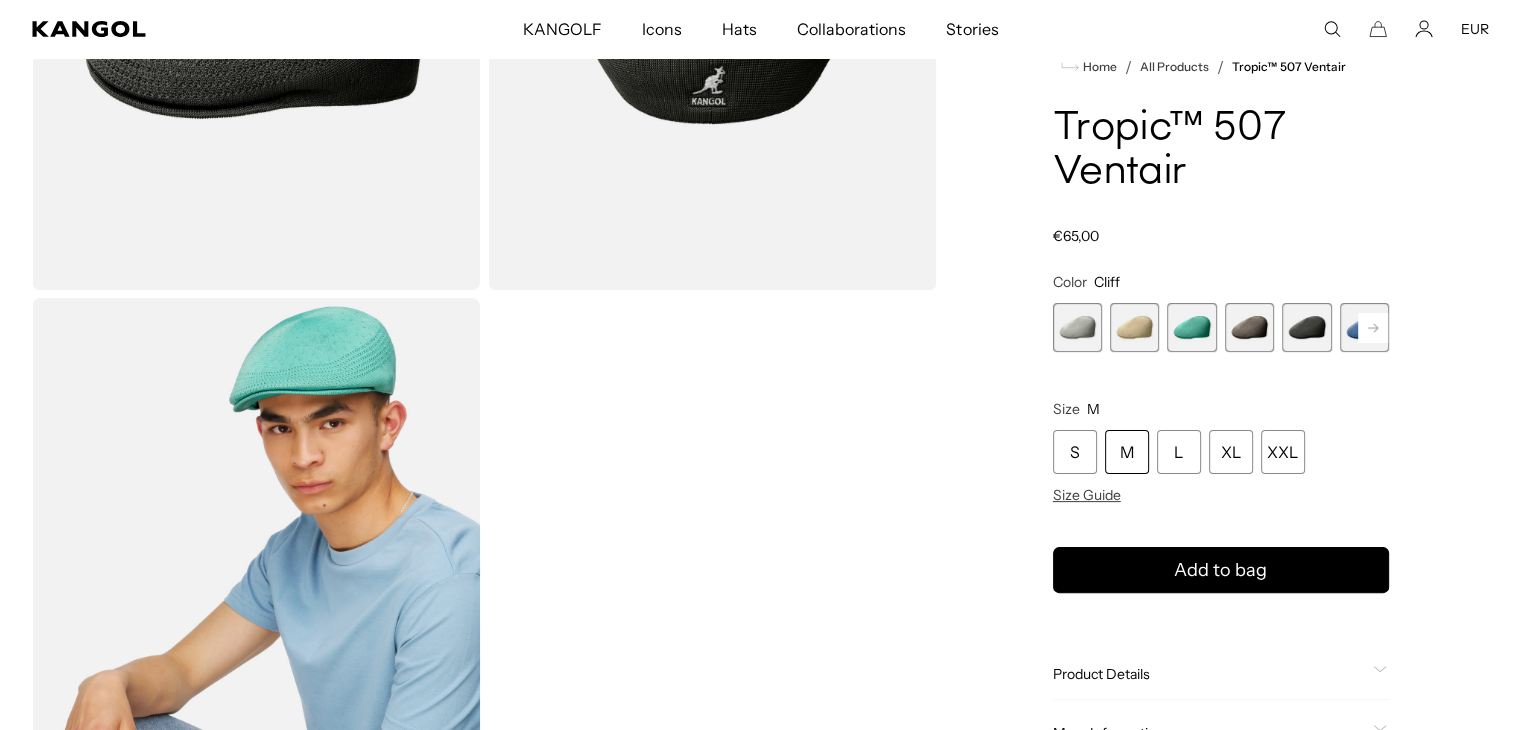 click at bounding box center (256, 578) 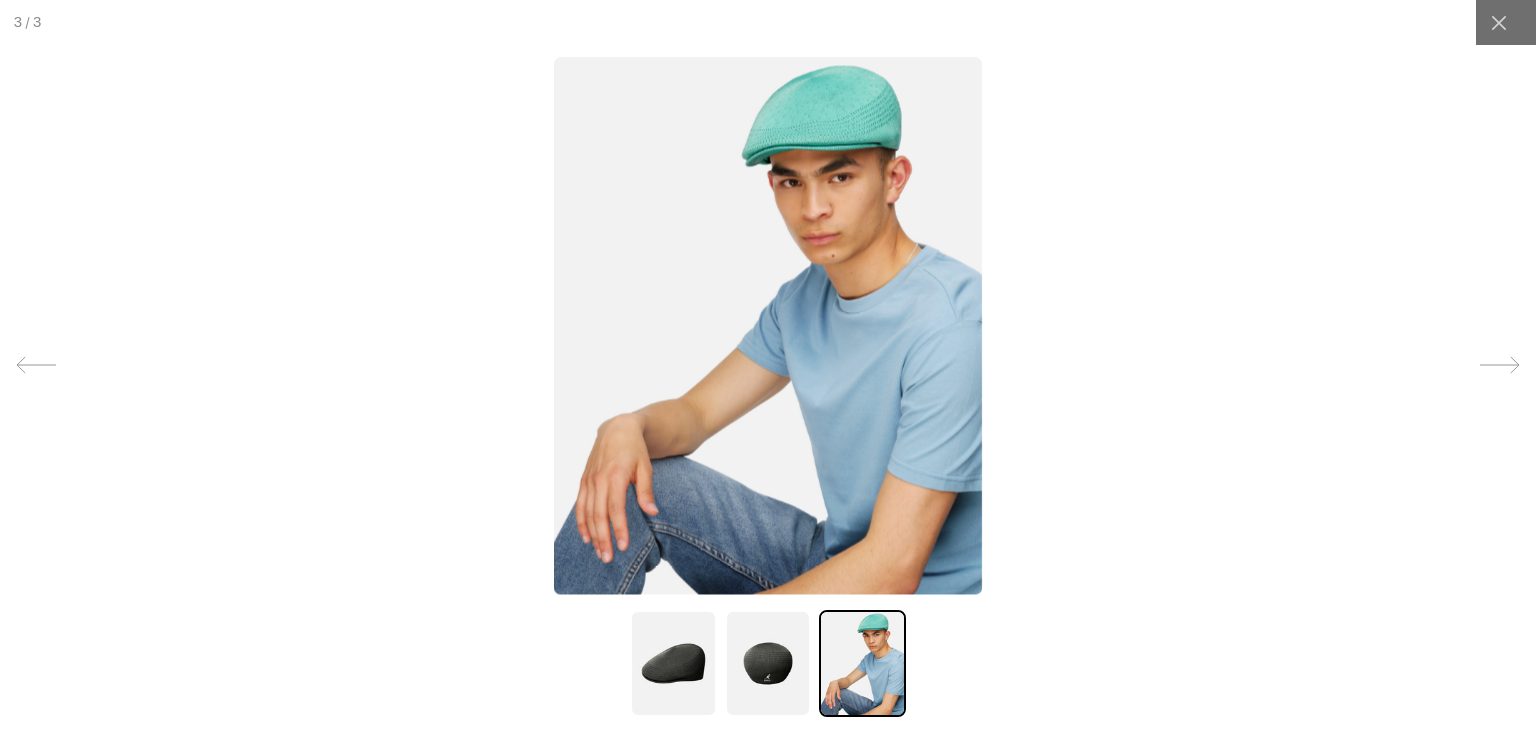 scroll, scrollTop: 0, scrollLeft: 412, axis: horizontal 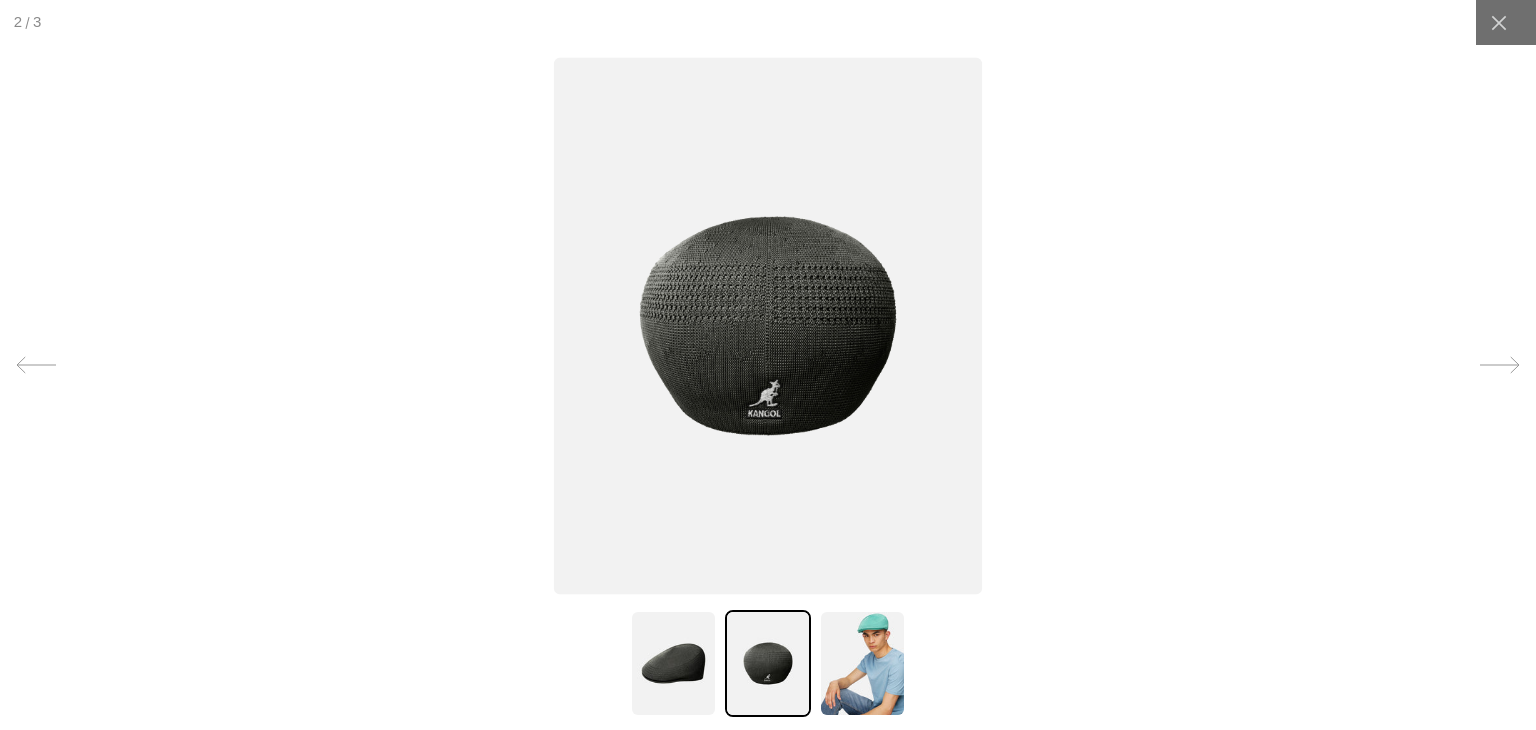 click at bounding box center (673, 663) 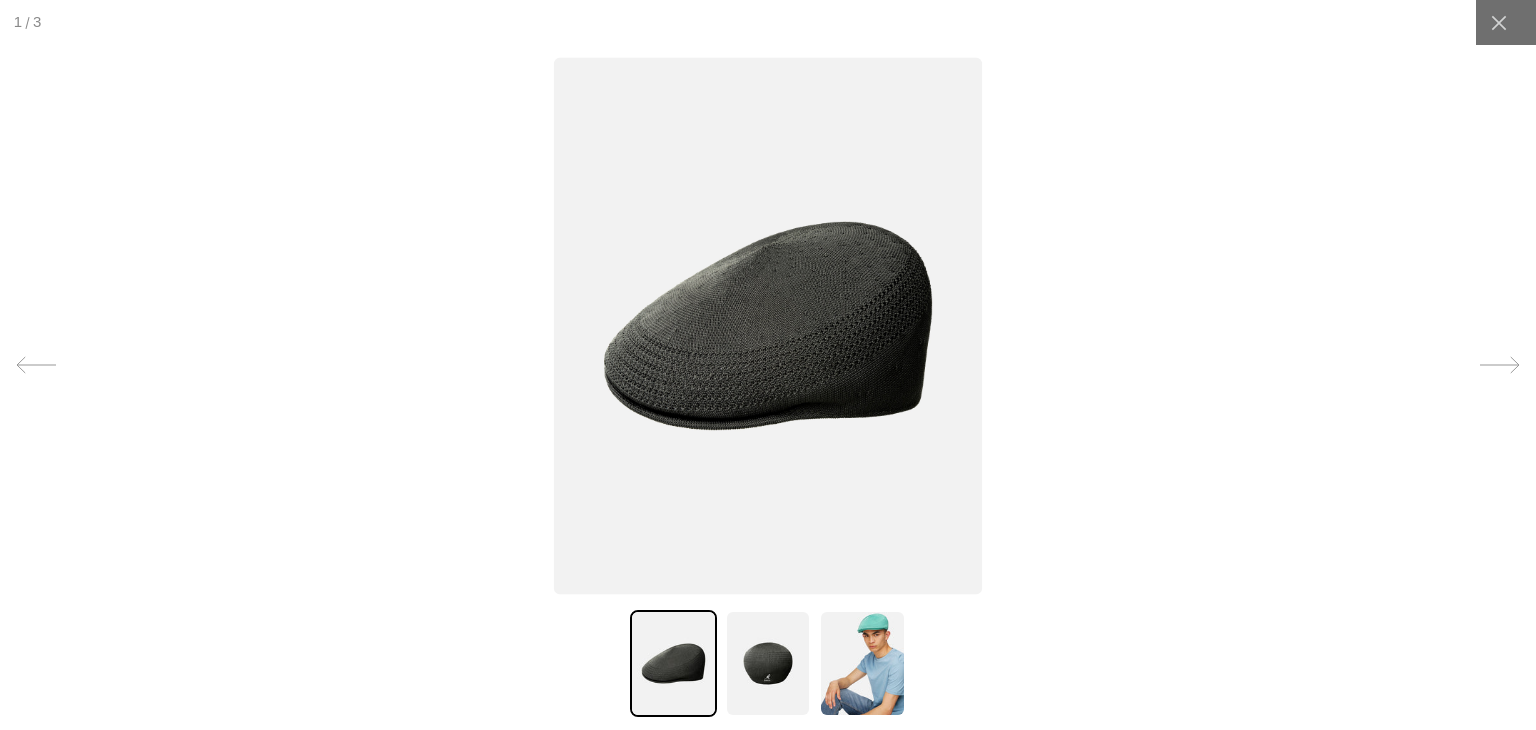click at bounding box center [768, 663] 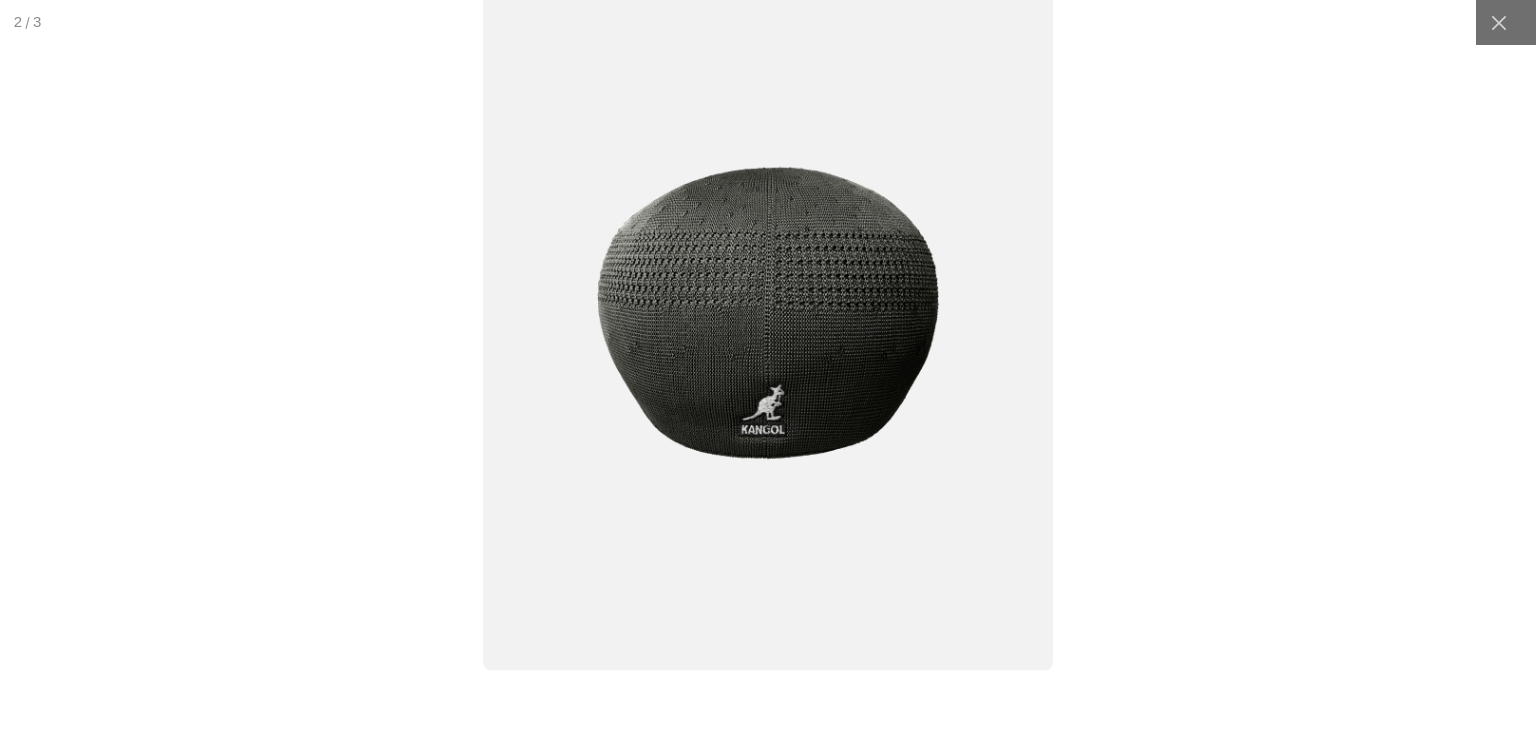 scroll, scrollTop: 0, scrollLeft: 412, axis: horizontal 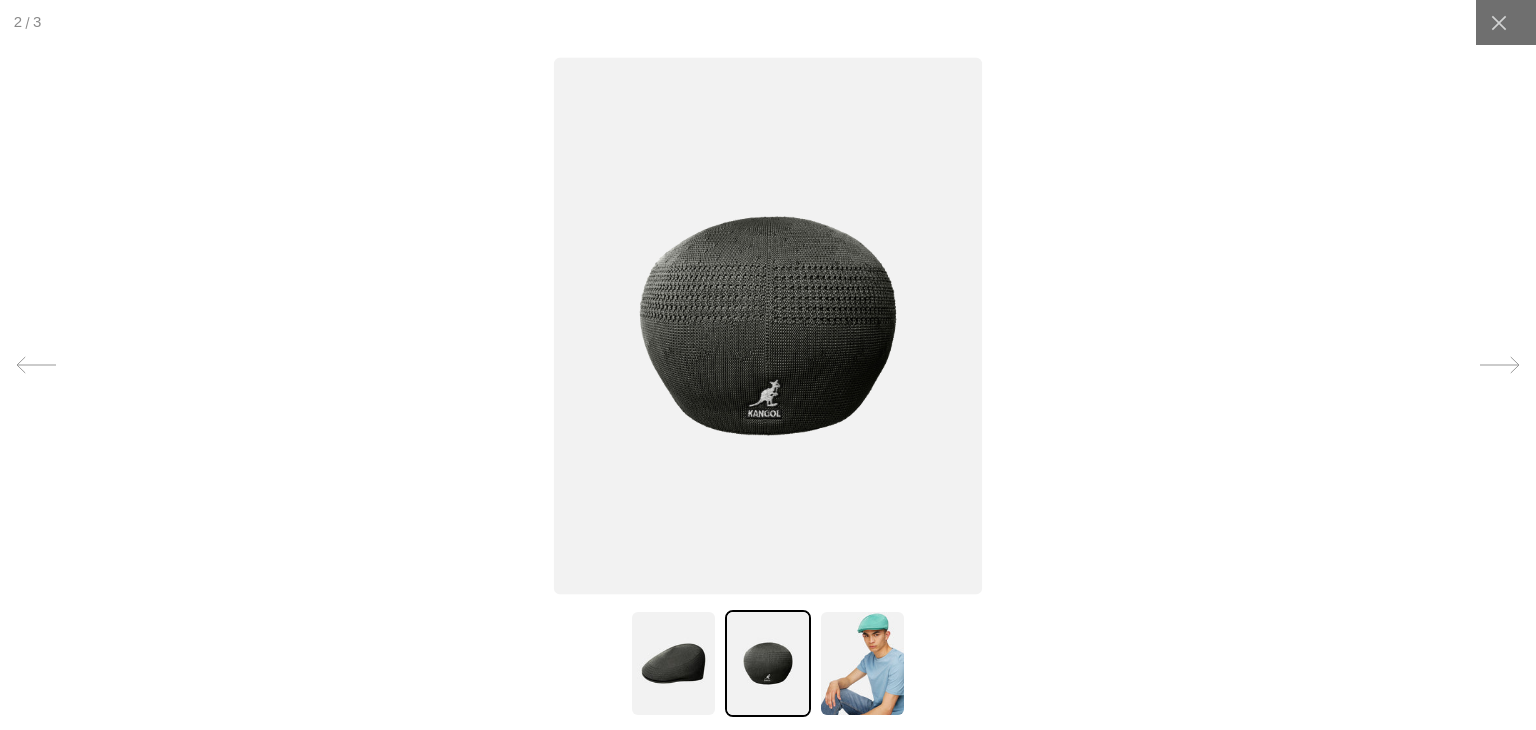 click at bounding box center [862, 663] 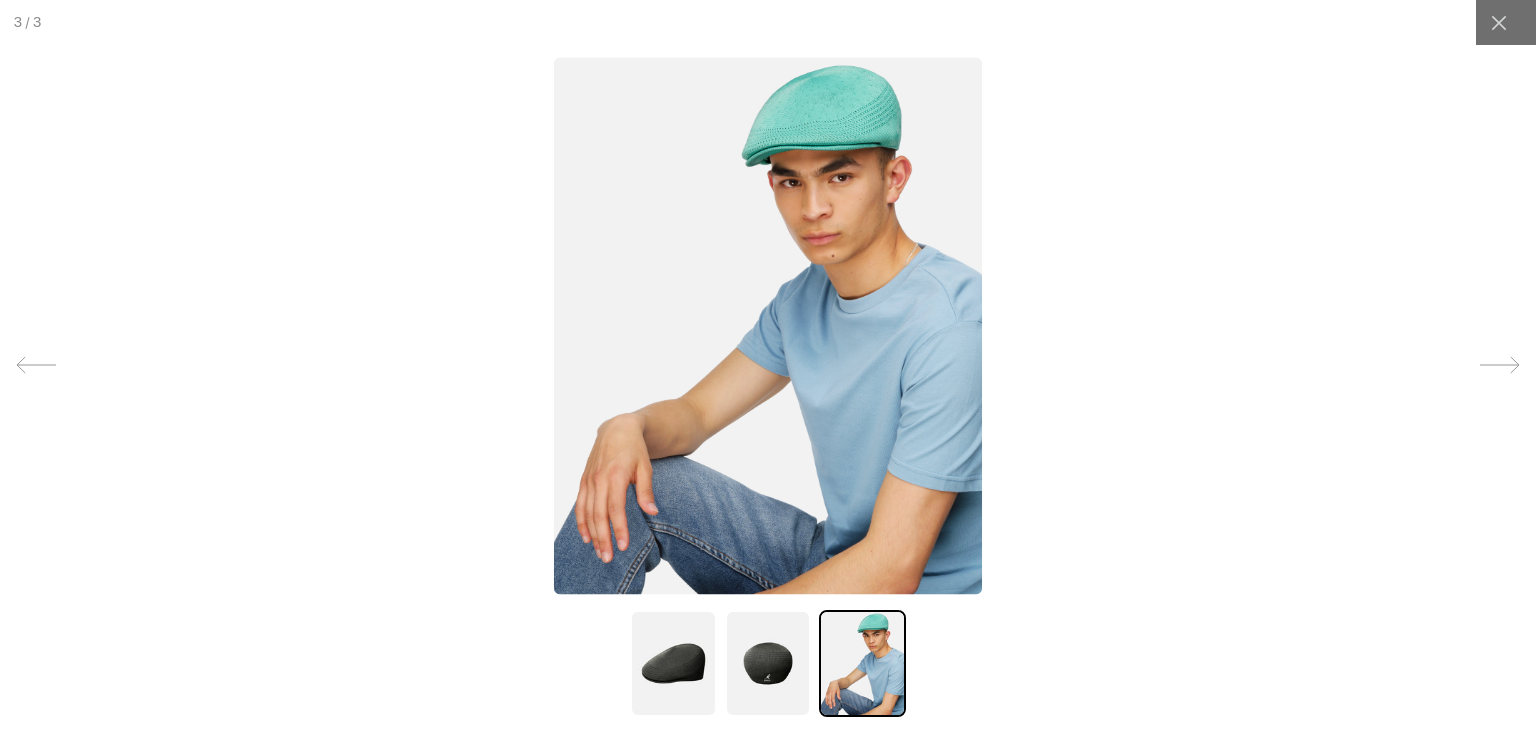 scroll, scrollTop: 0, scrollLeft: 0, axis: both 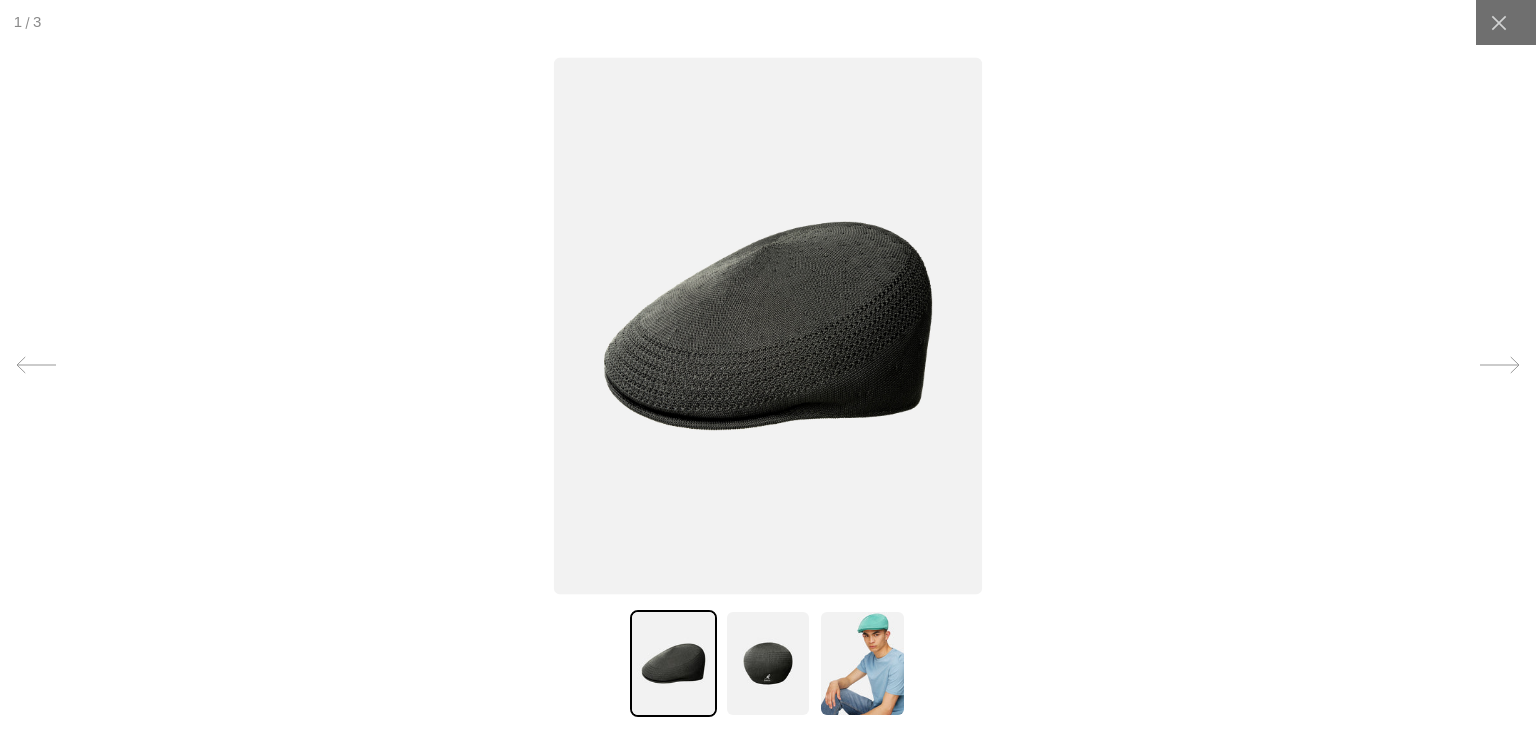 click at bounding box center [862, 663] 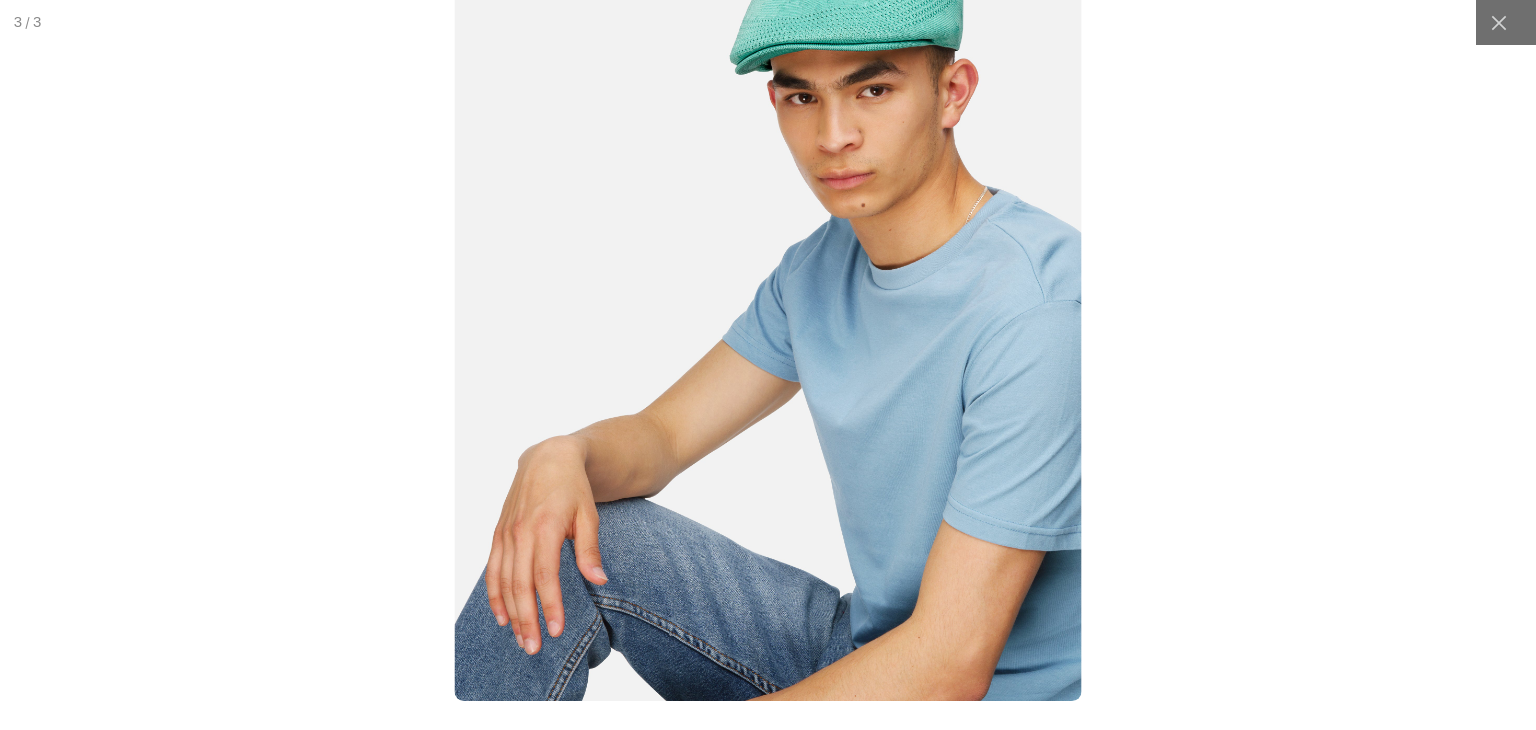 scroll, scrollTop: 0, scrollLeft: 412, axis: horizontal 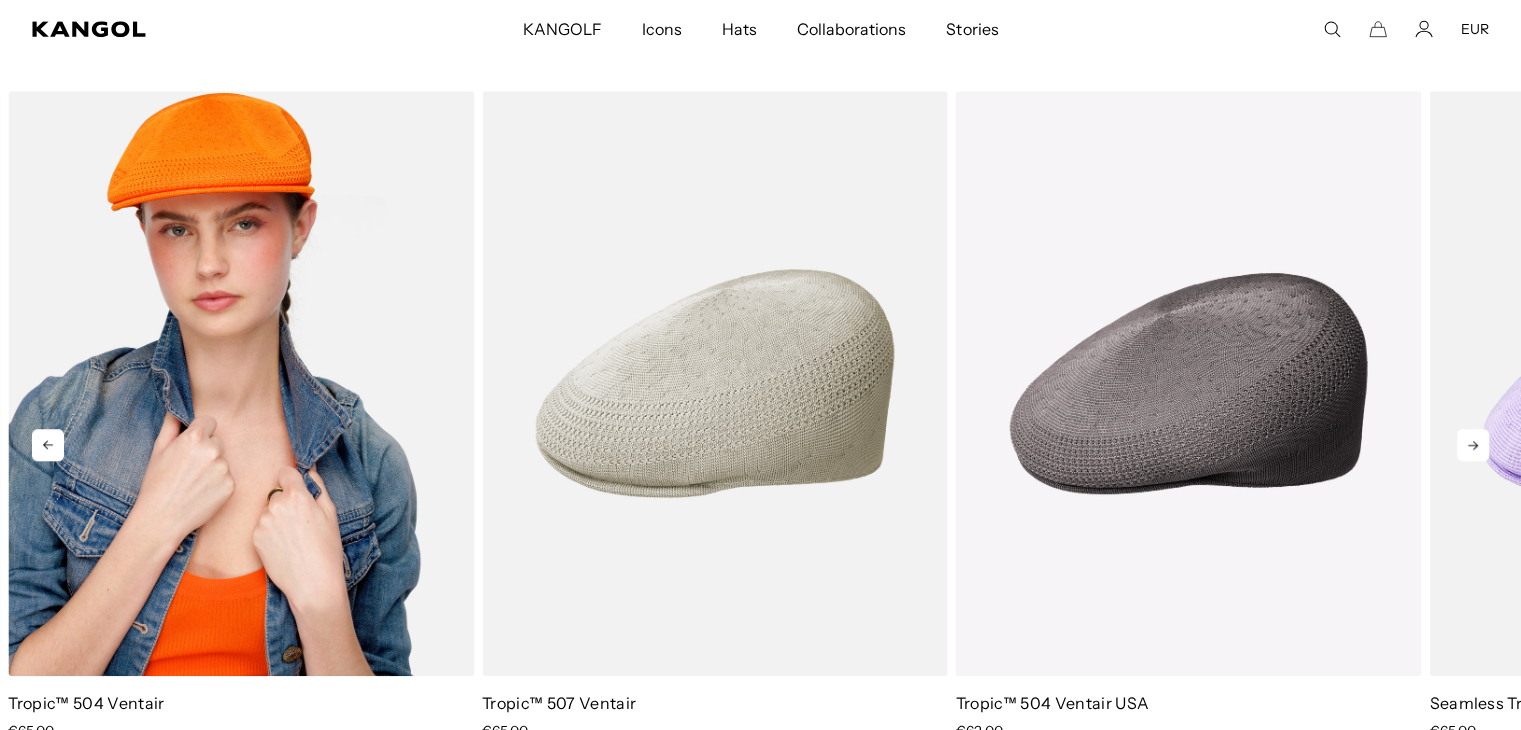 click at bounding box center [241, 383] 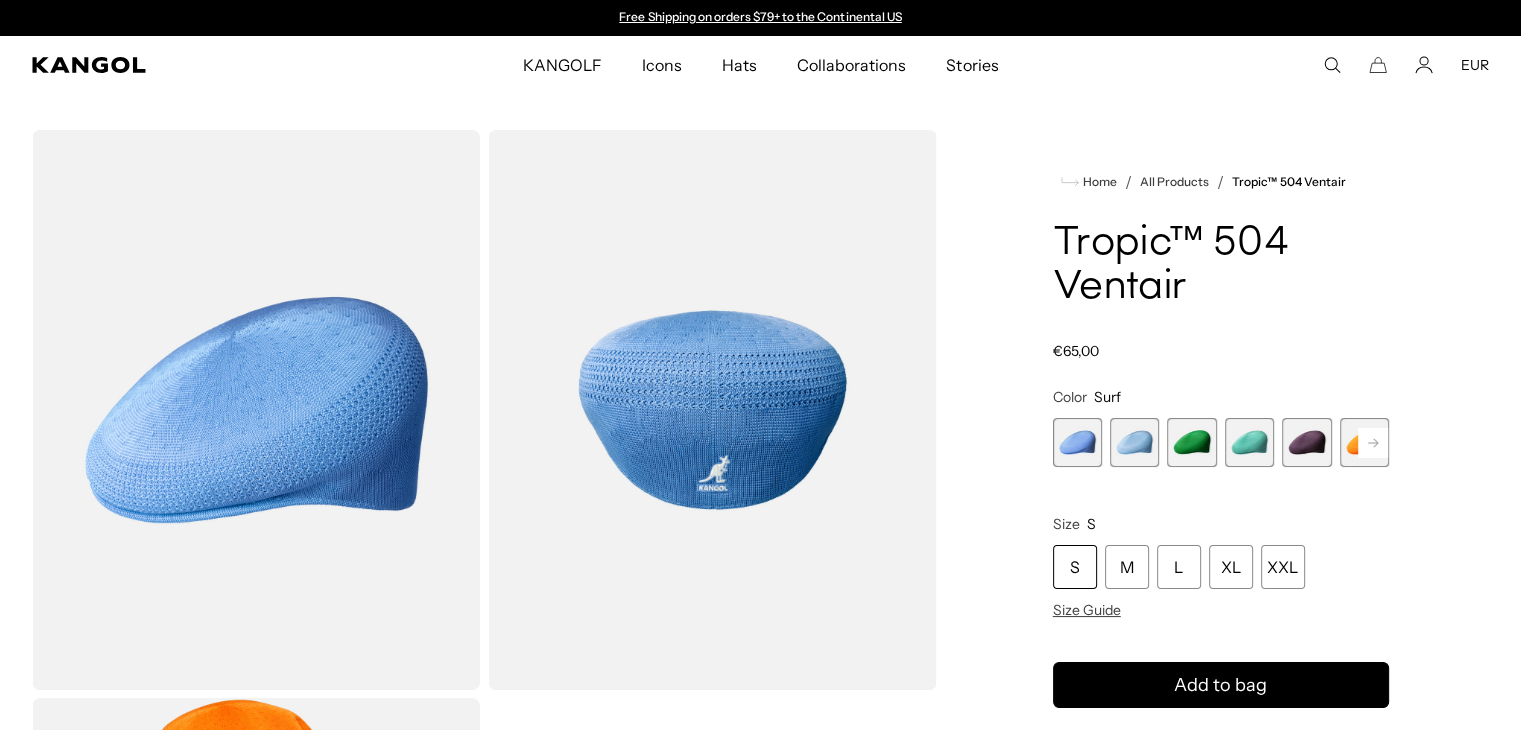scroll, scrollTop: 0, scrollLeft: 0, axis: both 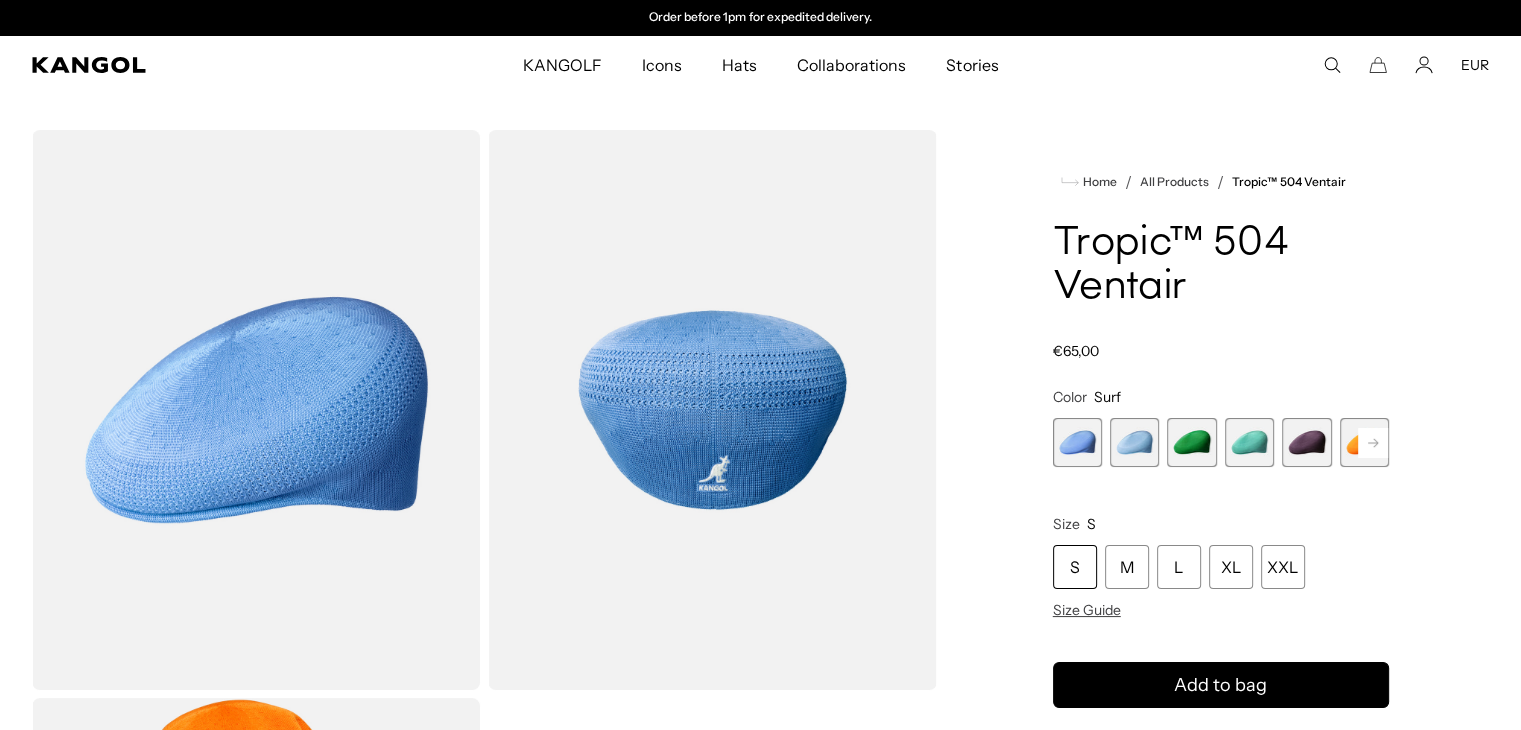 click at bounding box center [1134, 442] 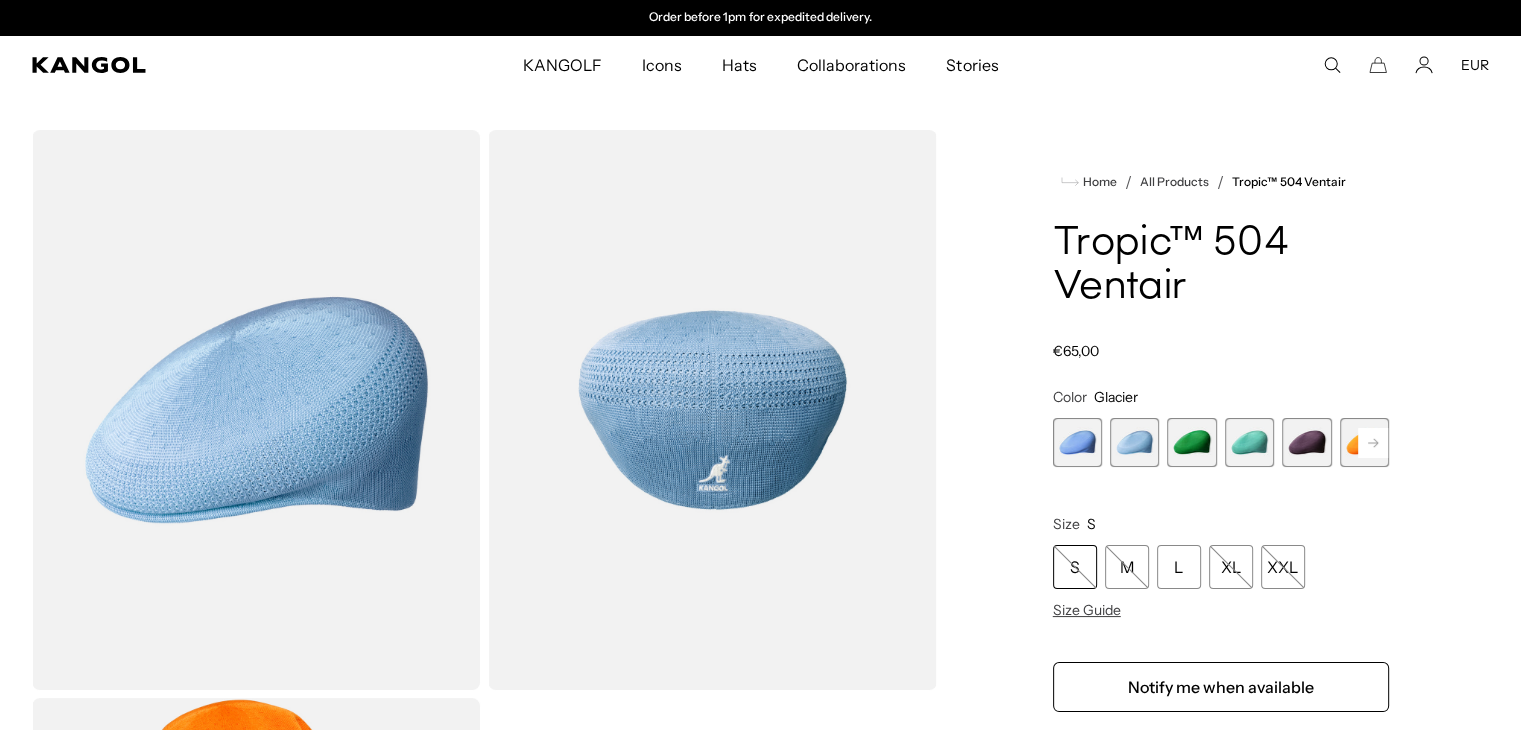 click at bounding box center (1191, 442) 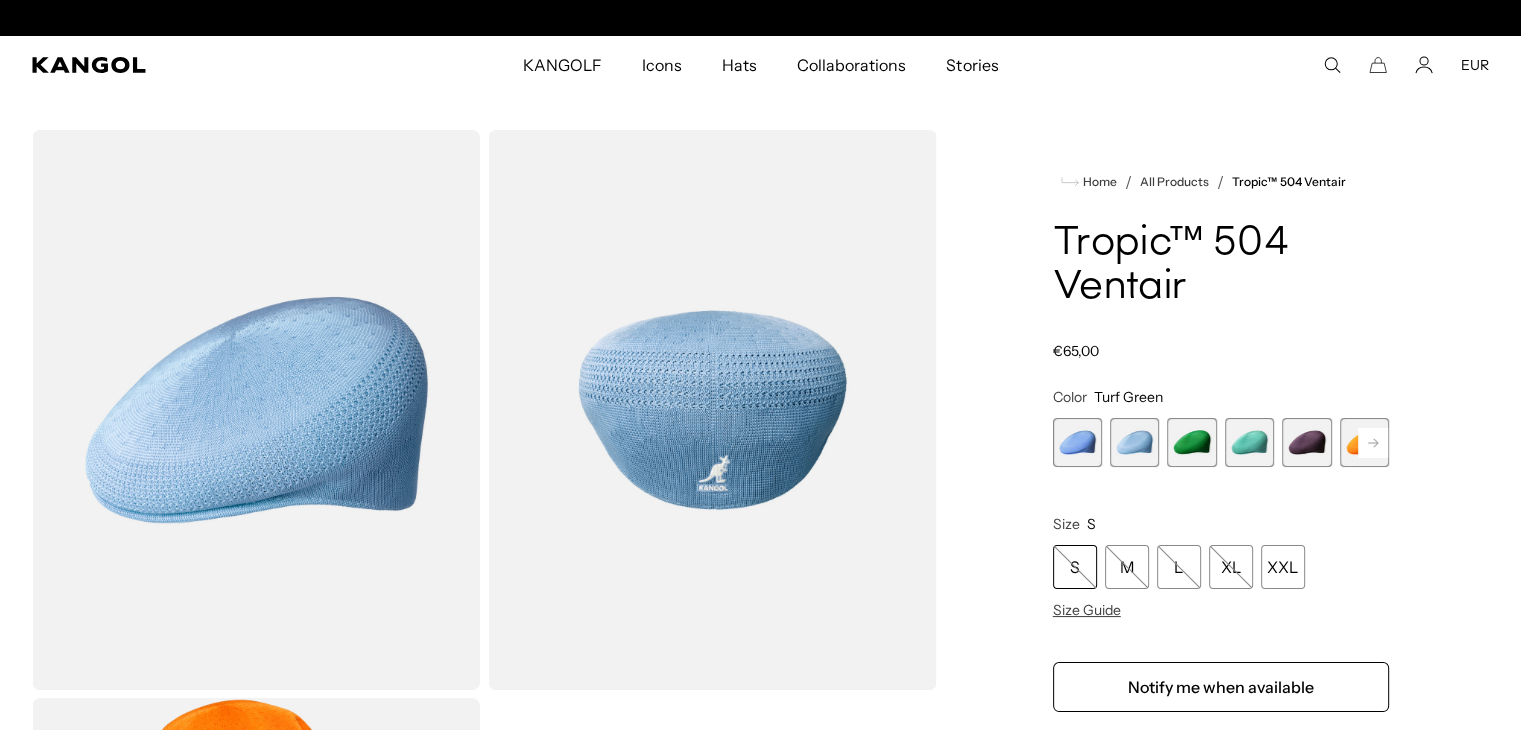 scroll, scrollTop: 0, scrollLeft: 412, axis: horizontal 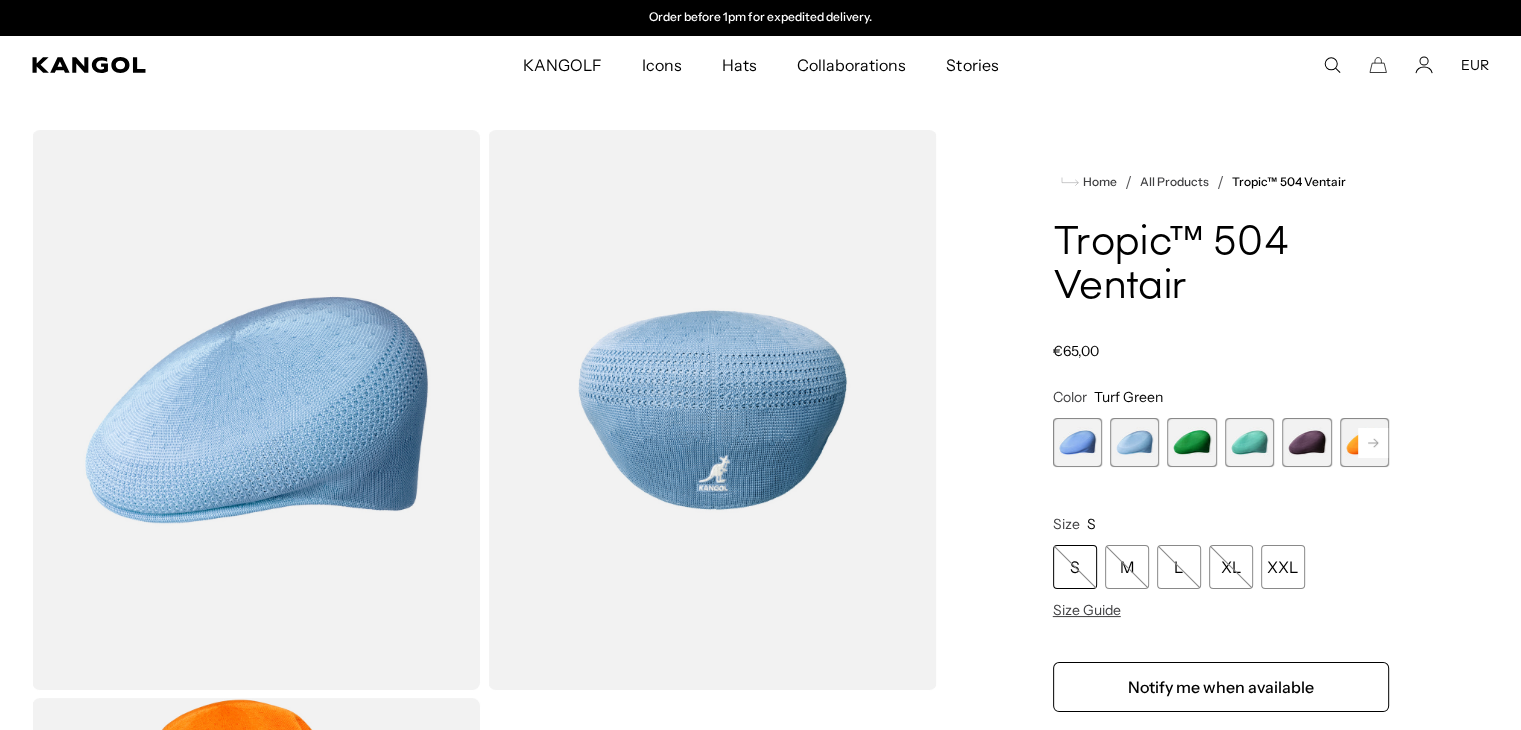 click at bounding box center [1249, 442] 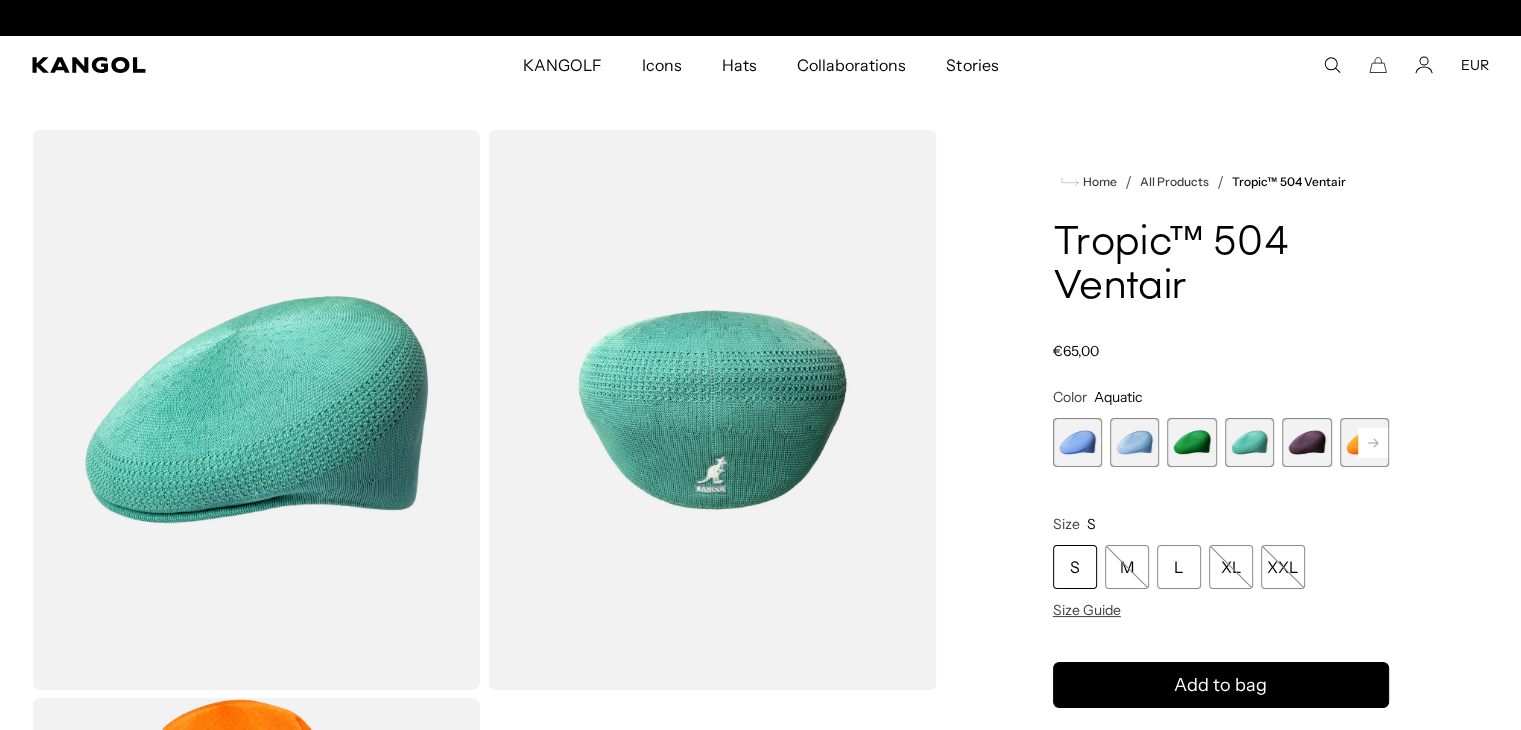 scroll, scrollTop: 0, scrollLeft: 0, axis: both 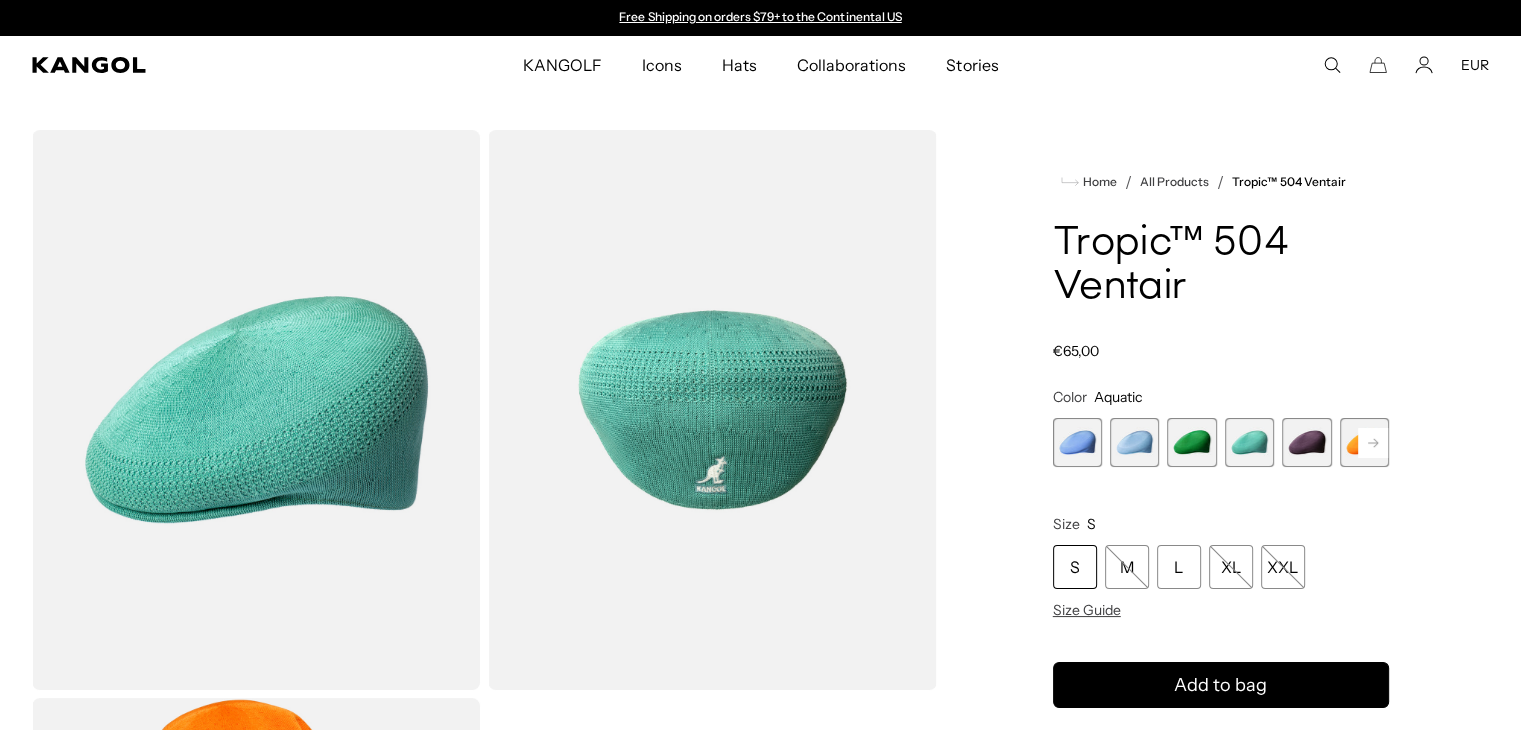click at bounding box center (1306, 442) 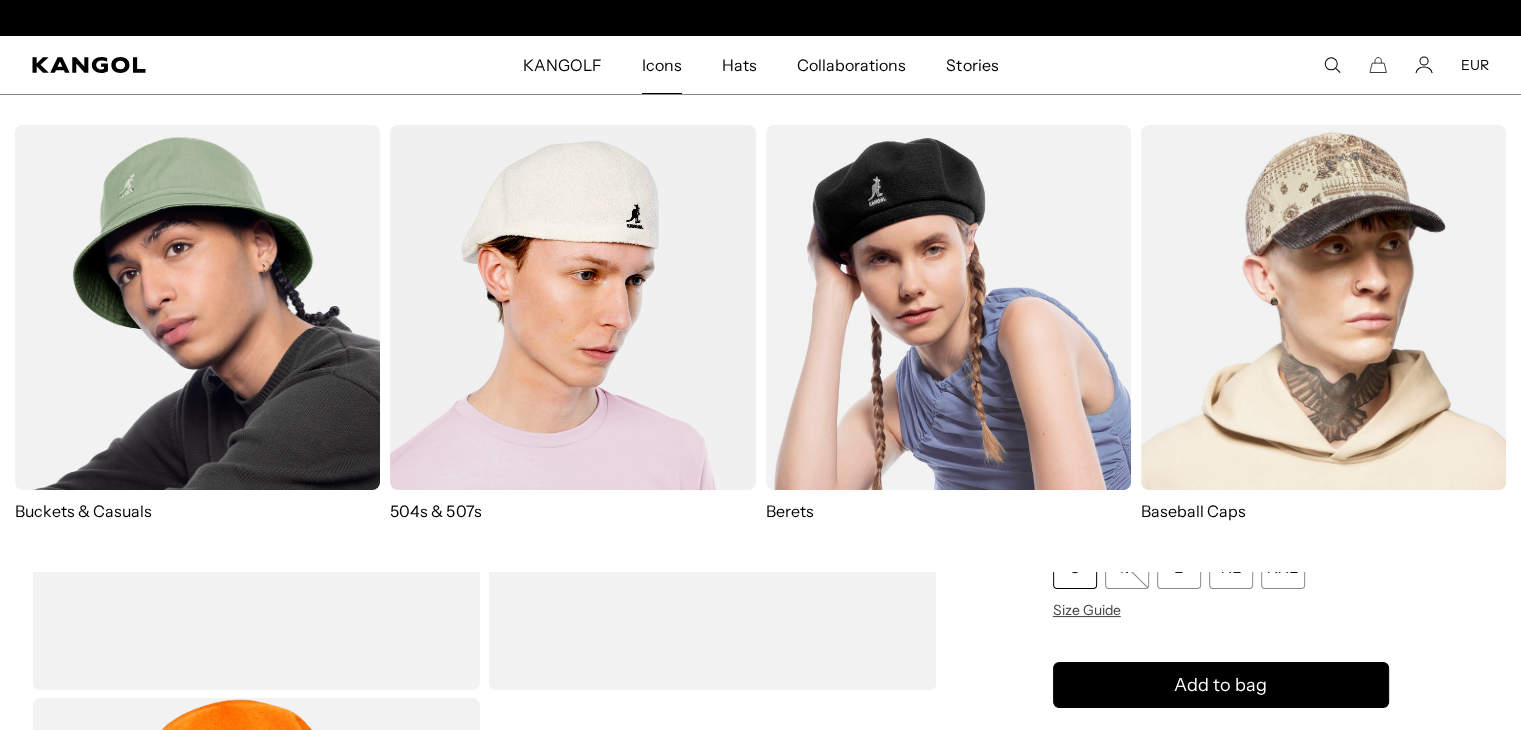 scroll, scrollTop: 0, scrollLeft: 412, axis: horizontal 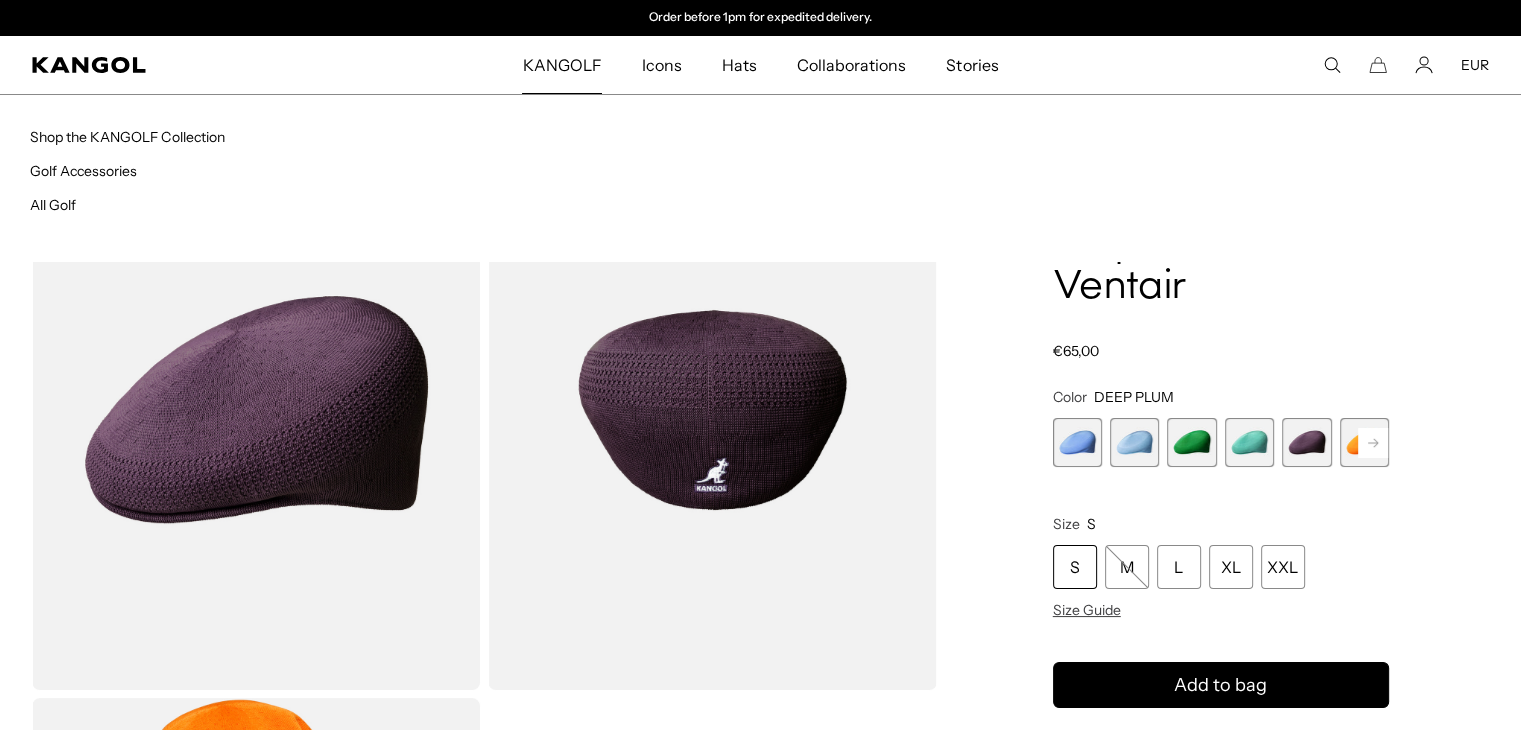 click on "KANGOLF" at bounding box center [561, 65] 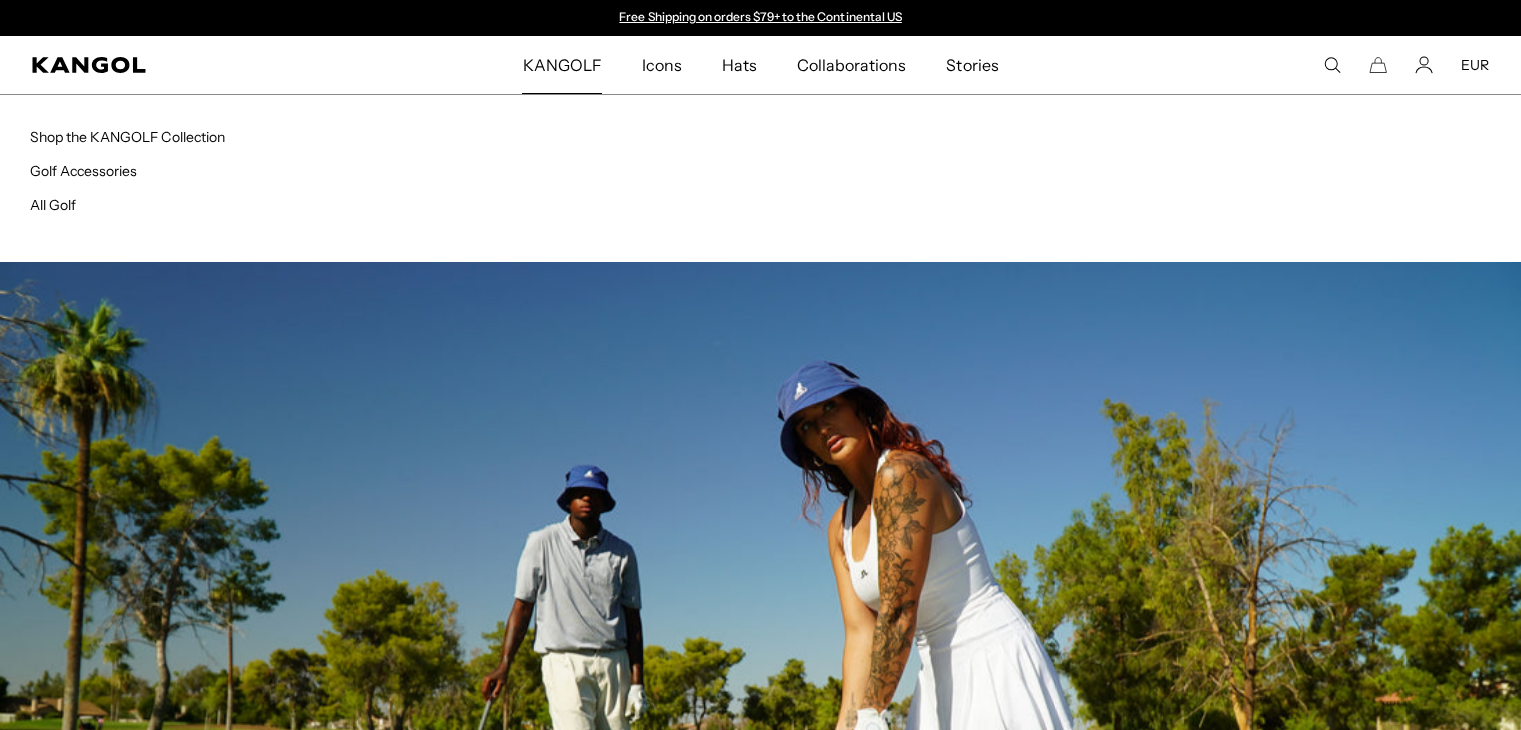 scroll, scrollTop: 0, scrollLeft: 0, axis: both 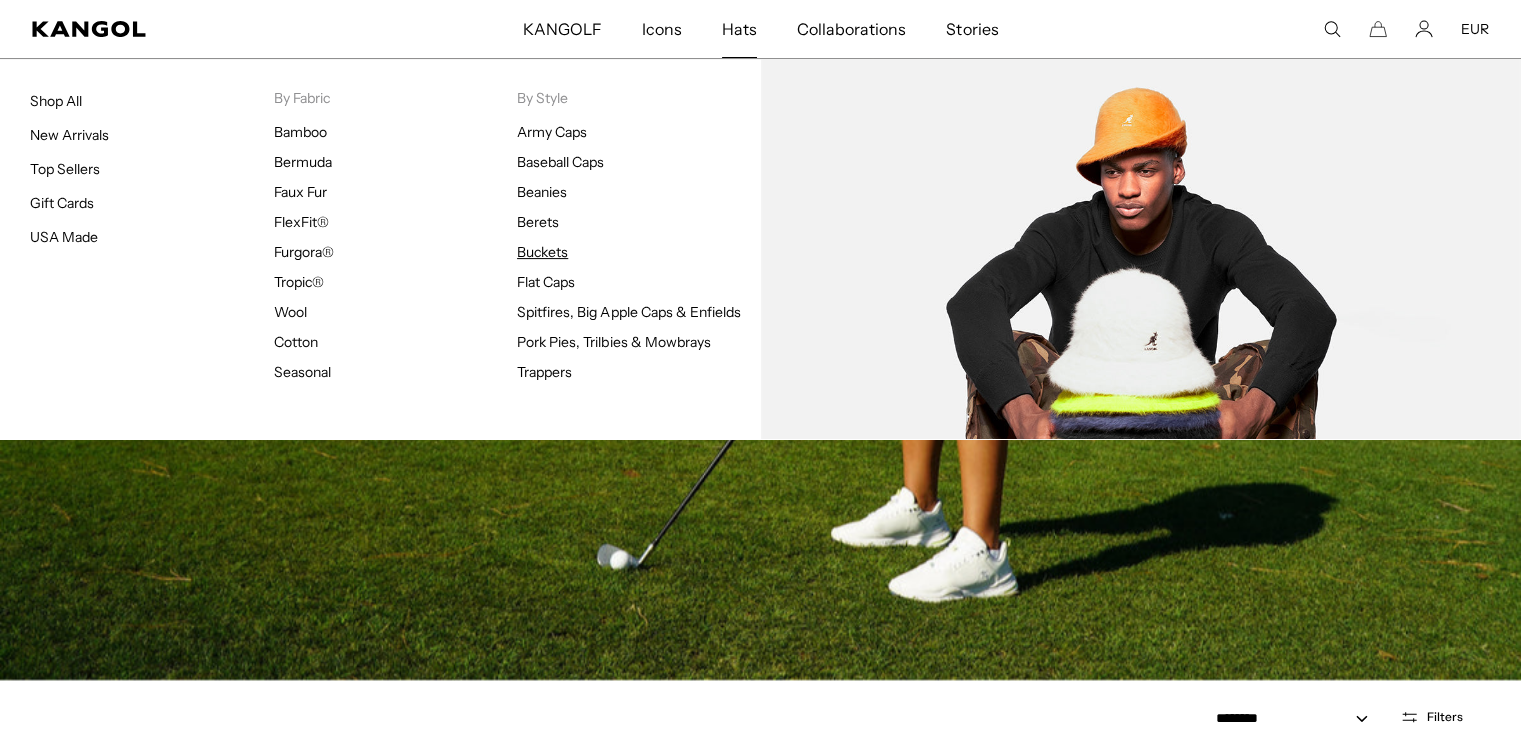 click on "Buckets" at bounding box center (542, 252) 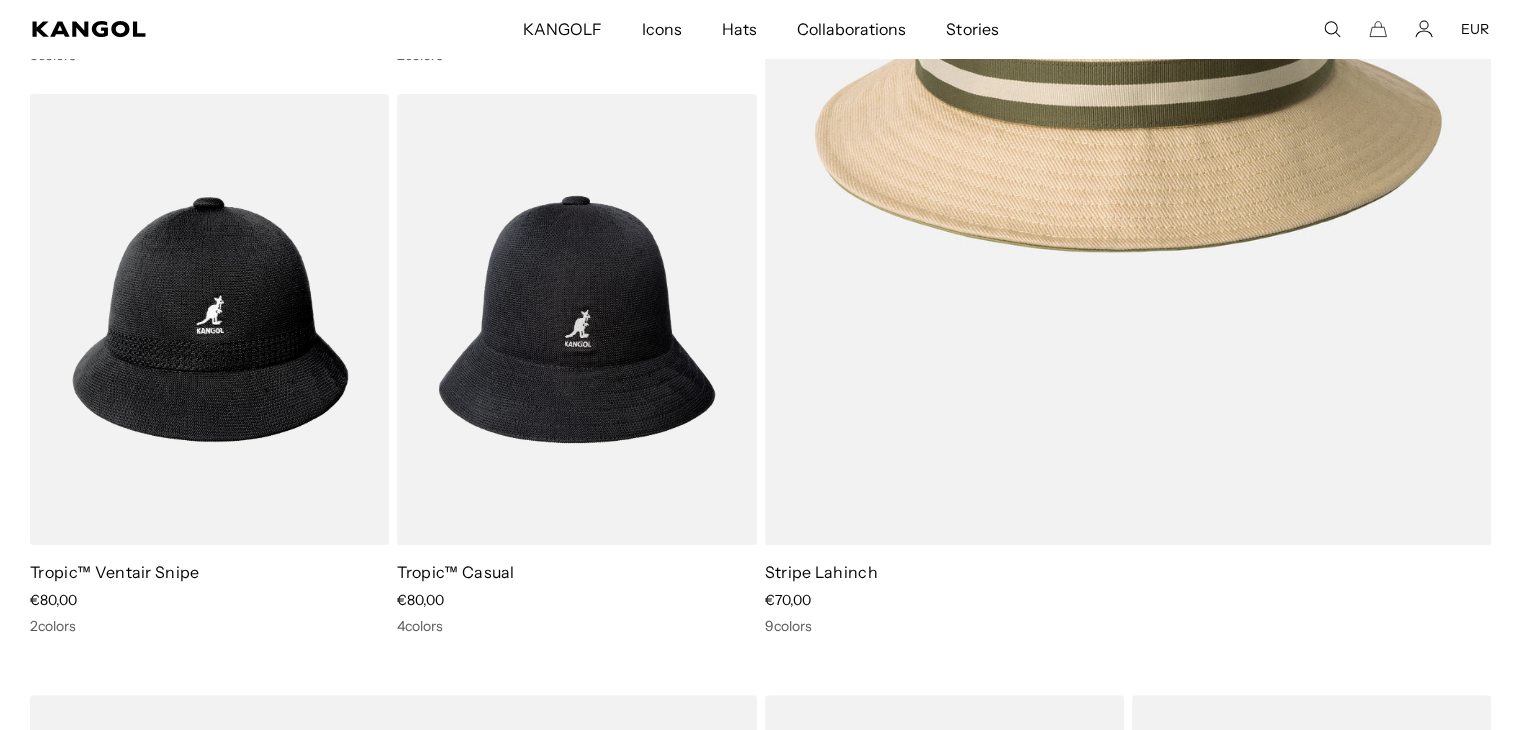 scroll, scrollTop: 700, scrollLeft: 0, axis: vertical 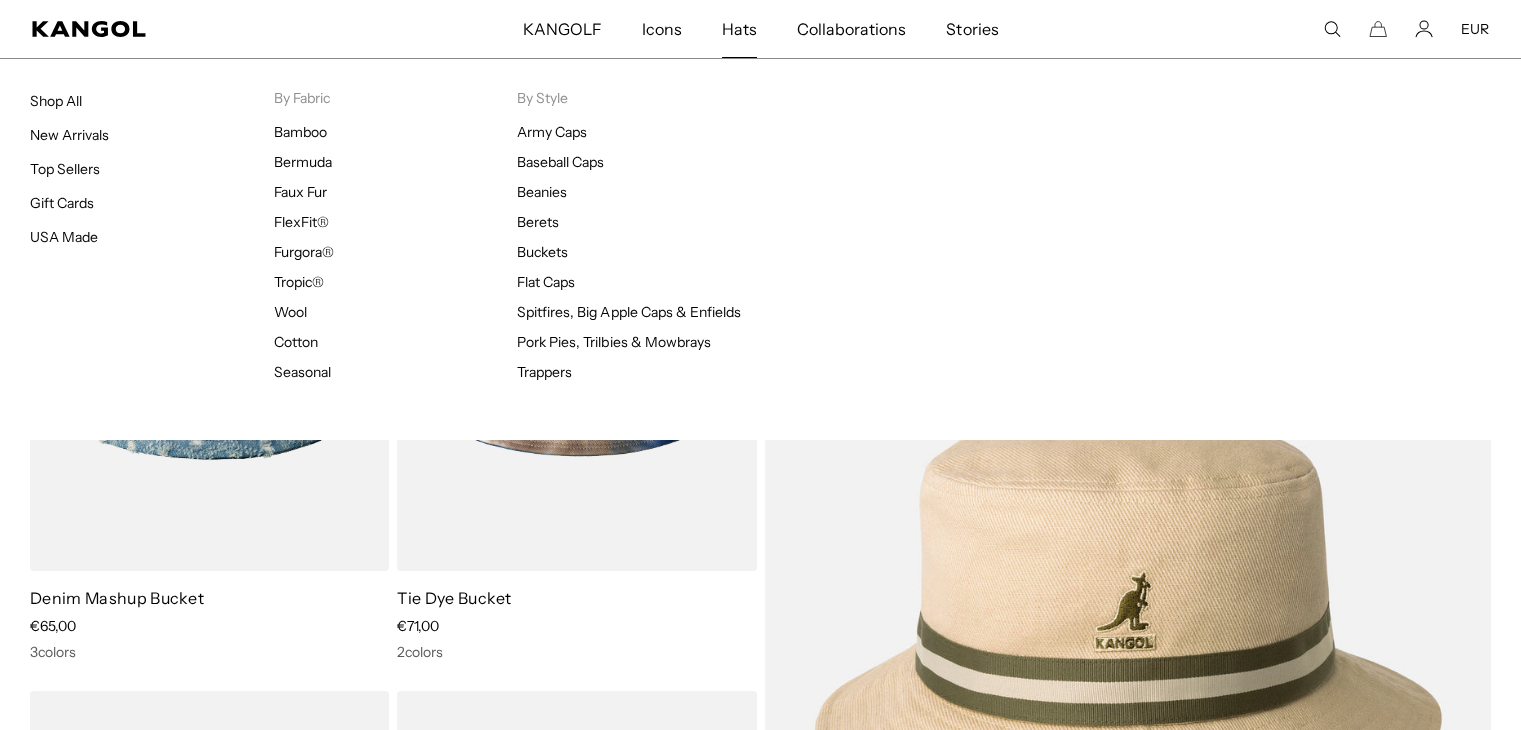 click on "Hats" at bounding box center [739, 29] 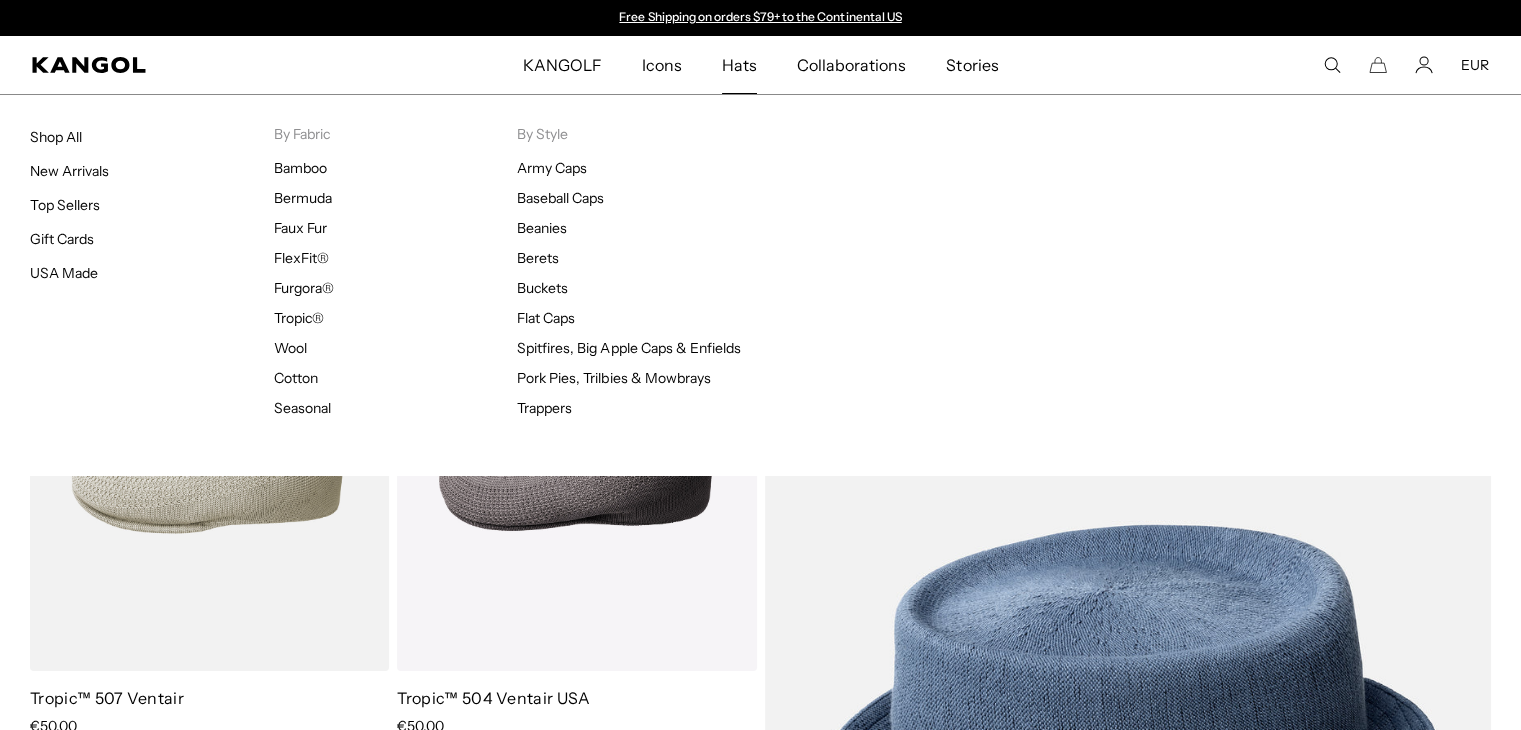 scroll, scrollTop: 0, scrollLeft: 0, axis: both 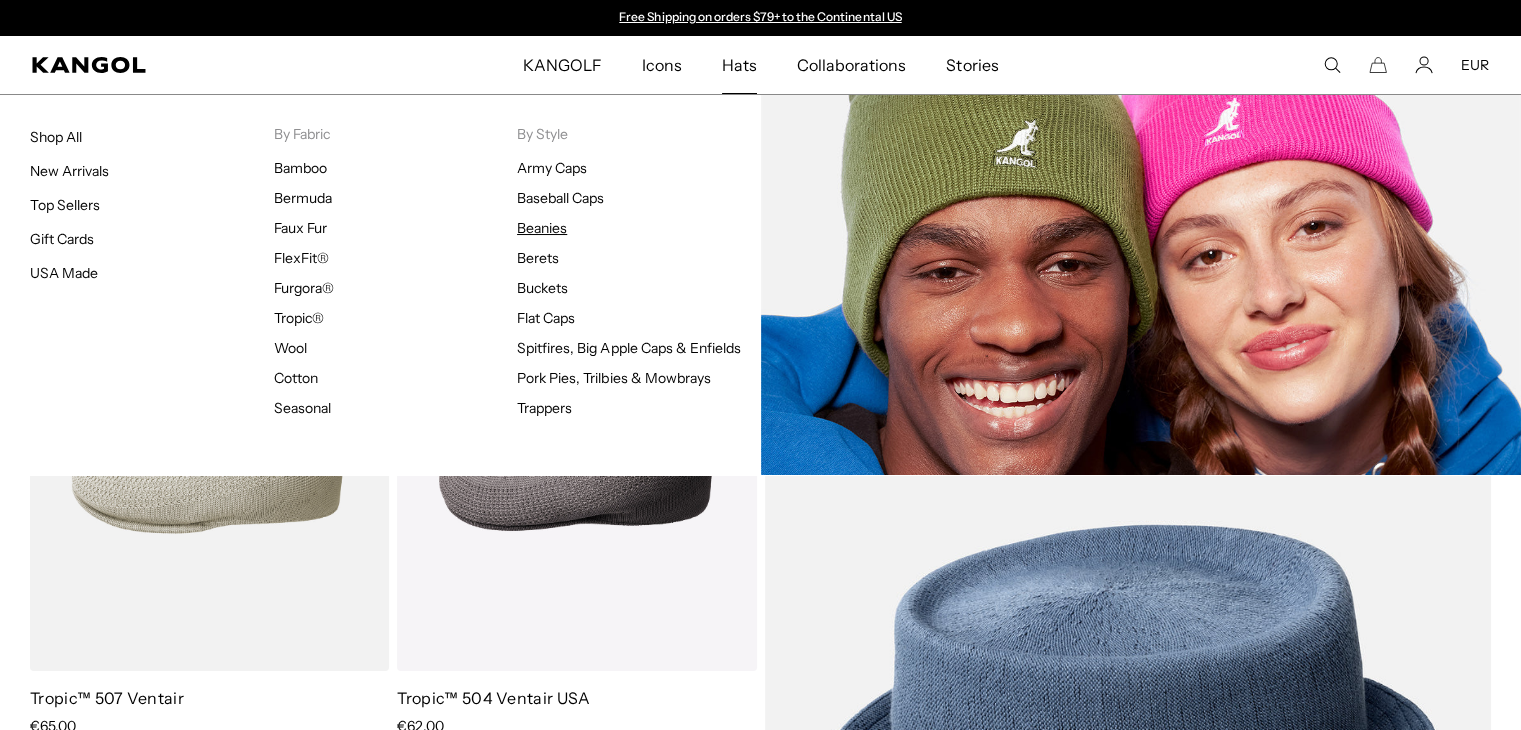 click on "Beanies" at bounding box center (542, 228) 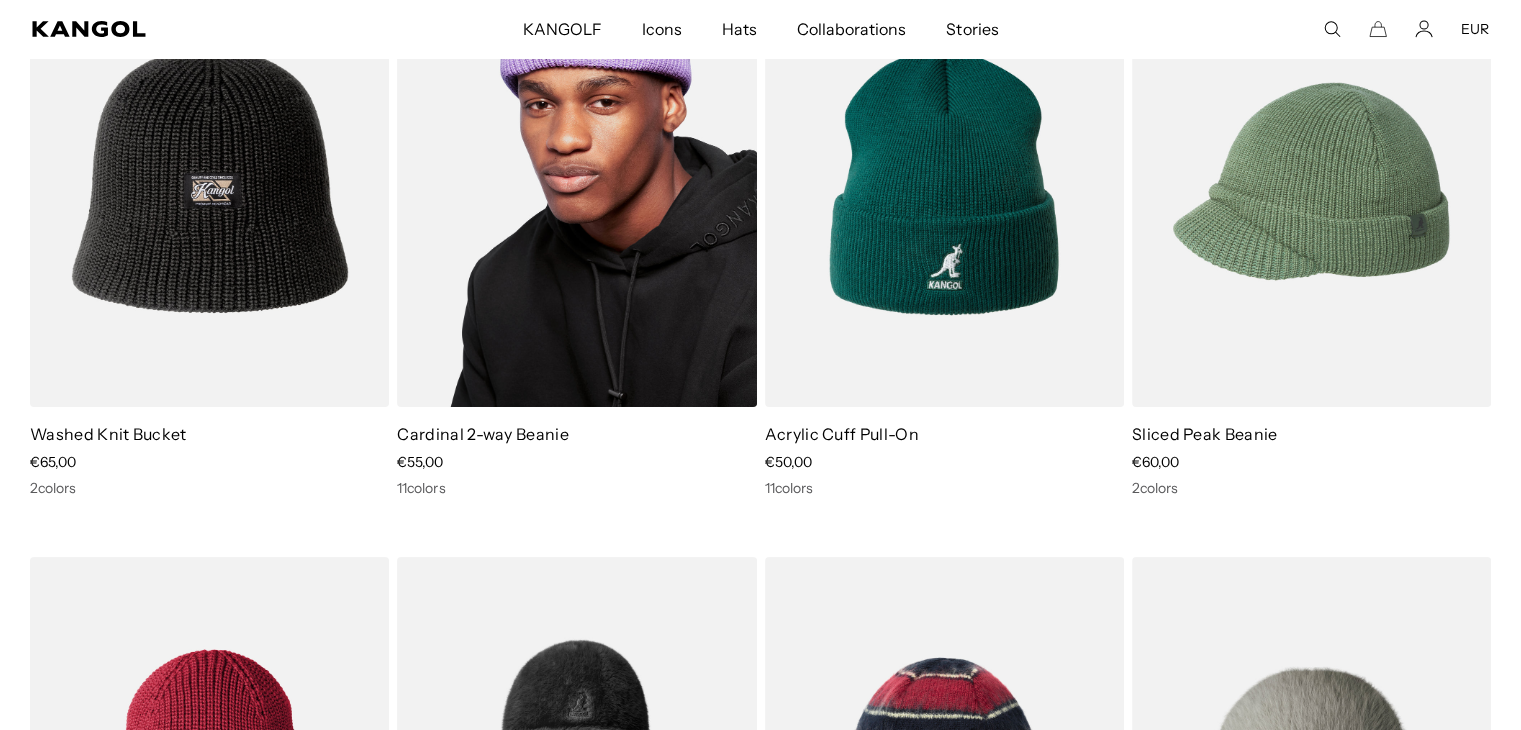 scroll, scrollTop: 325, scrollLeft: 0, axis: vertical 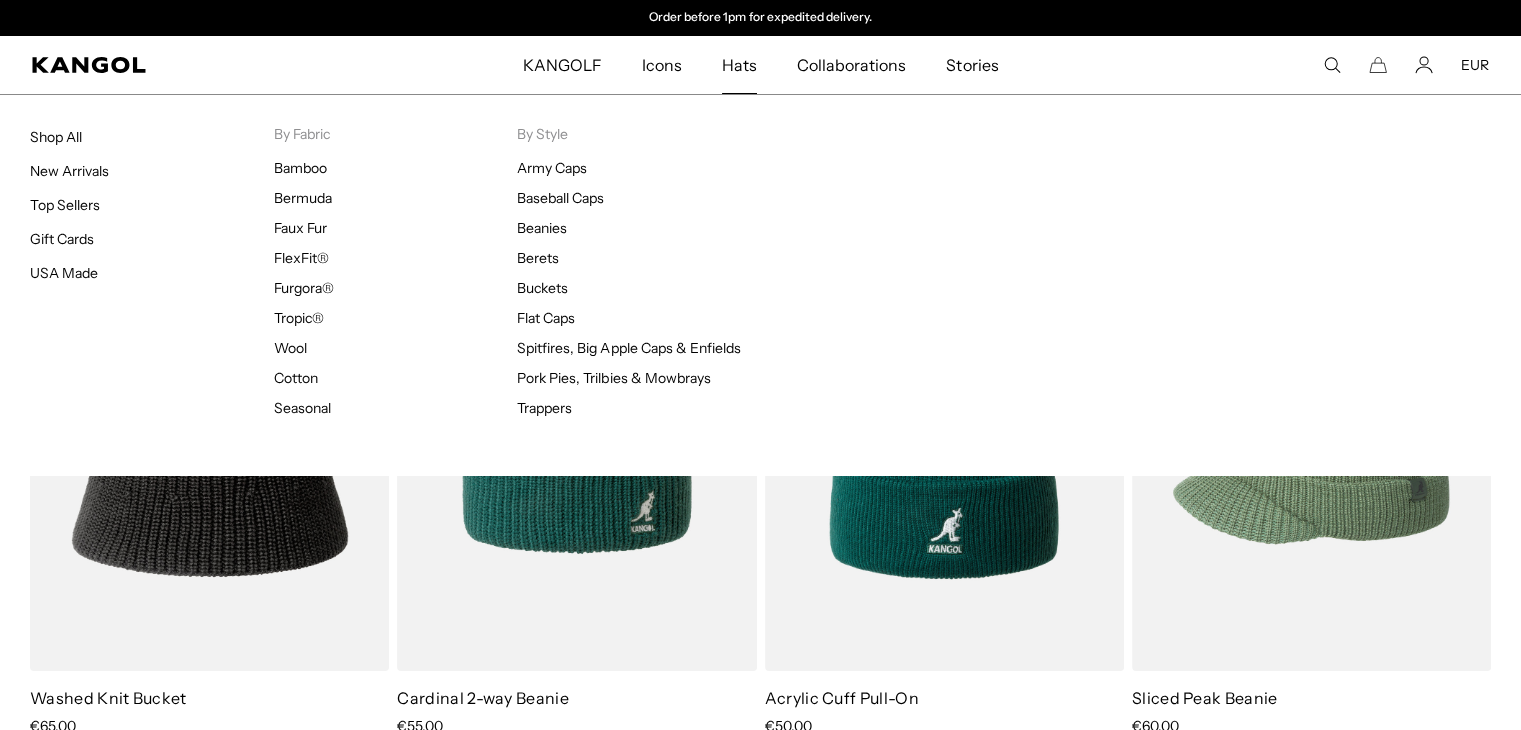 click on "Hats" at bounding box center [739, 65] 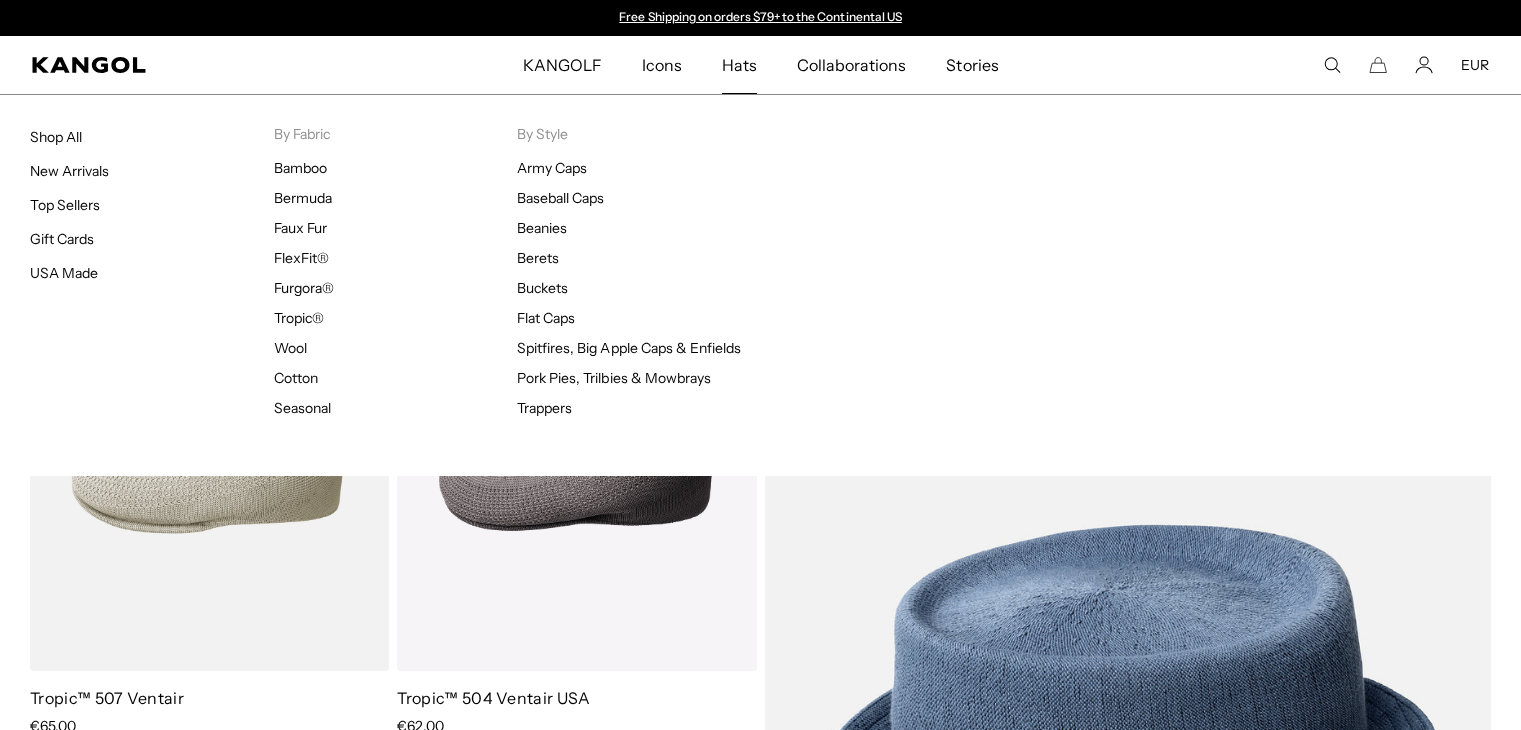 scroll, scrollTop: 0, scrollLeft: 0, axis: both 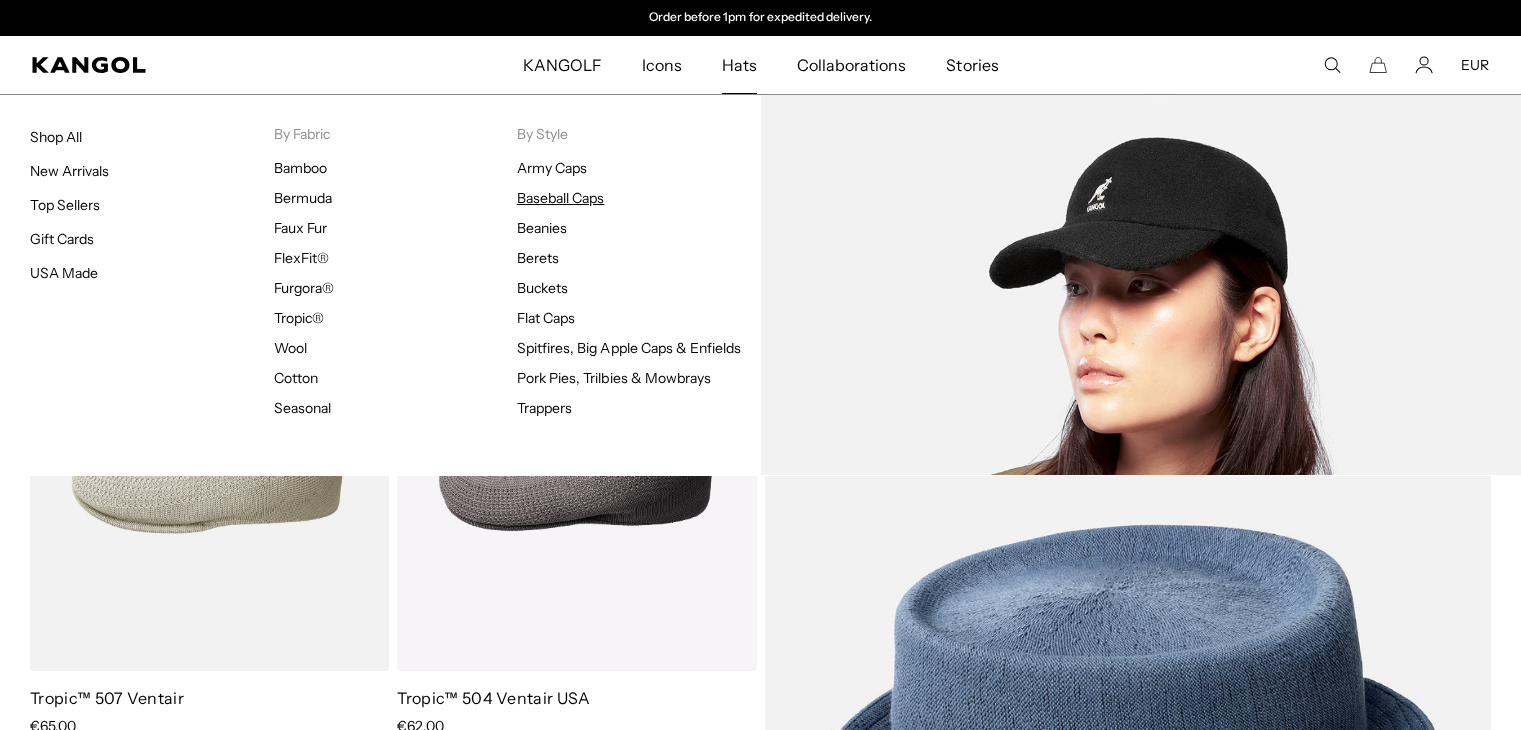 click on "Baseball Caps" at bounding box center (560, 198) 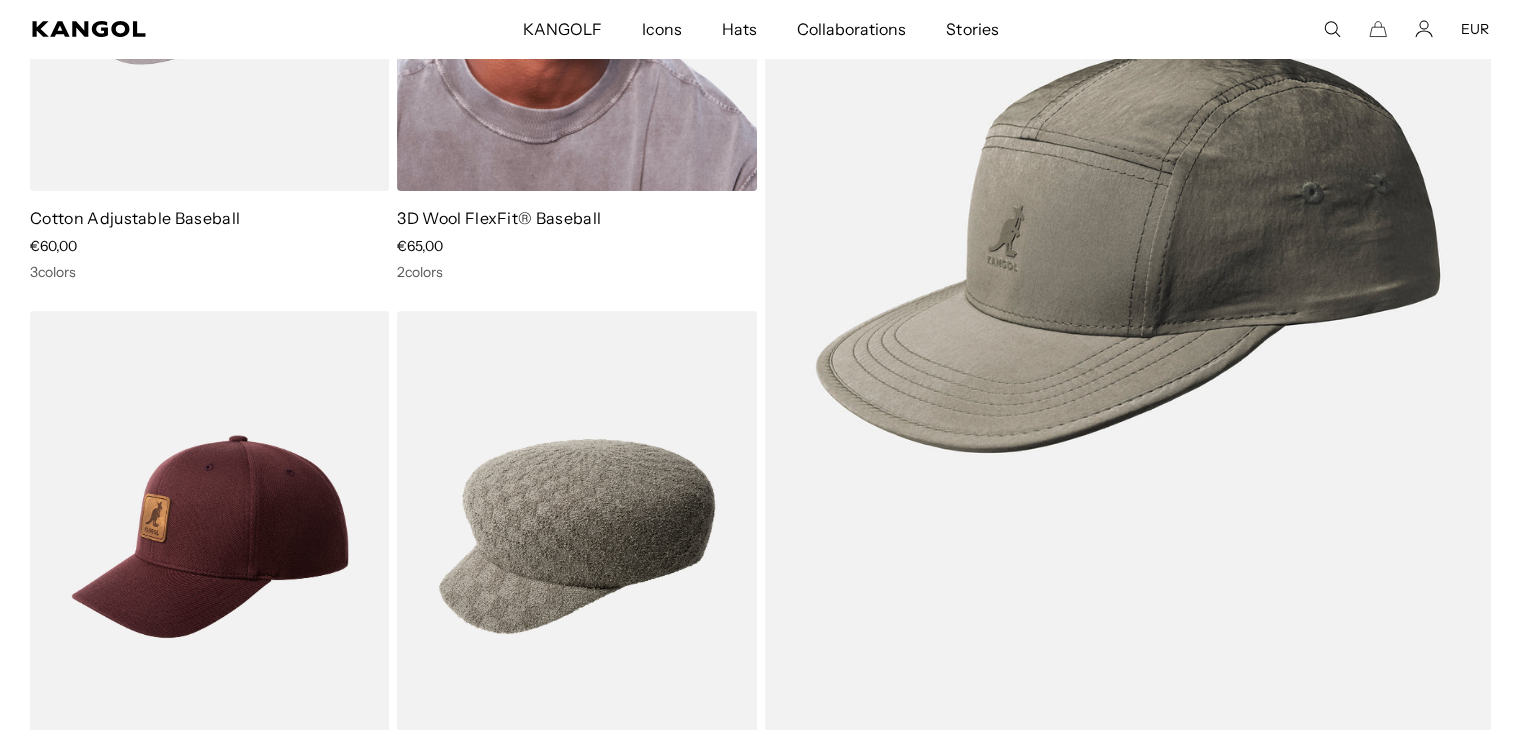 scroll, scrollTop: 700, scrollLeft: 0, axis: vertical 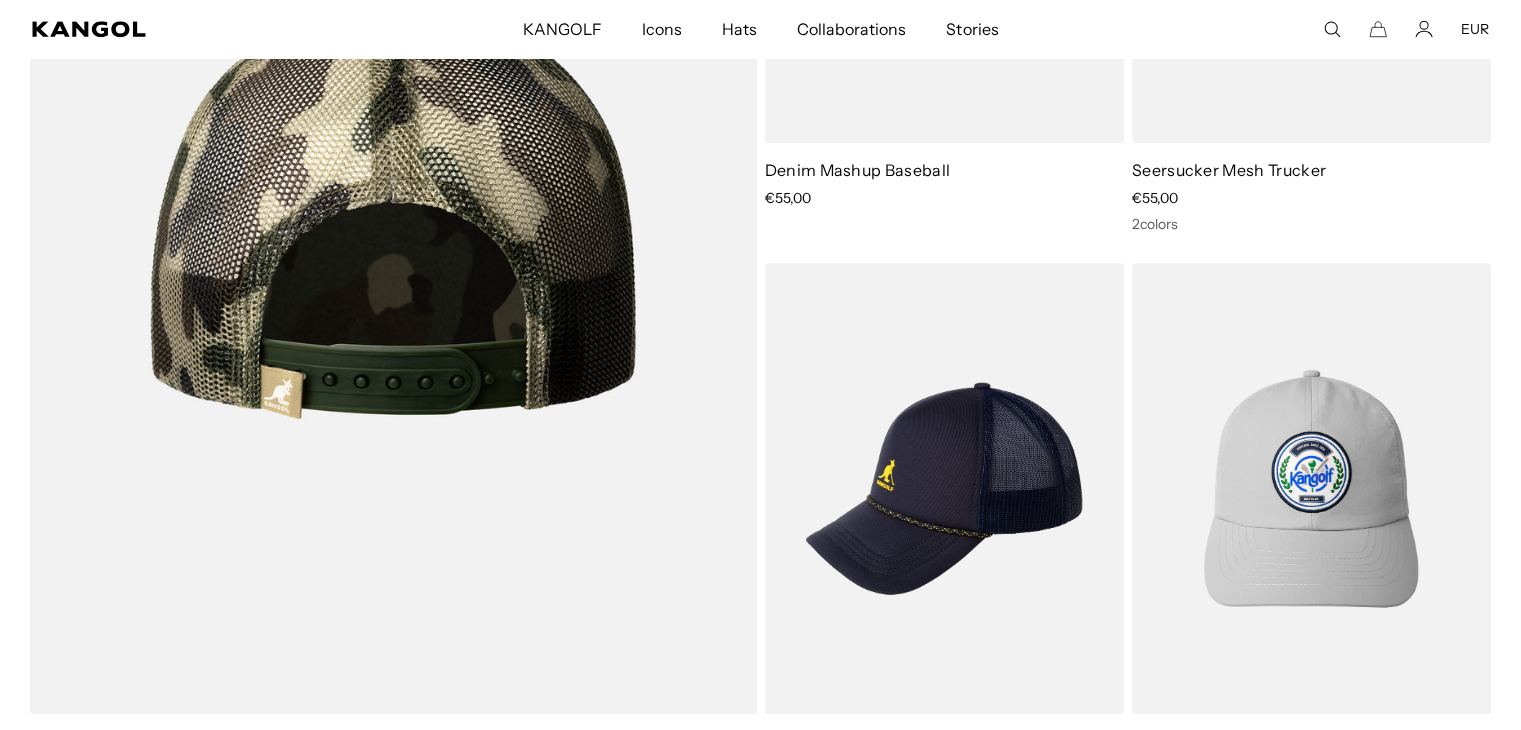 click at bounding box center [393, 203] 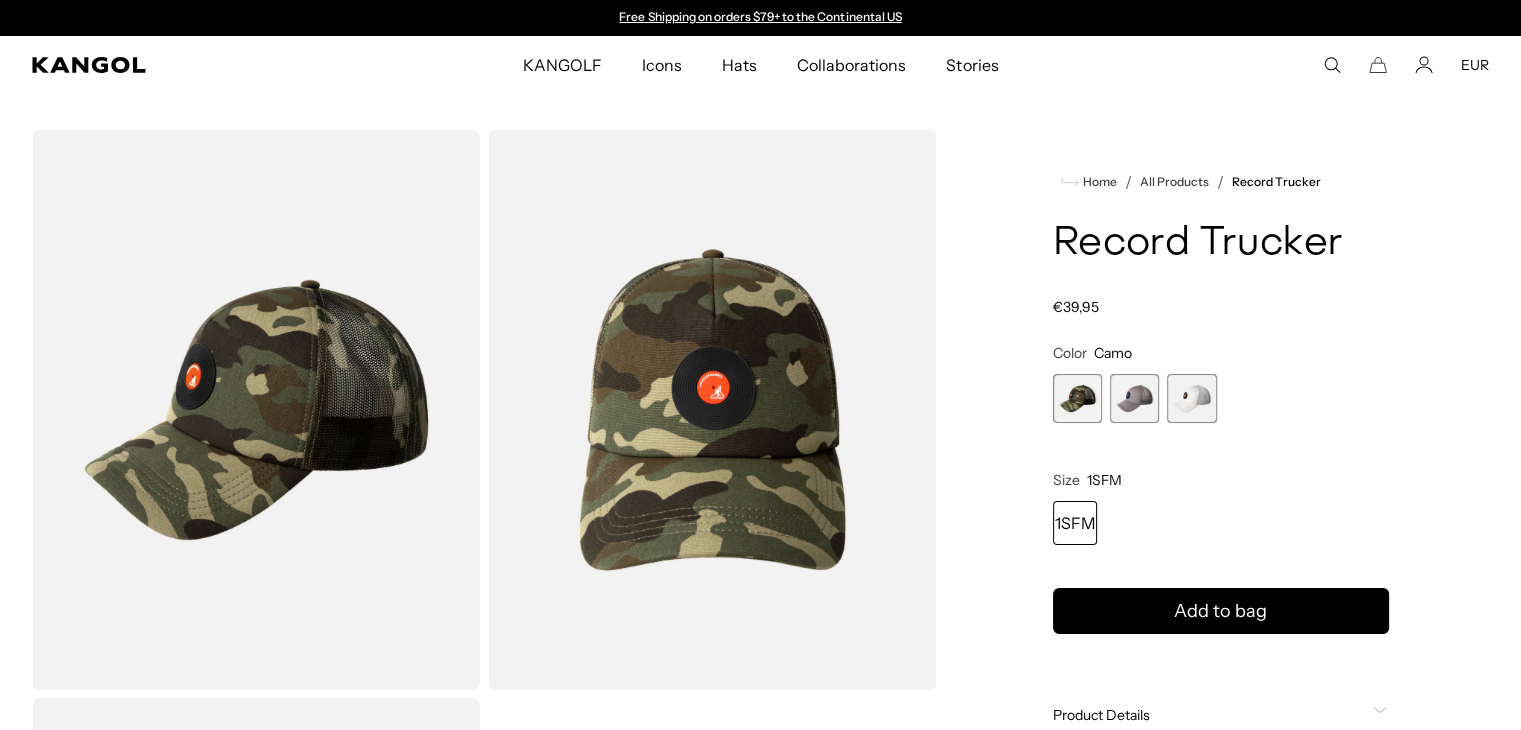 scroll, scrollTop: 0, scrollLeft: 0, axis: both 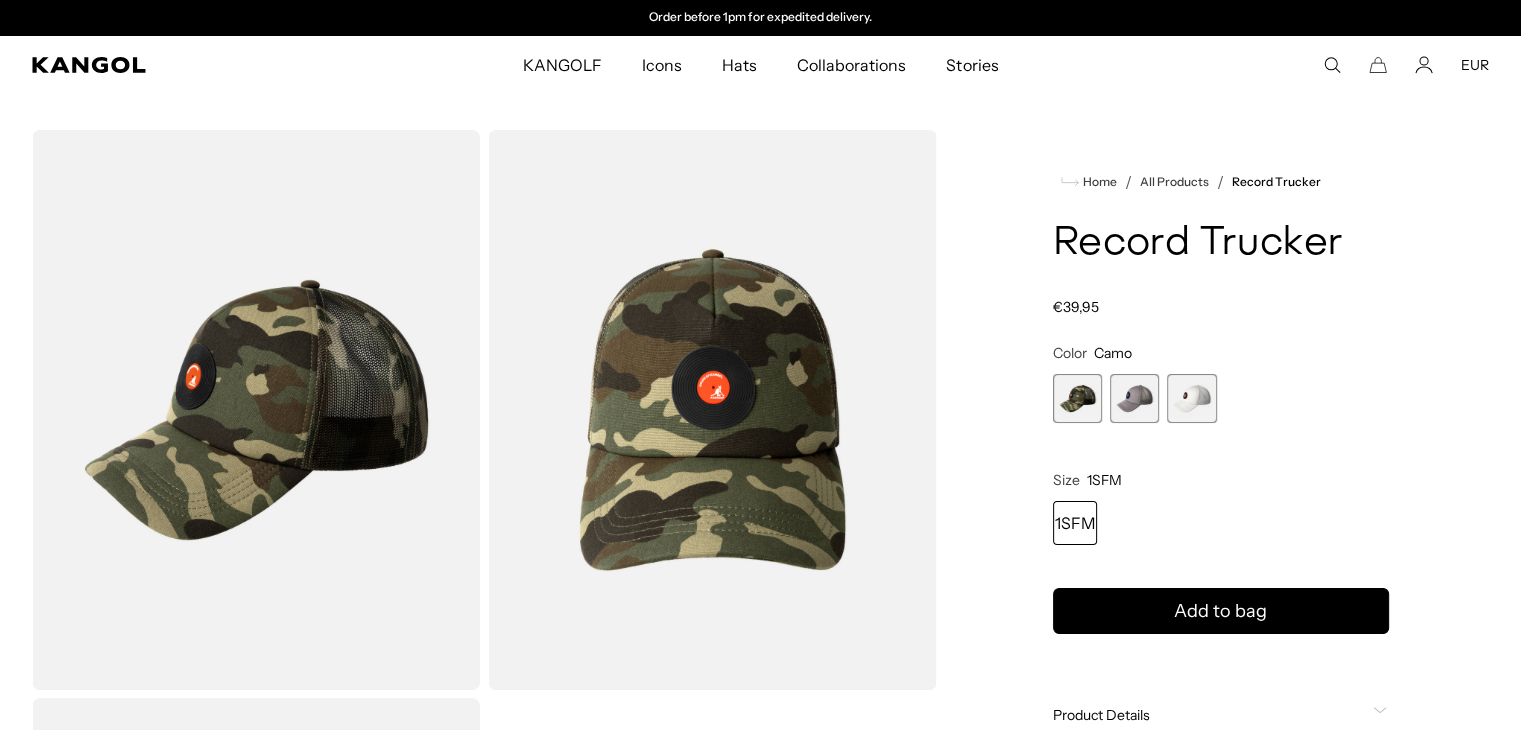 click at bounding box center (1134, 398) 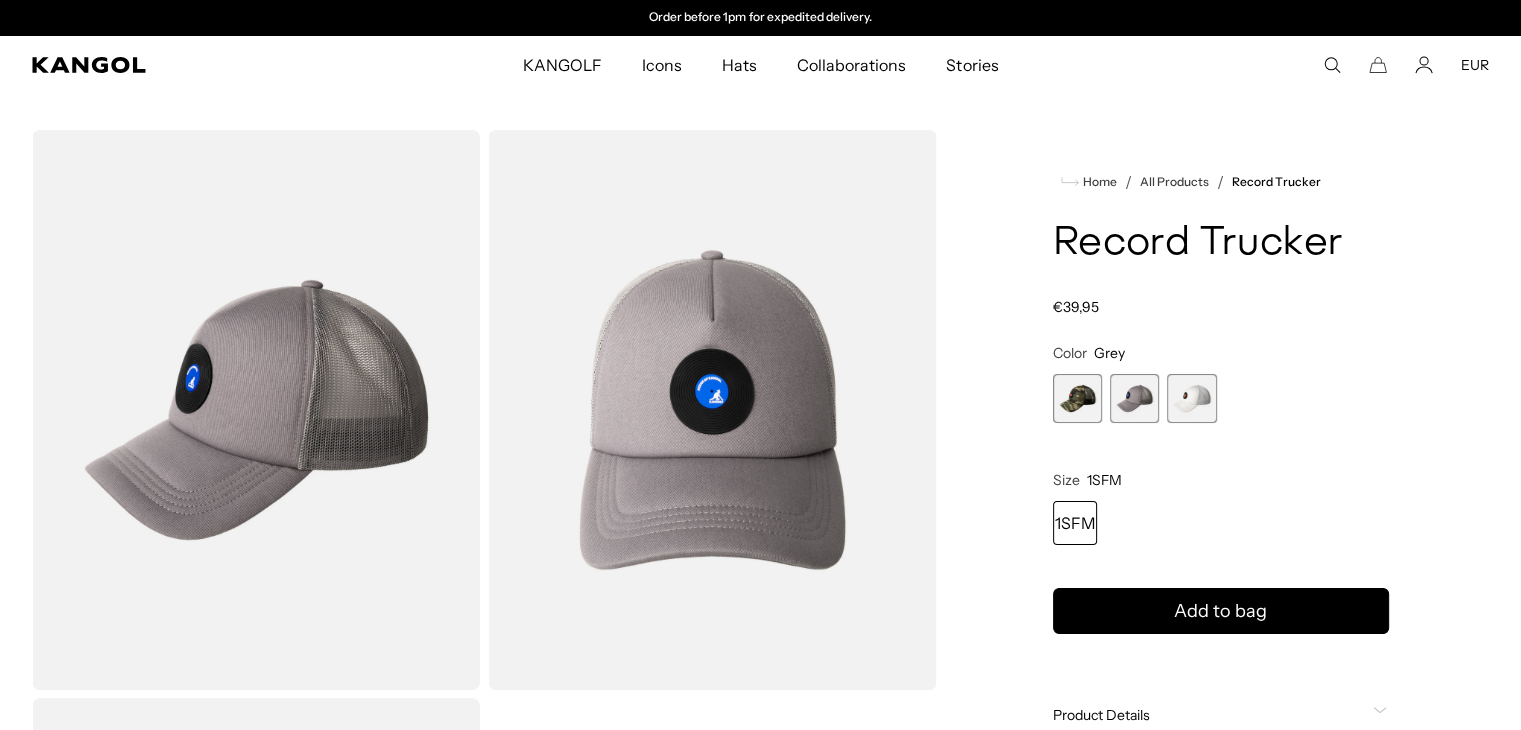 click at bounding box center [1191, 398] 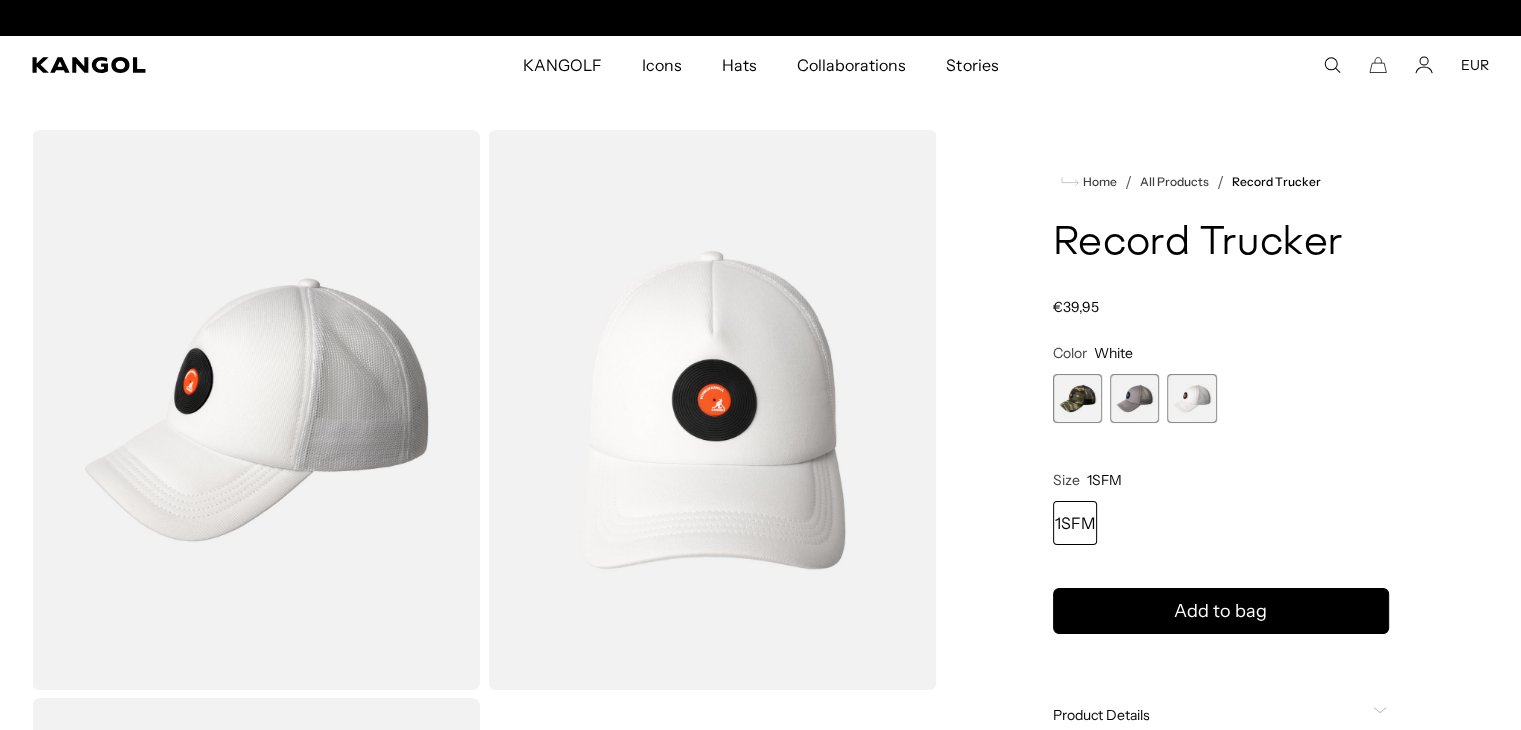 scroll, scrollTop: 0, scrollLeft: 0, axis: both 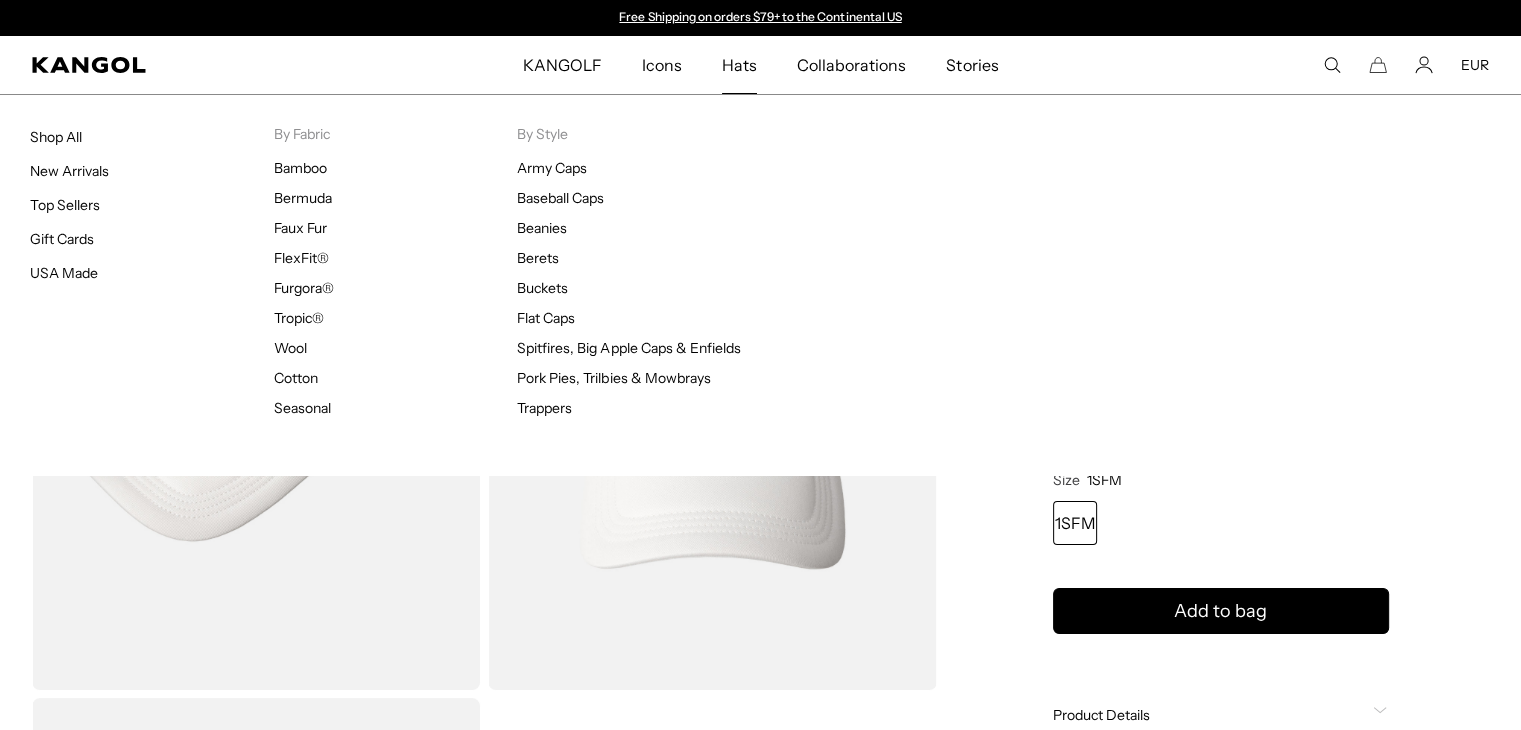 click on "Hats" at bounding box center [739, 65] 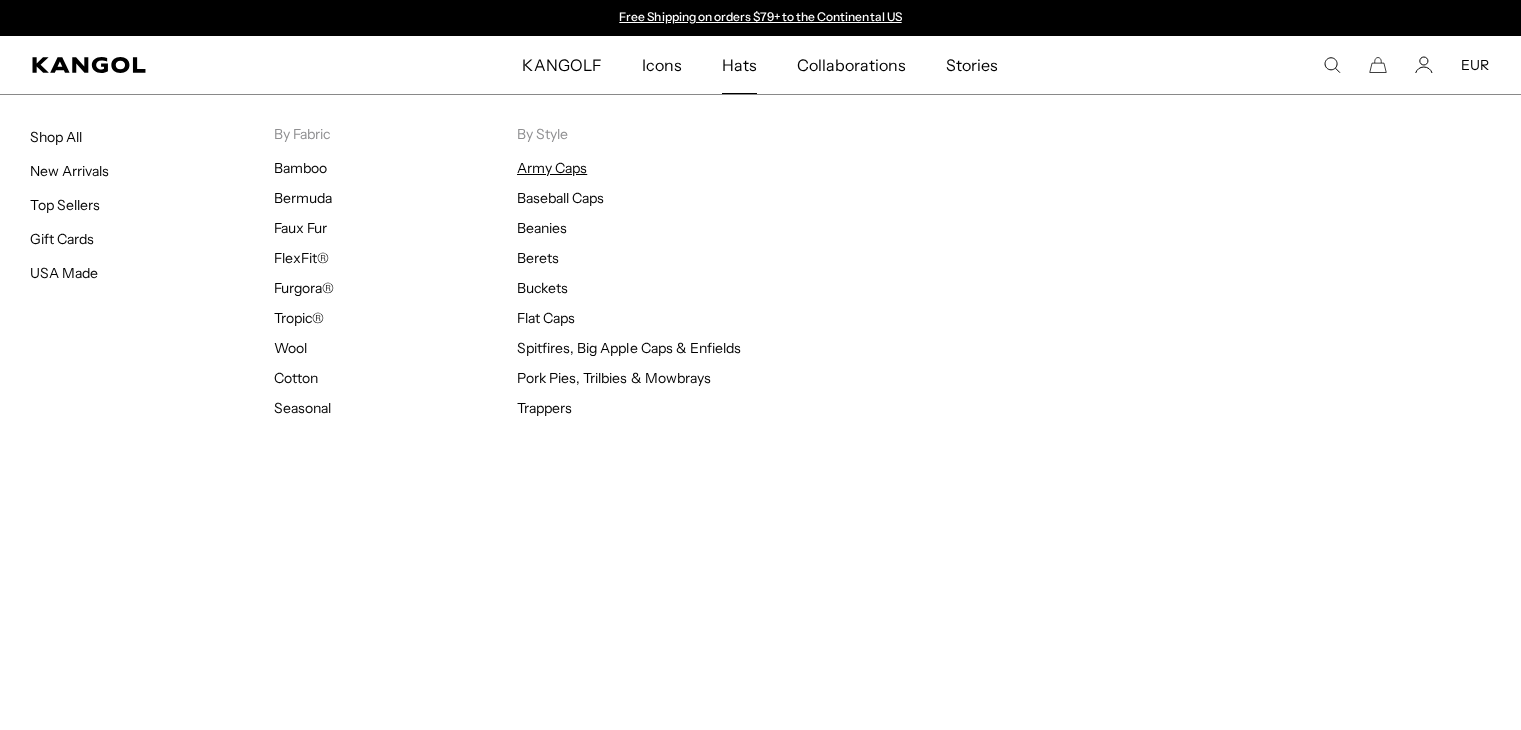 scroll, scrollTop: 0, scrollLeft: 0, axis: both 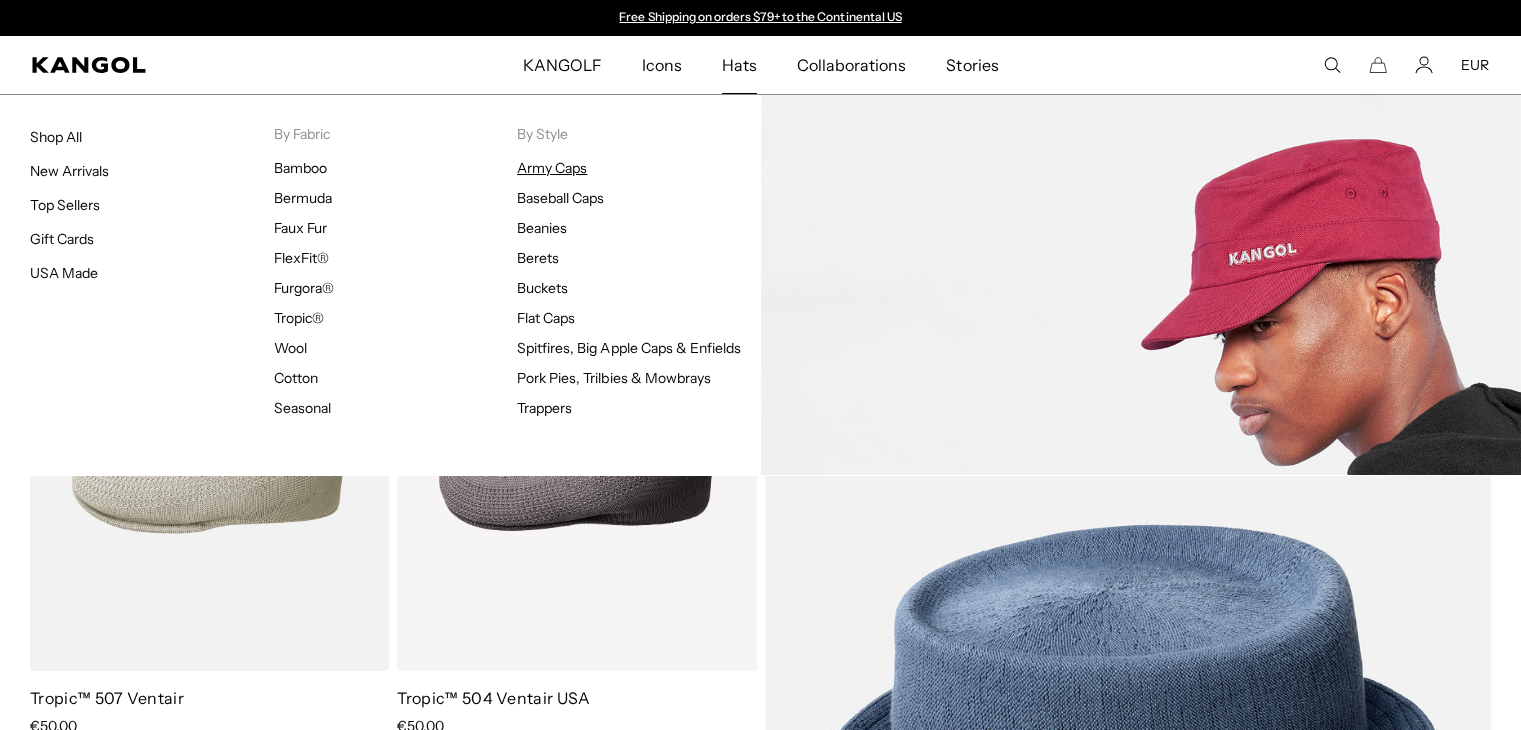 click on "Army Caps" at bounding box center (552, 168) 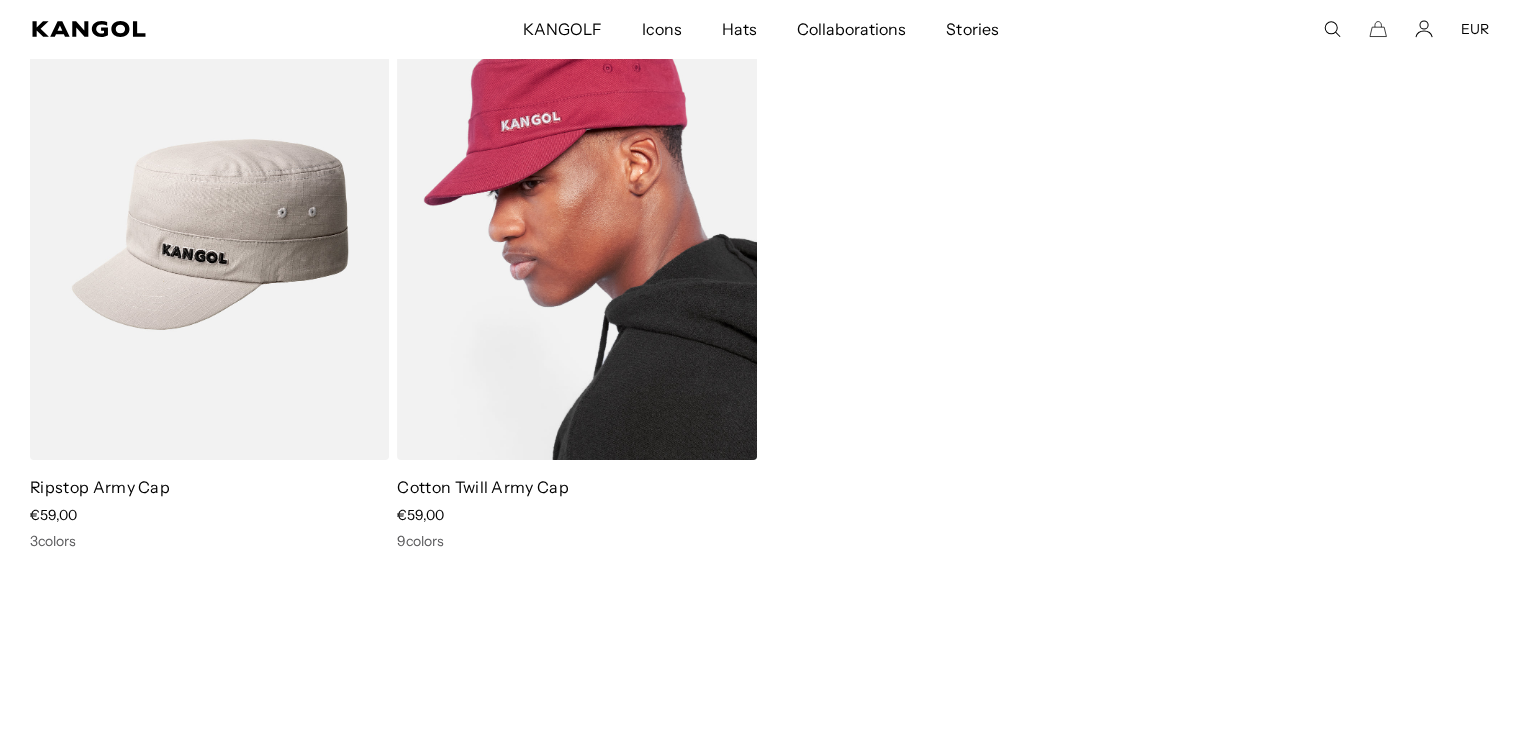 scroll, scrollTop: 40, scrollLeft: 0, axis: vertical 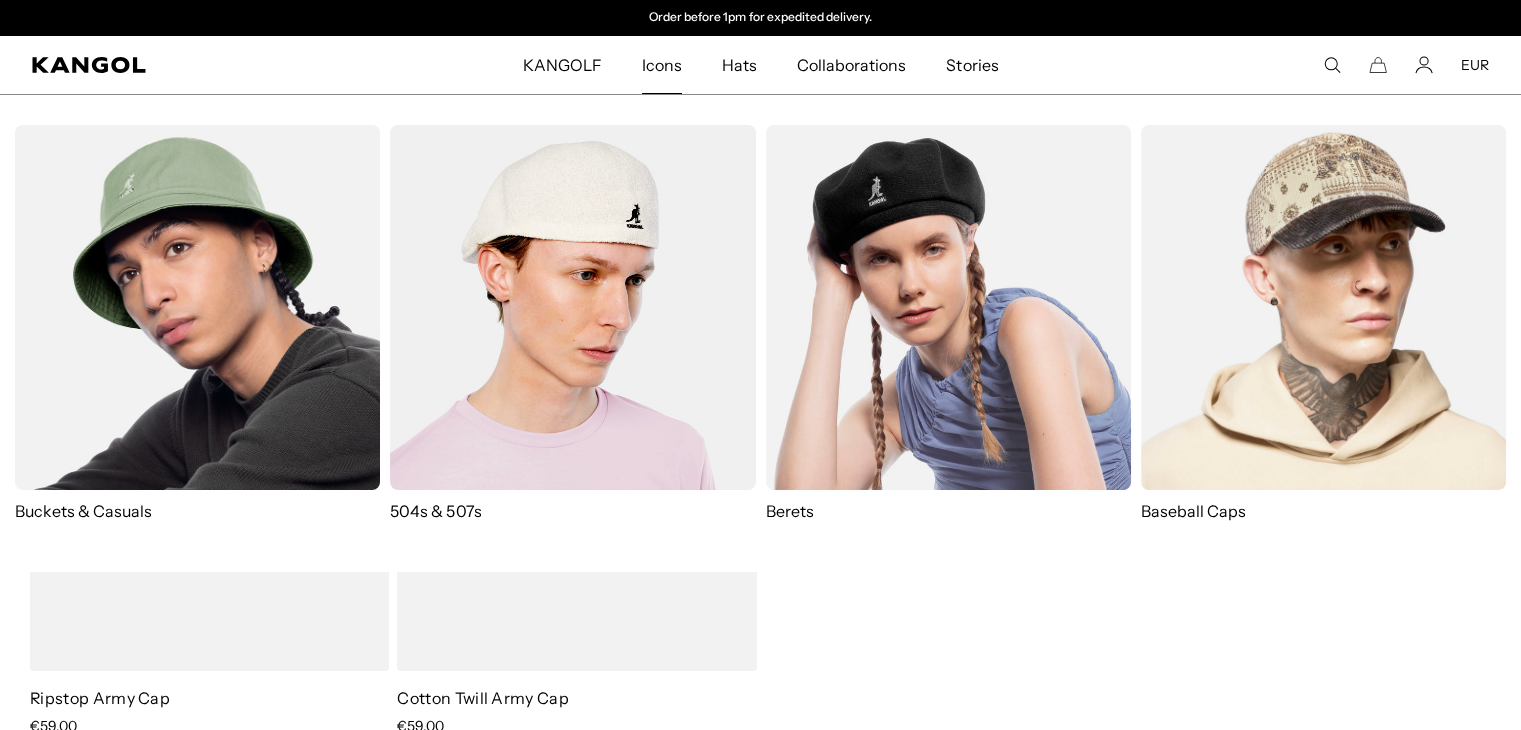 click on "Icons" at bounding box center [662, 65] 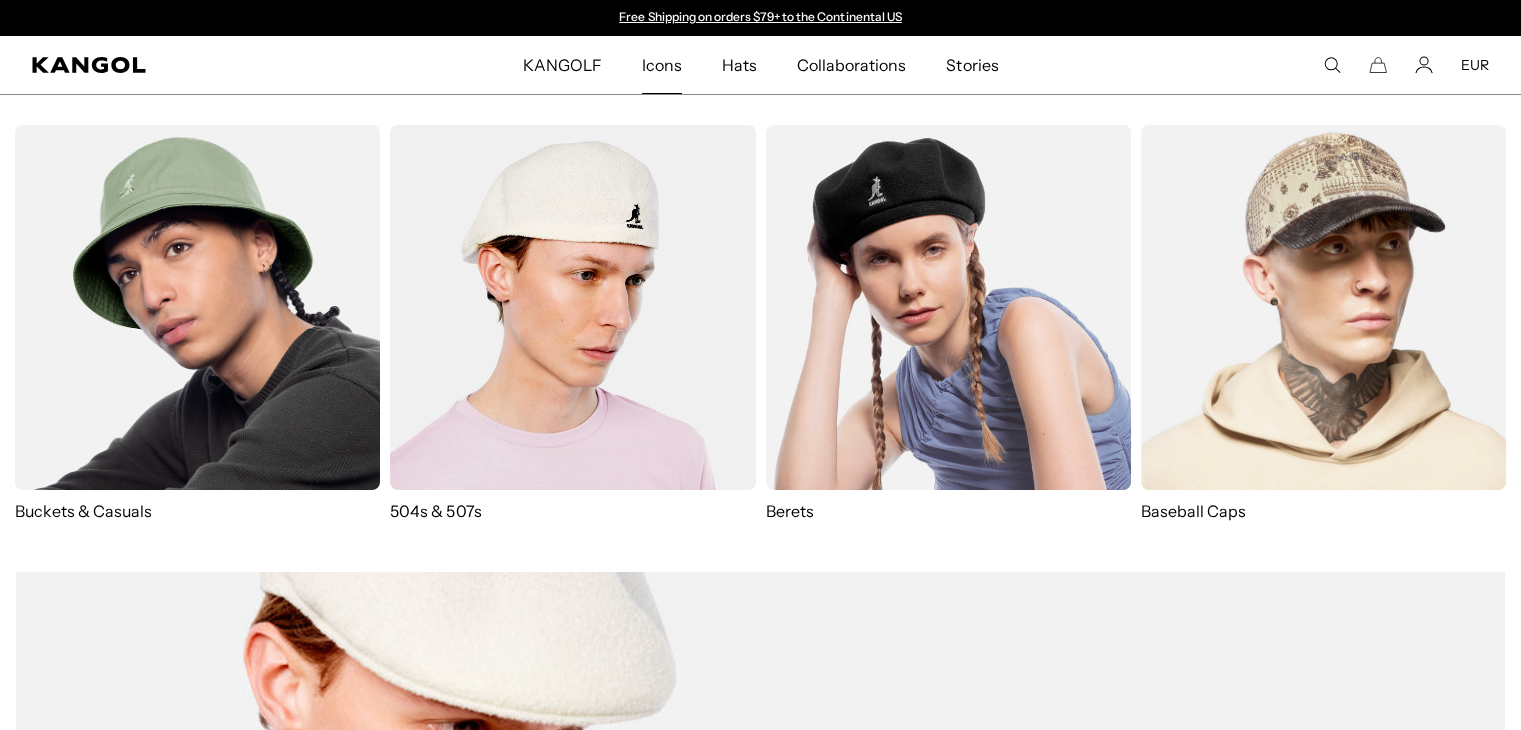 scroll, scrollTop: 0, scrollLeft: 0, axis: both 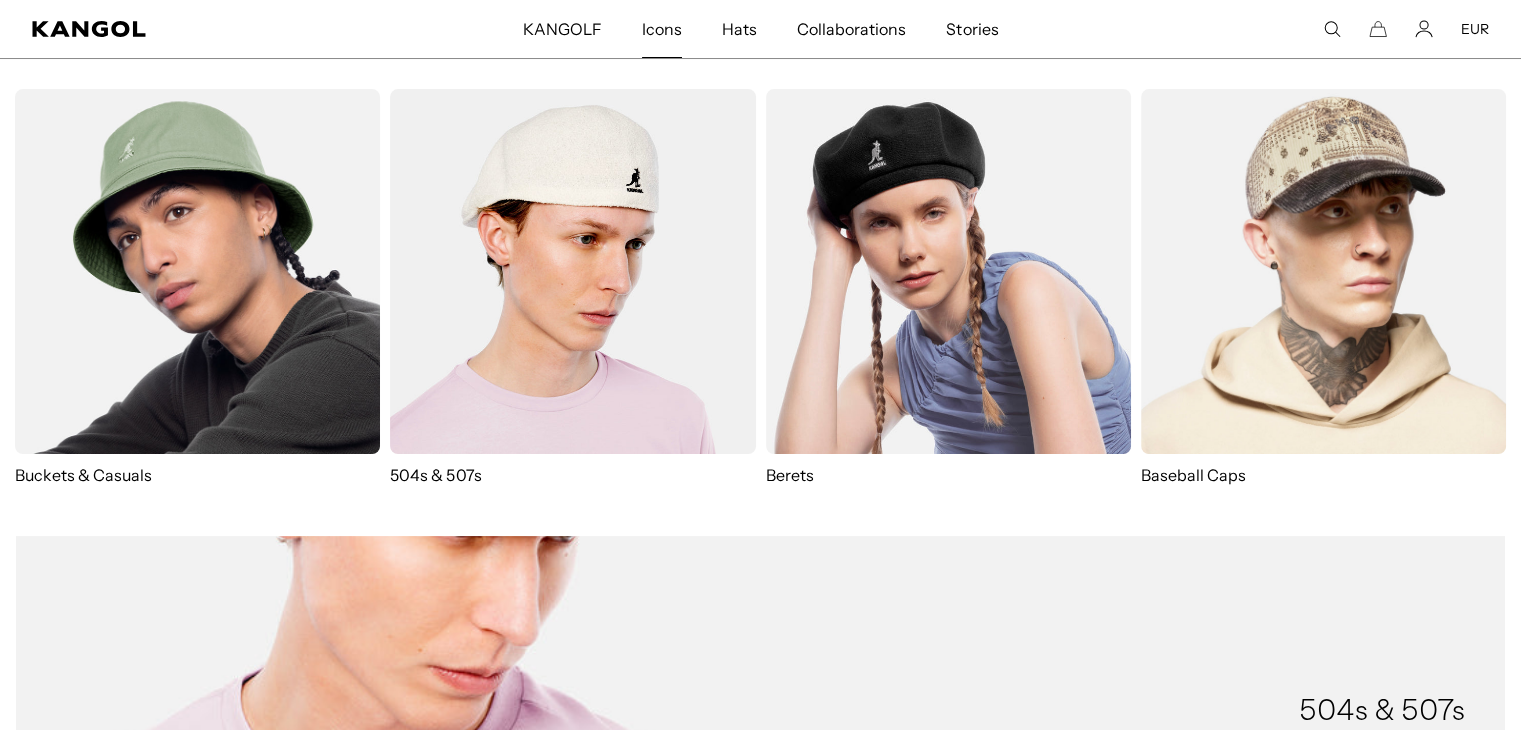 click at bounding box center (572, 271) 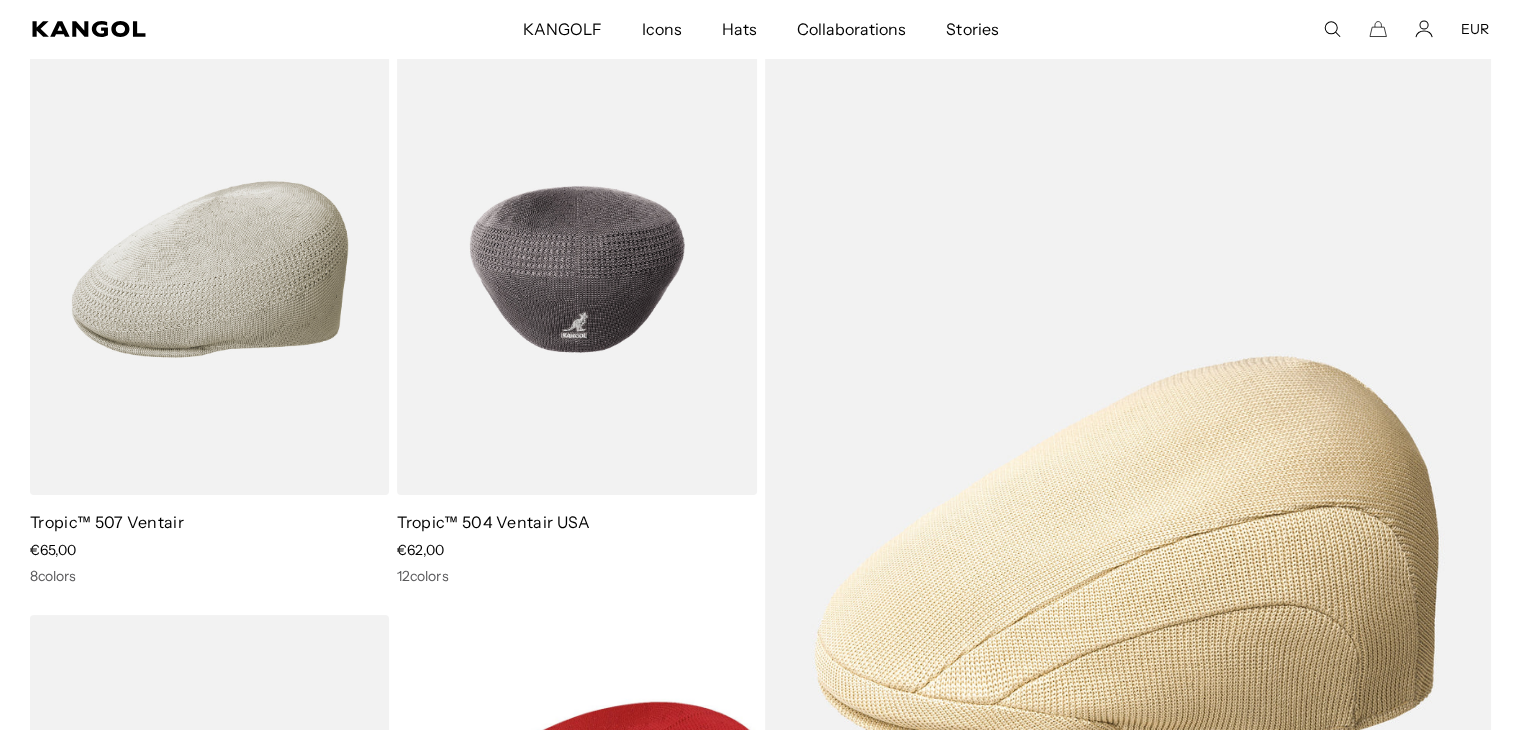 scroll, scrollTop: 200, scrollLeft: 0, axis: vertical 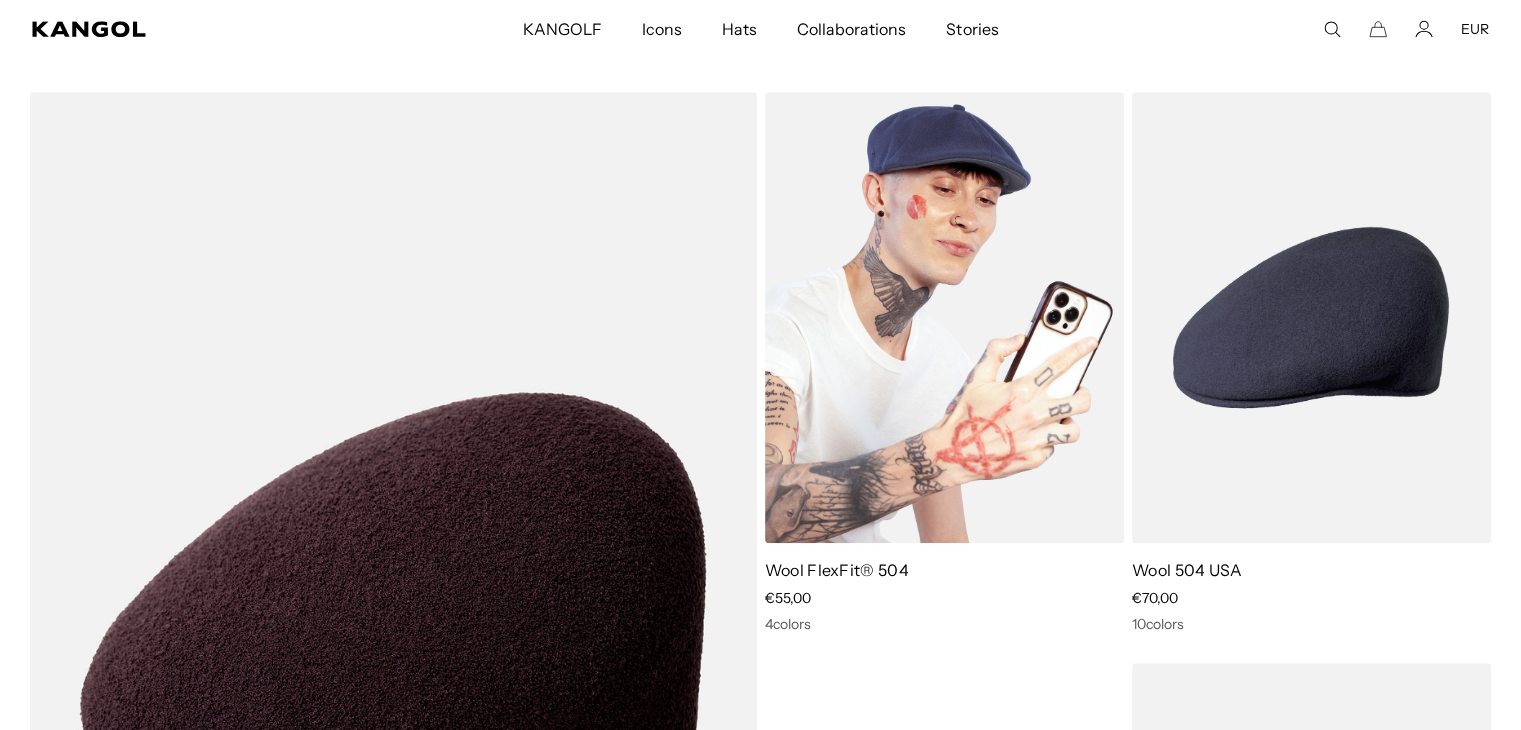 click at bounding box center (944, 317) 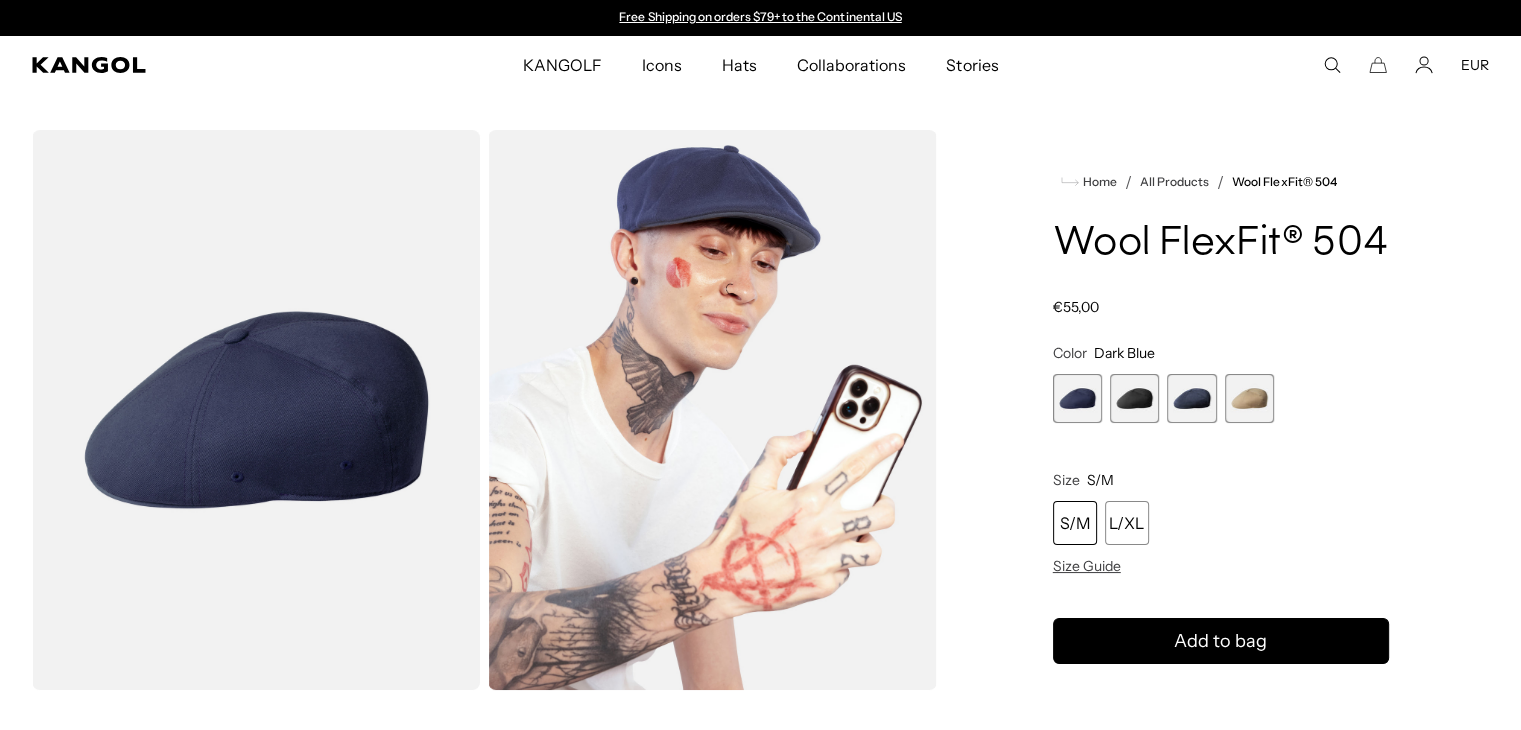 scroll, scrollTop: 0, scrollLeft: 0, axis: both 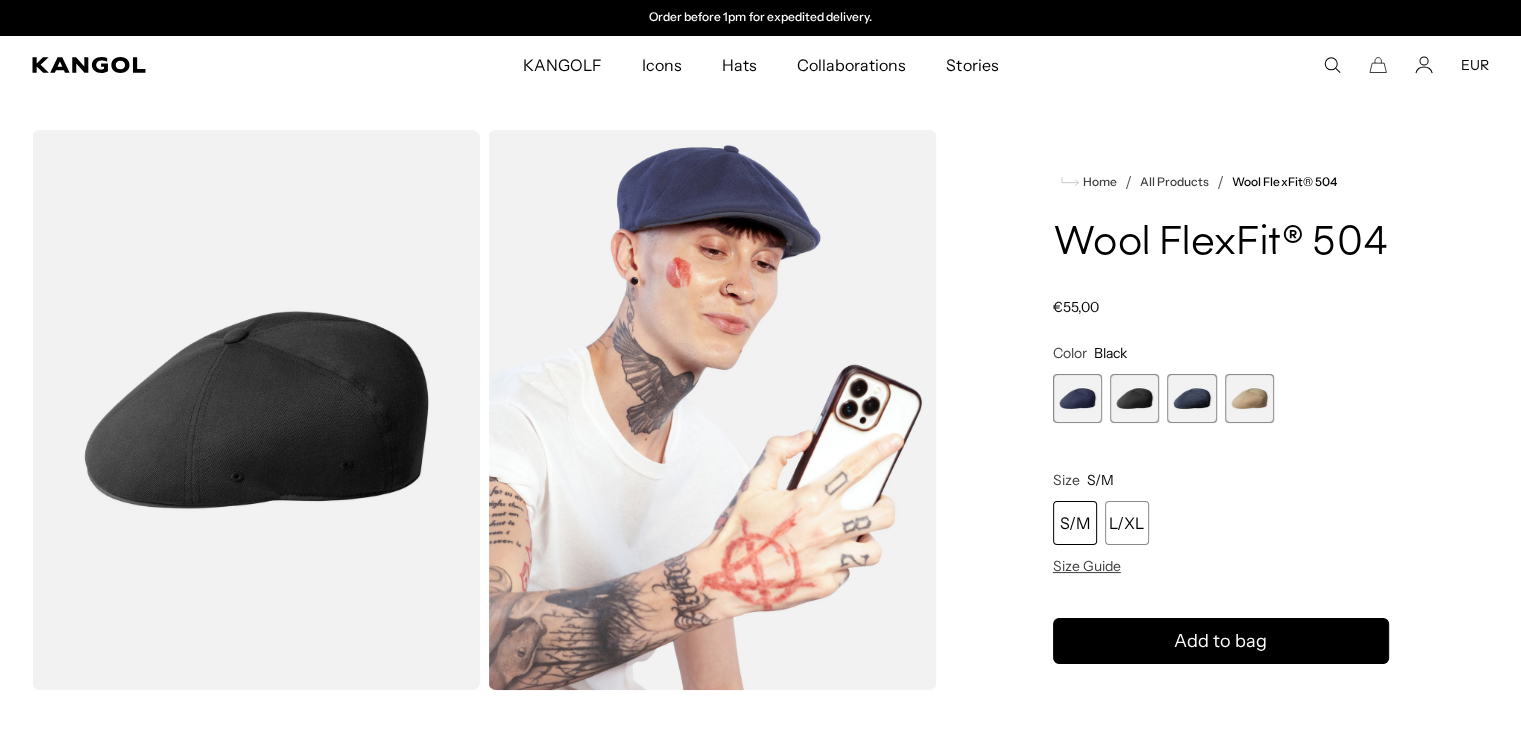 click at bounding box center (1191, 398) 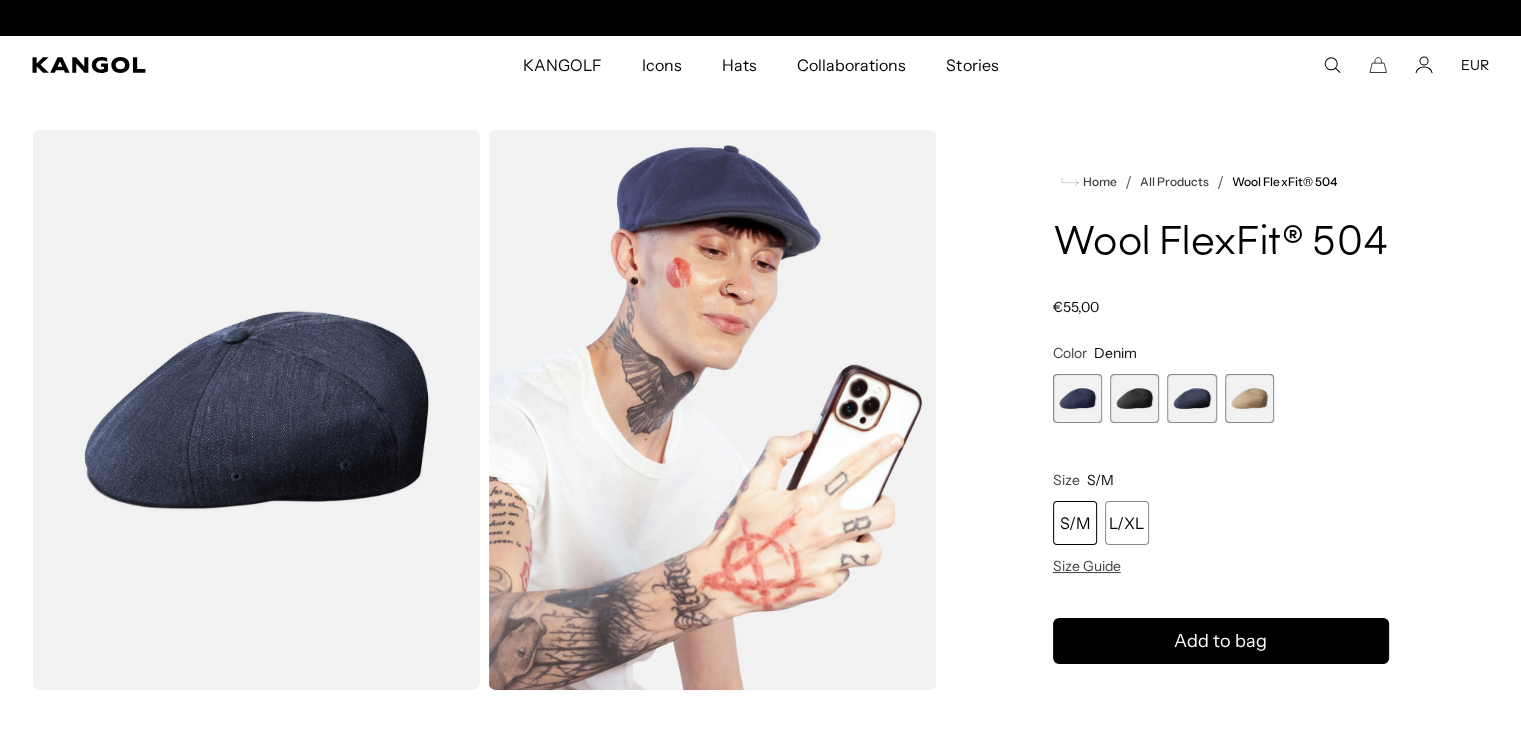 scroll, scrollTop: 0, scrollLeft: 412, axis: horizontal 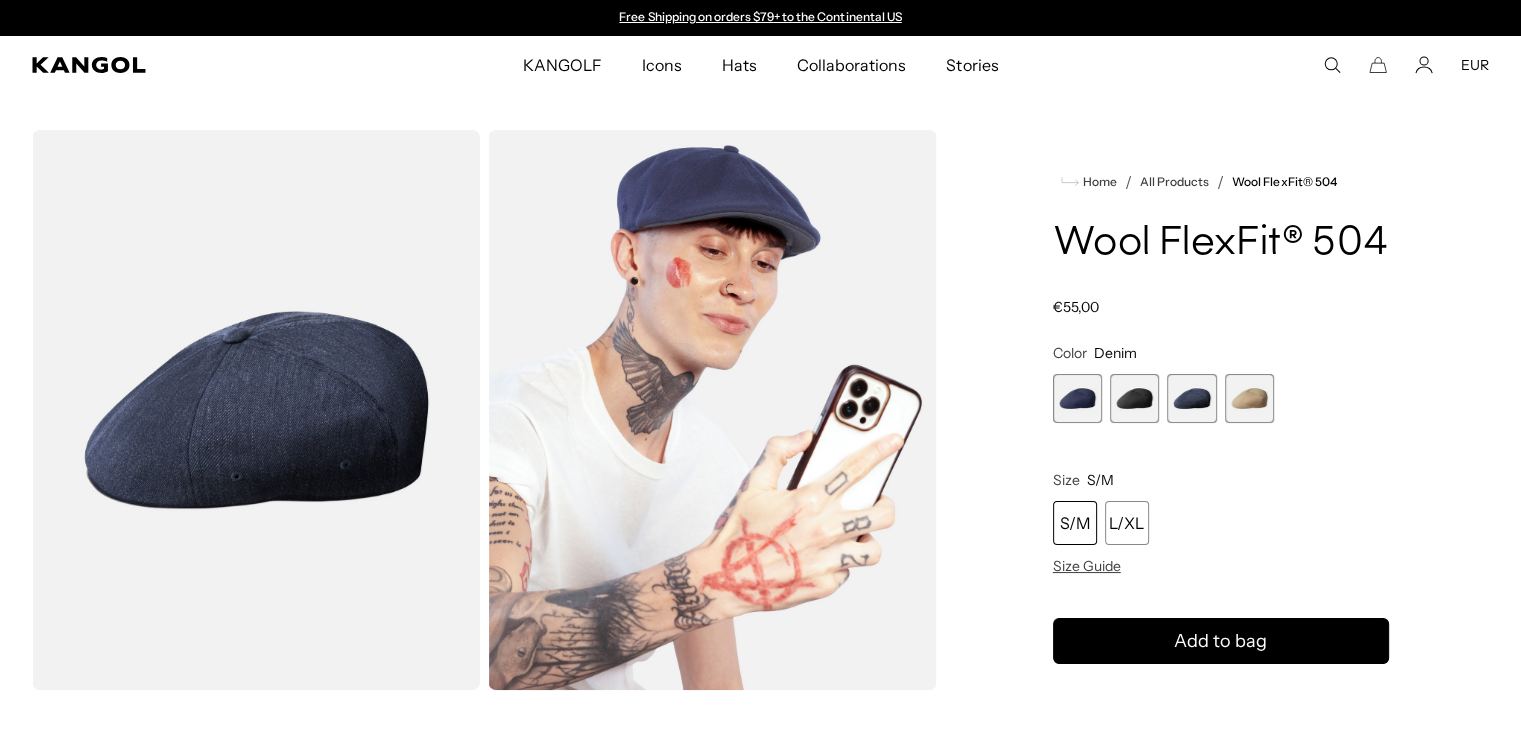 click at bounding box center (256, 410) 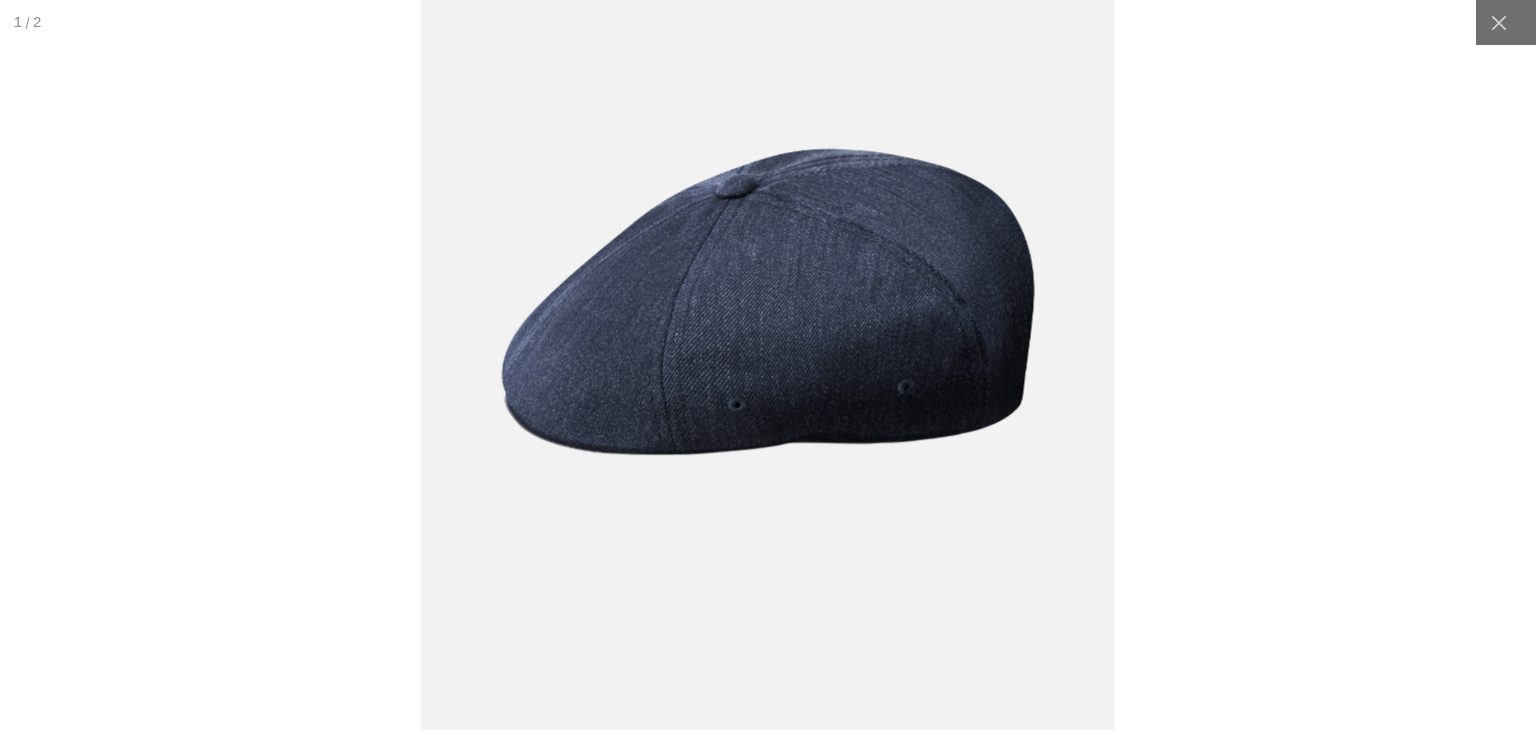 scroll, scrollTop: 0, scrollLeft: 412, axis: horizontal 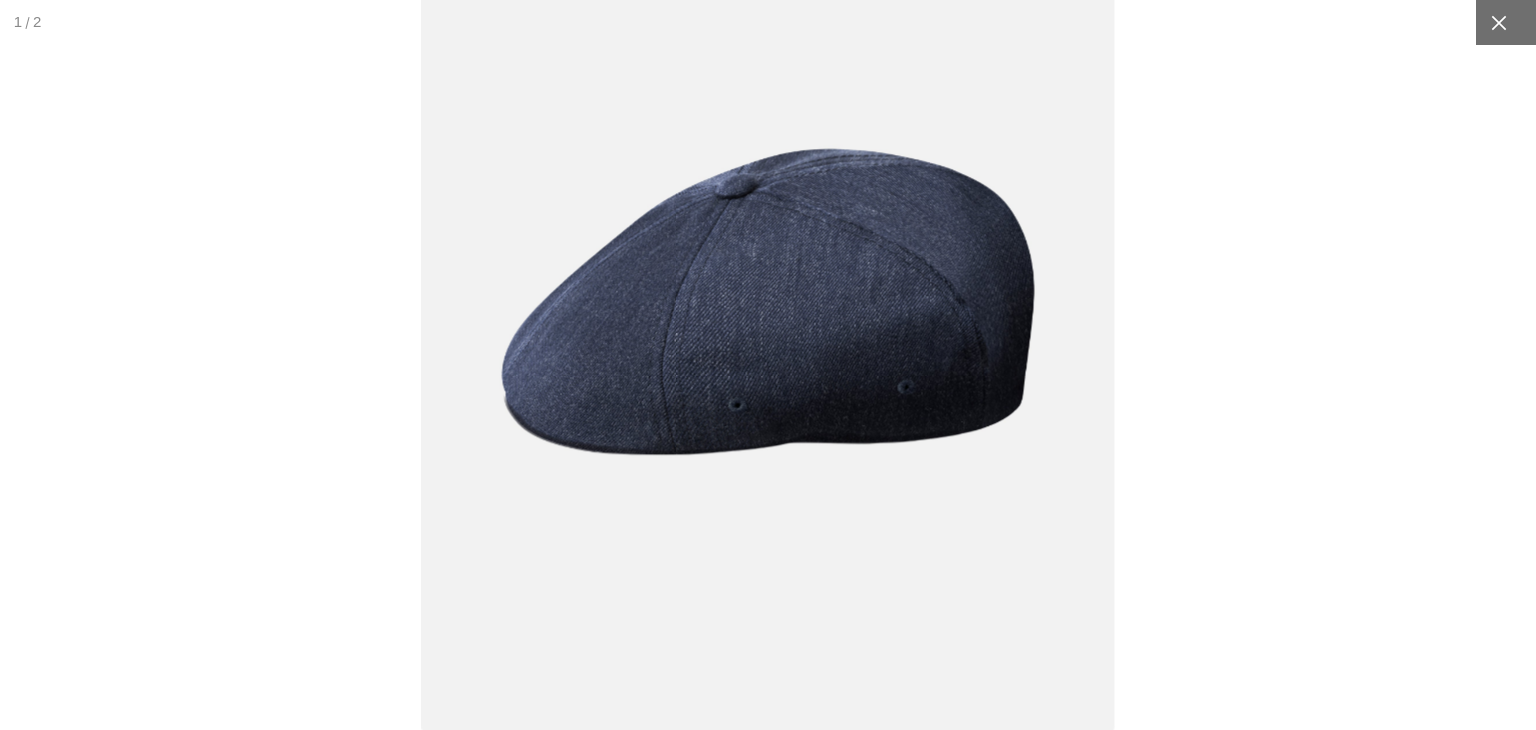 click at bounding box center [1498, 22] 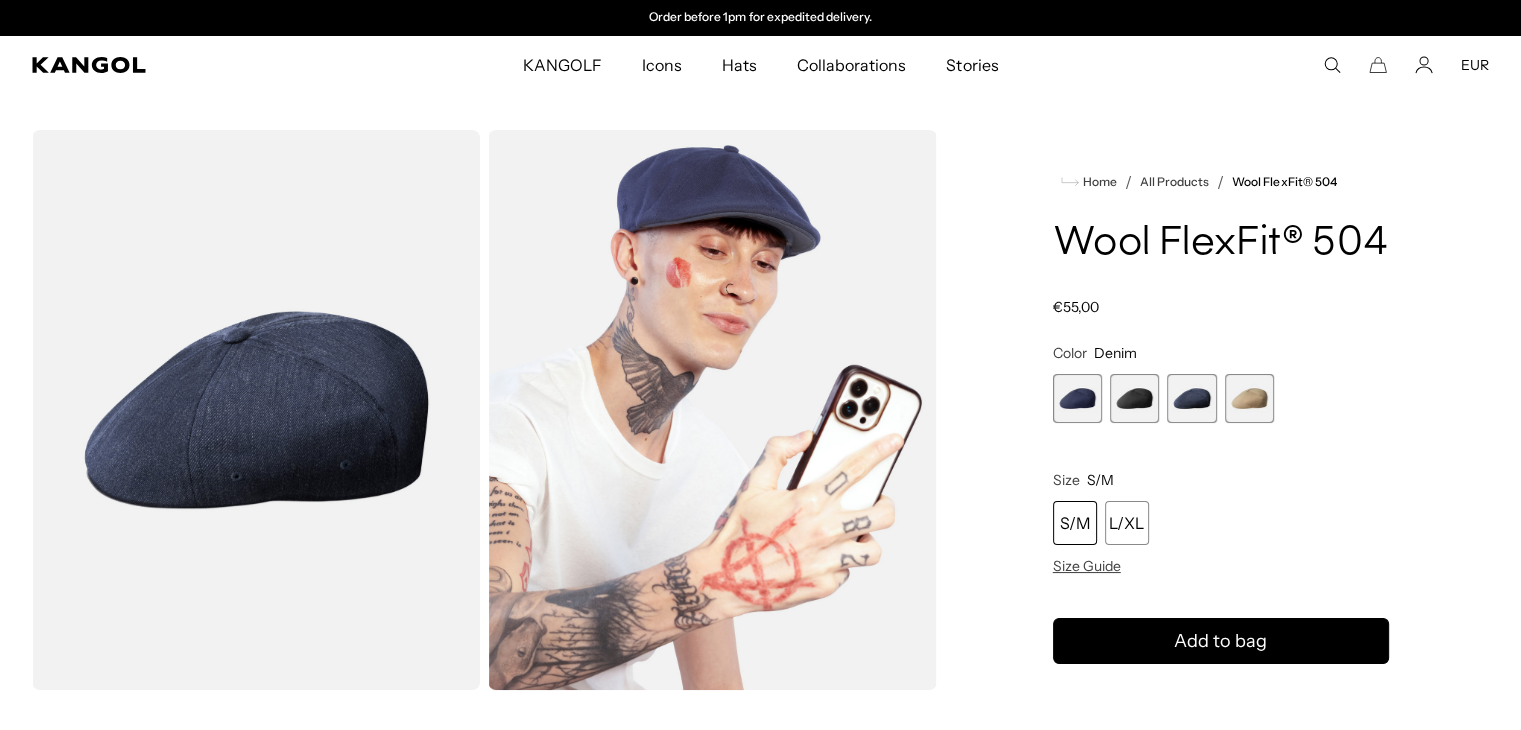 click at bounding box center [712, 410] 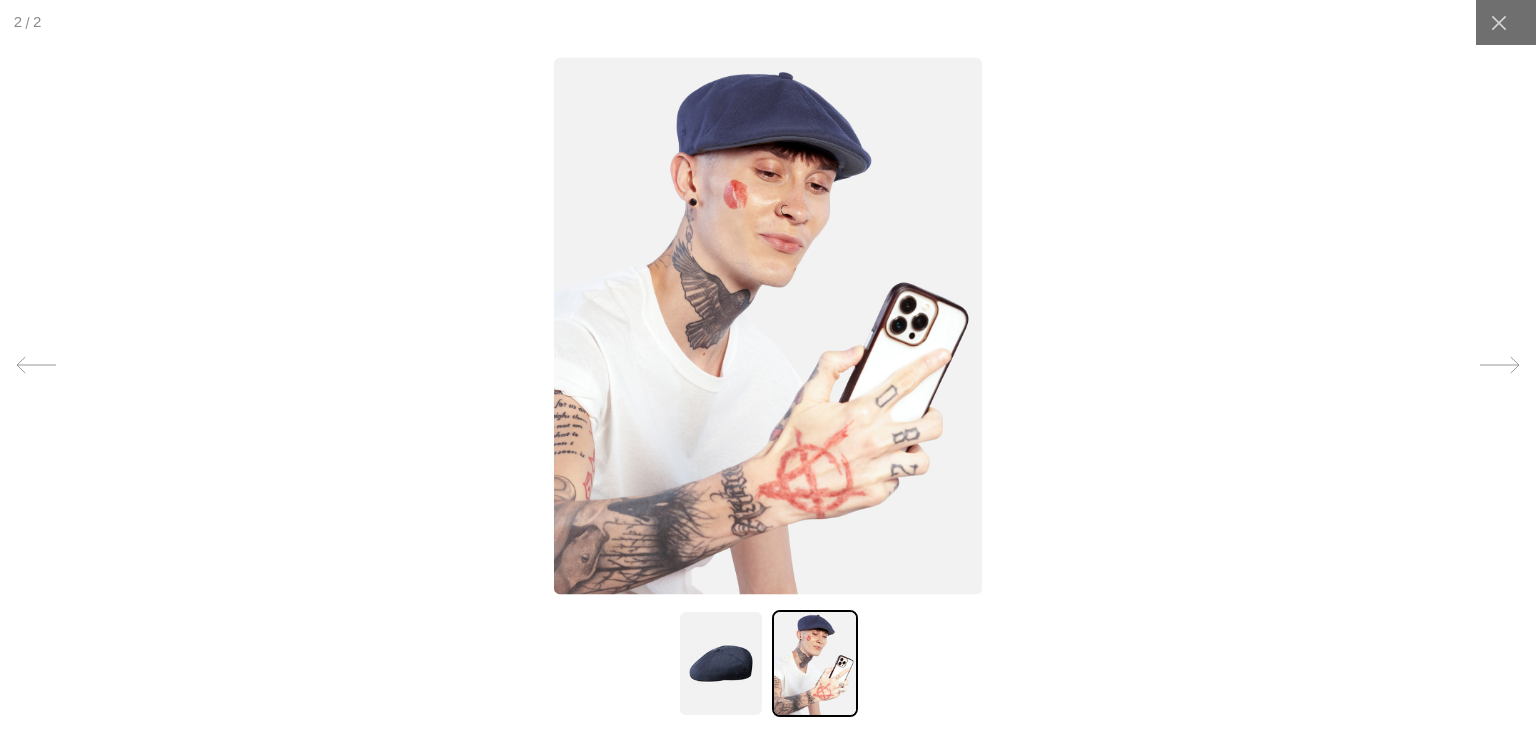 scroll, scrollTop: 0, scrollLeft: 0, axis: both 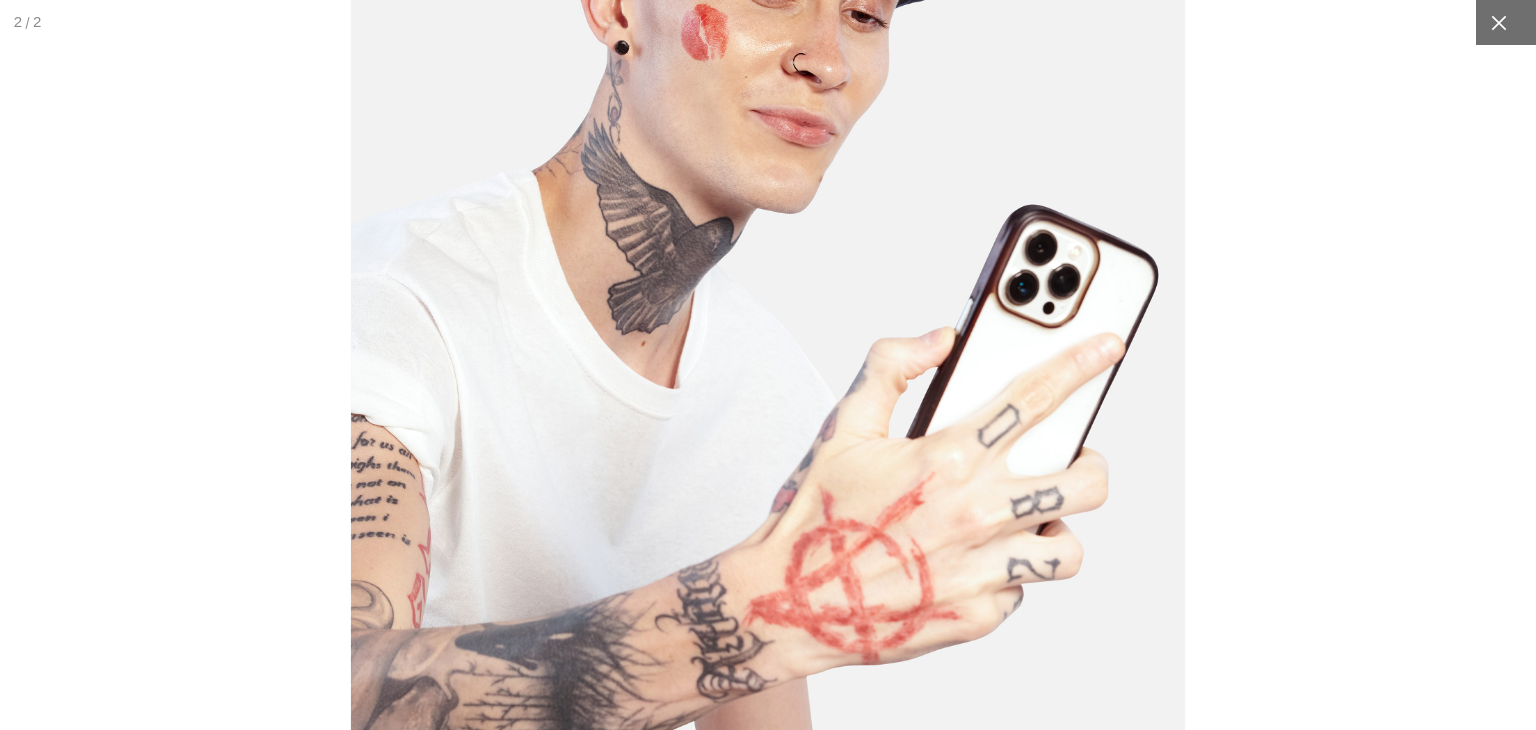 click 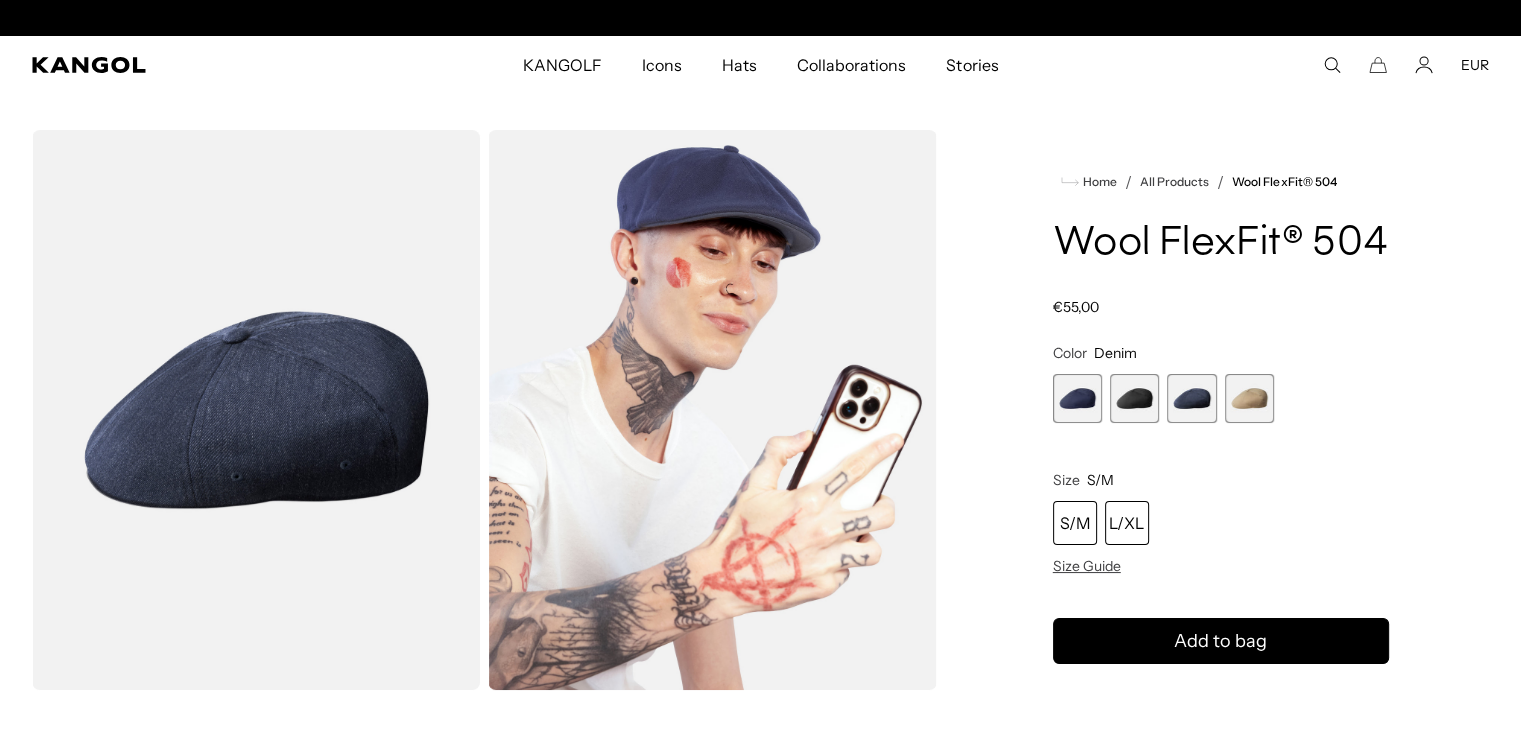 scroll, scrollTop: 0, scrollLeft: 0, axis: both 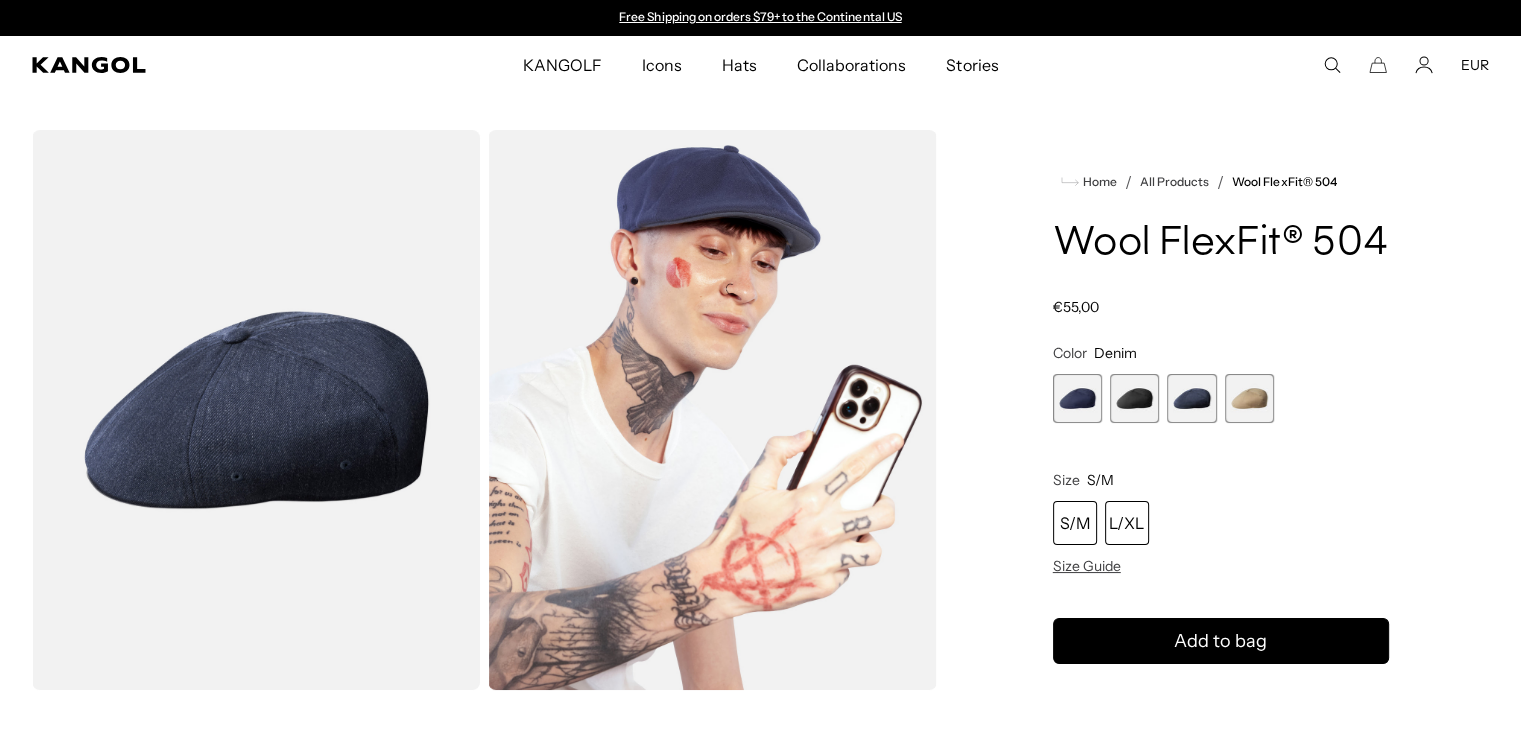 click on "L/XL" at bounding box center [1127, 523] 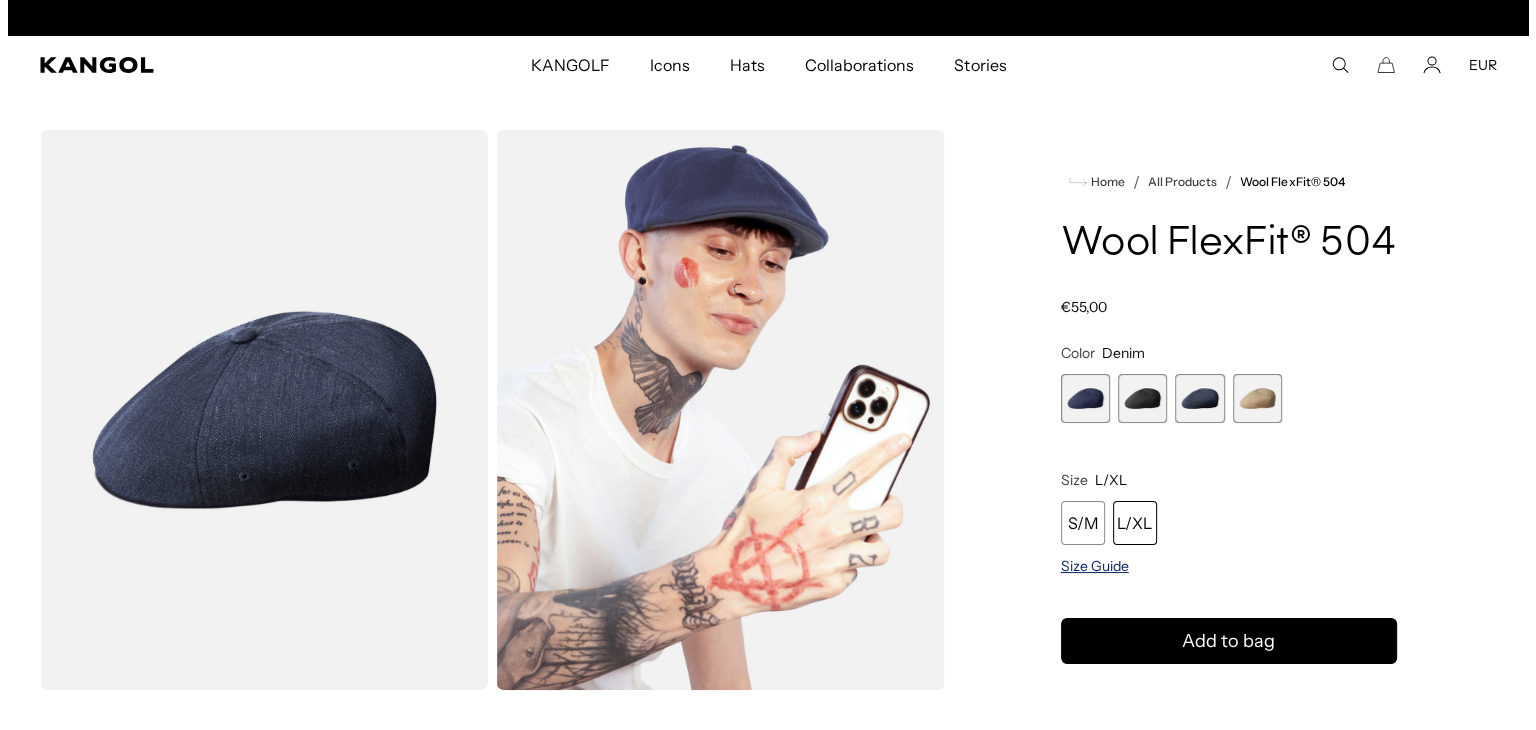 scroll, scrollTop: 0, scrollLeft: 412, axis: horizontal 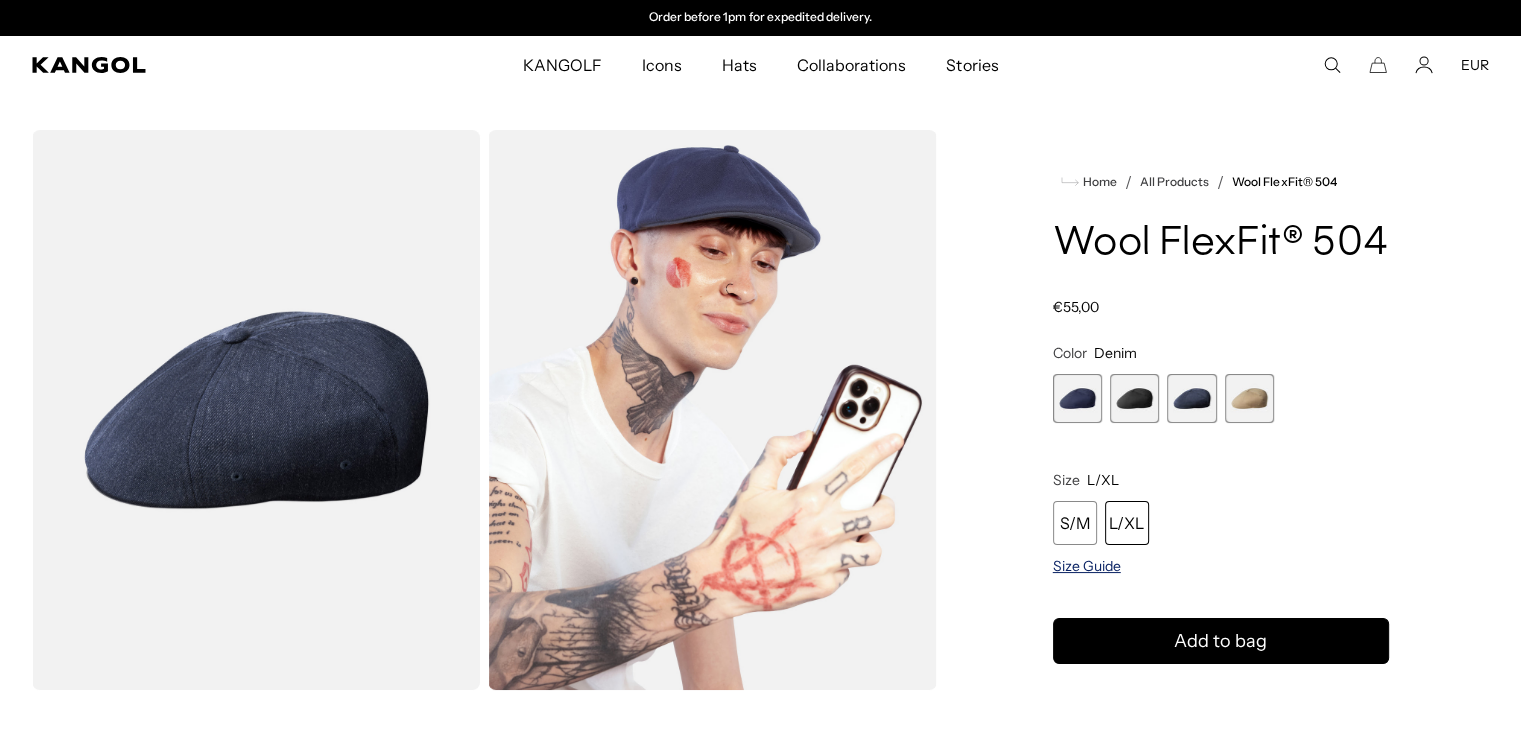 click on "Size Guide" at bounding box center (1087, 566) 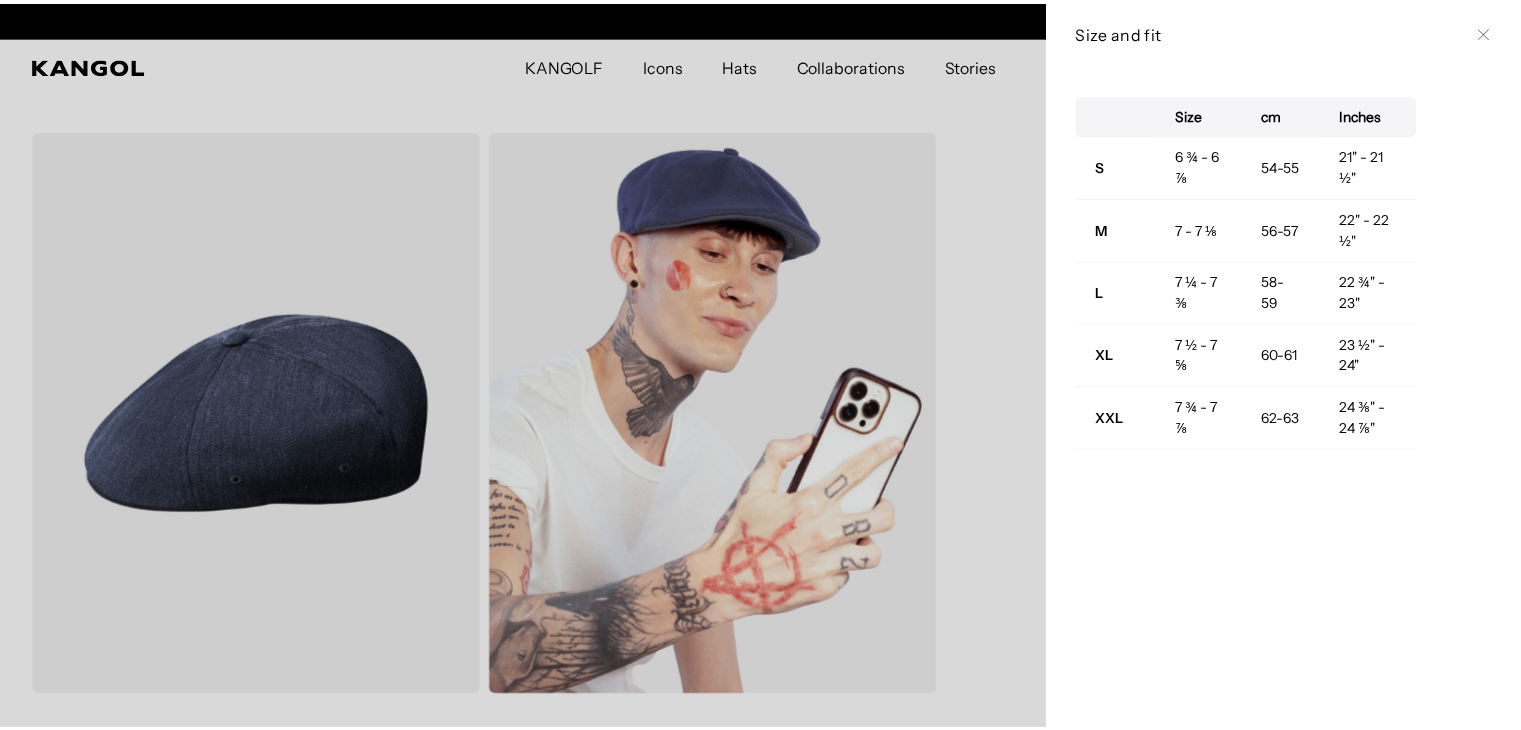 scroll, scrollTop: 0, scrollLeft: 0, axis: both 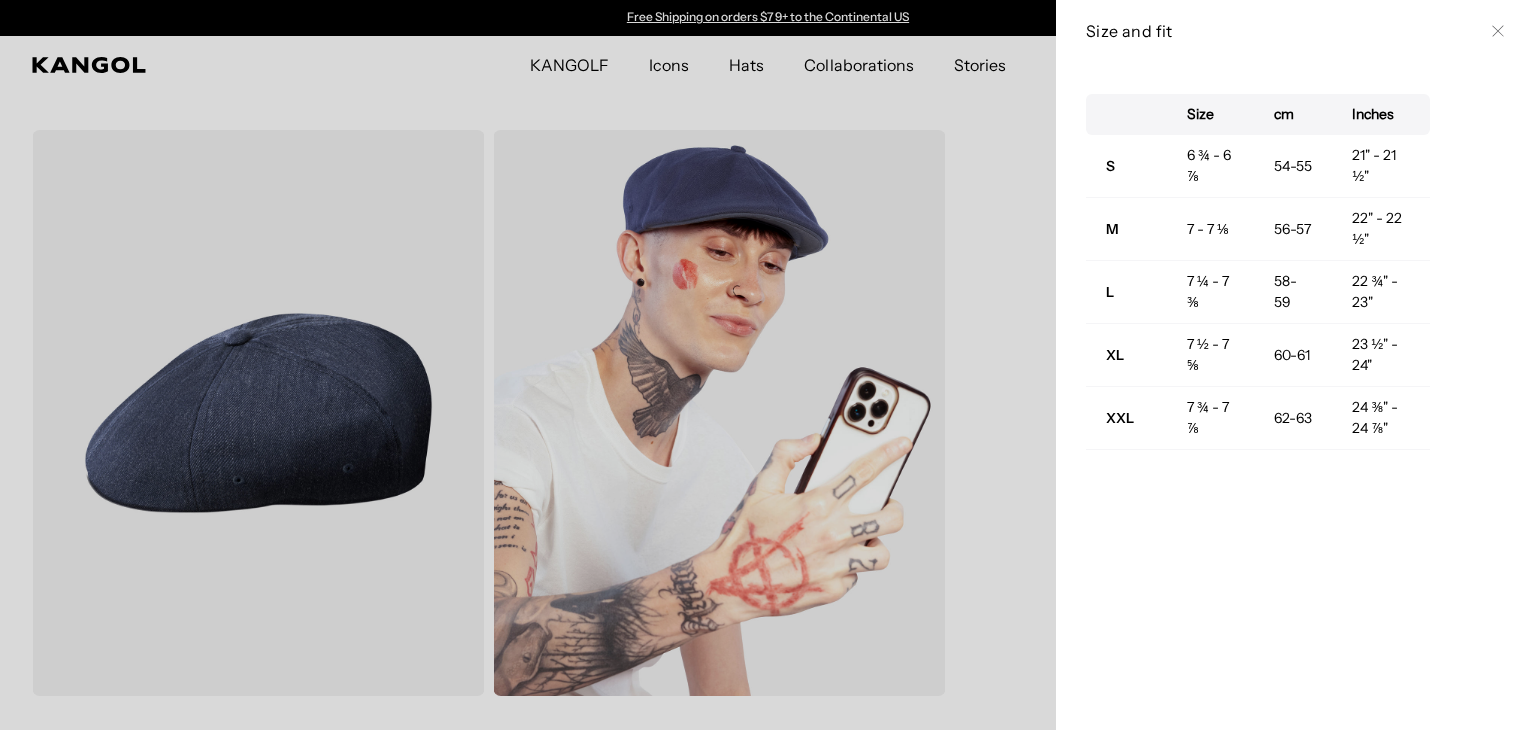 click 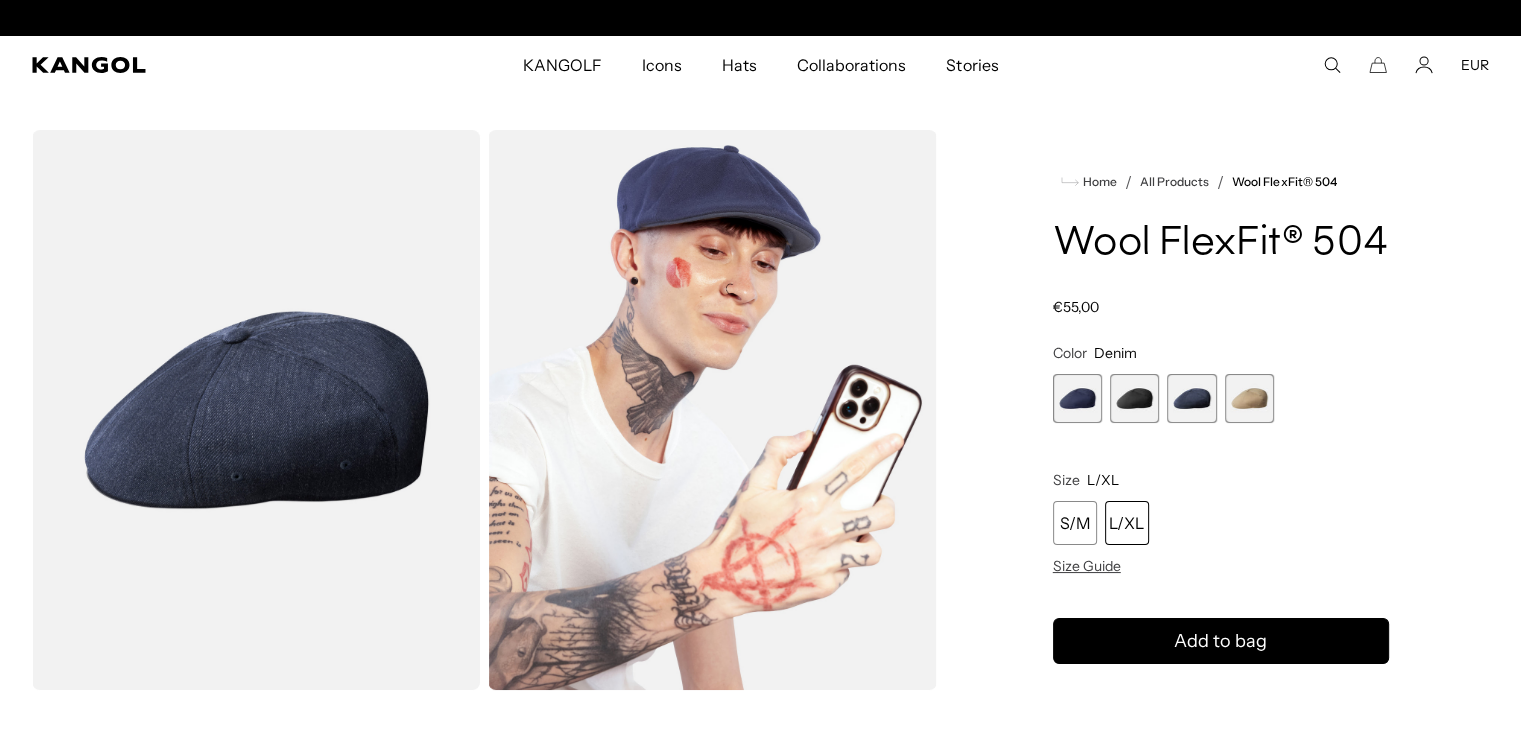 scroll, scrollTop: 0, scrollLeft: 412, axis: horizontal 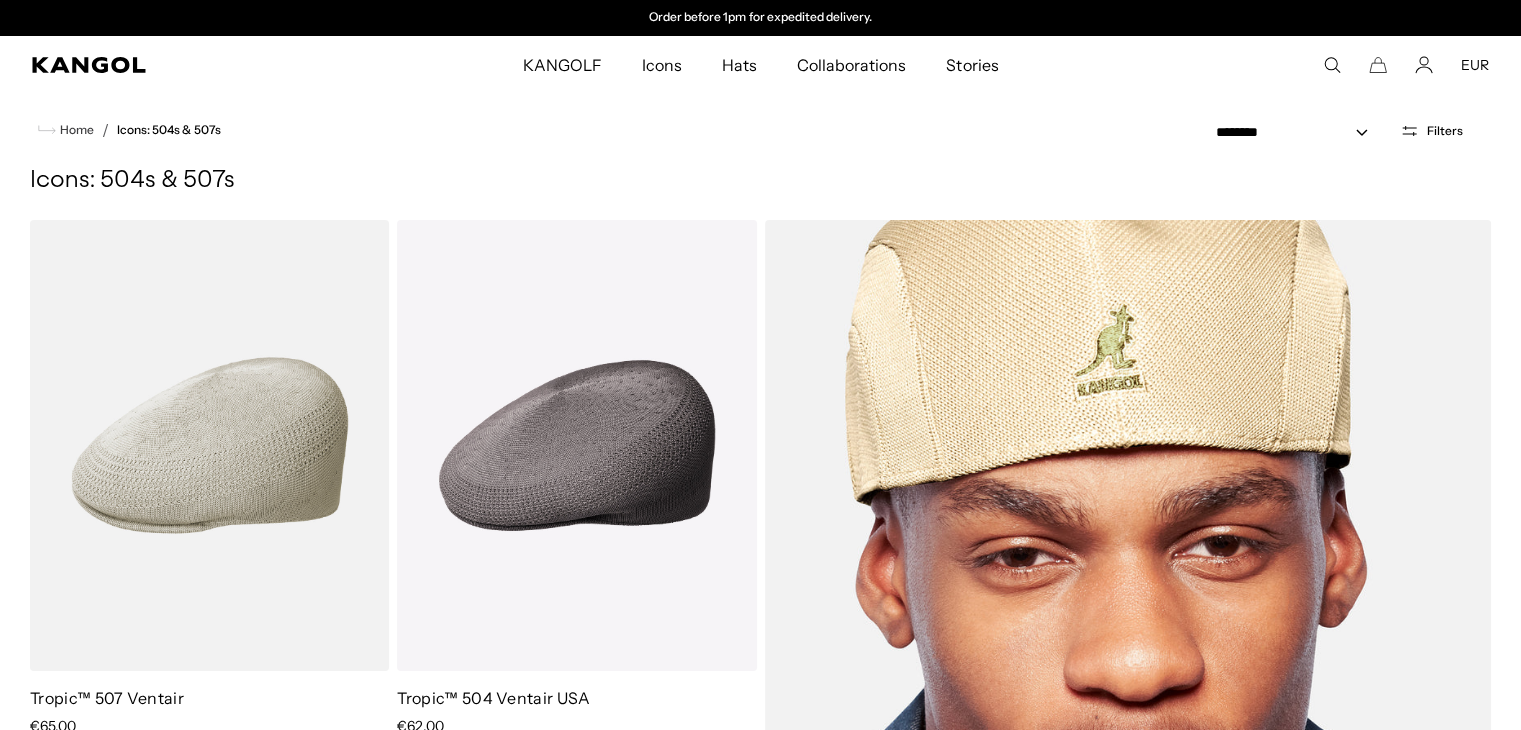 click at bounding box center (1128, 731) 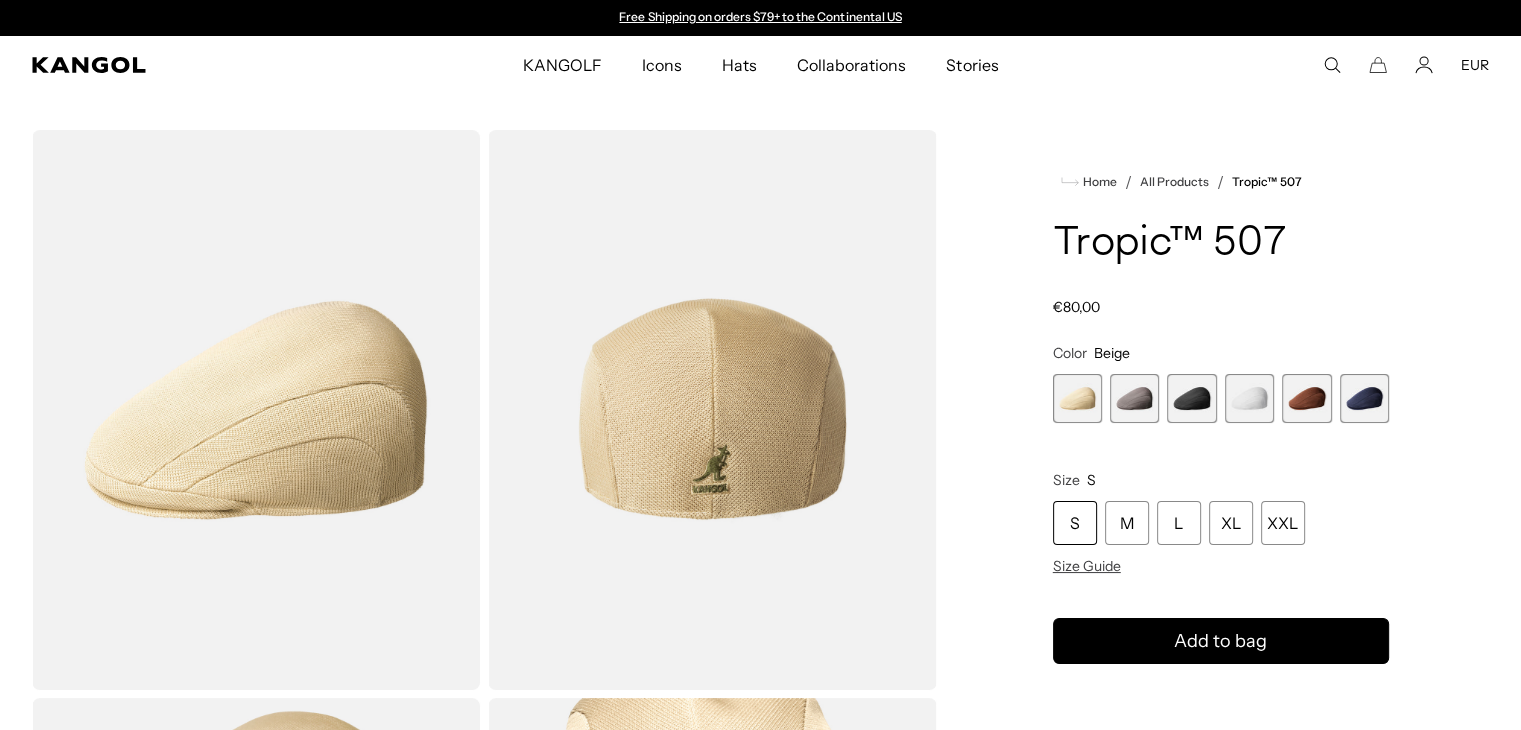 scroll, scrollTop: 0, scrollLeft: 0, axis: both 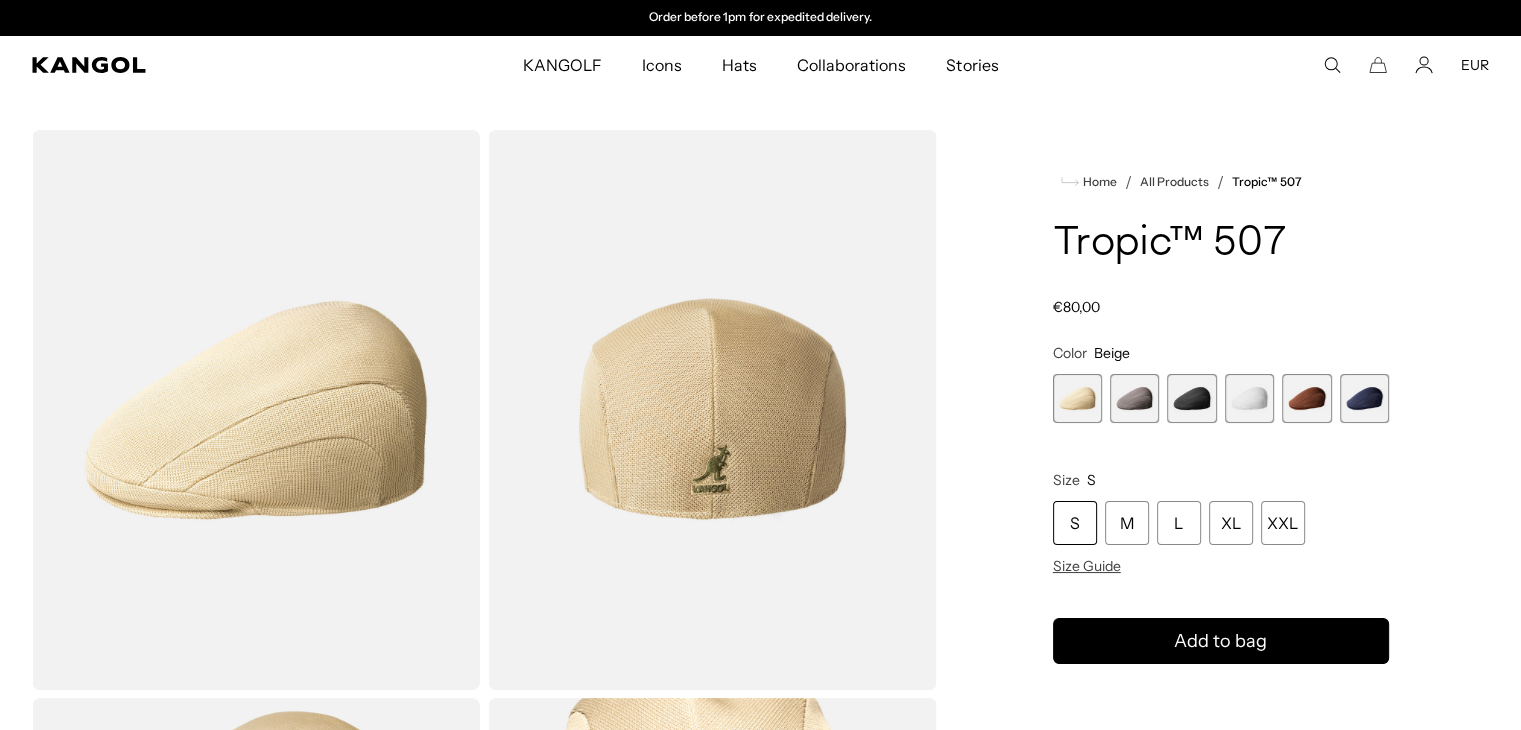 click at bounding box center (1134, 398) 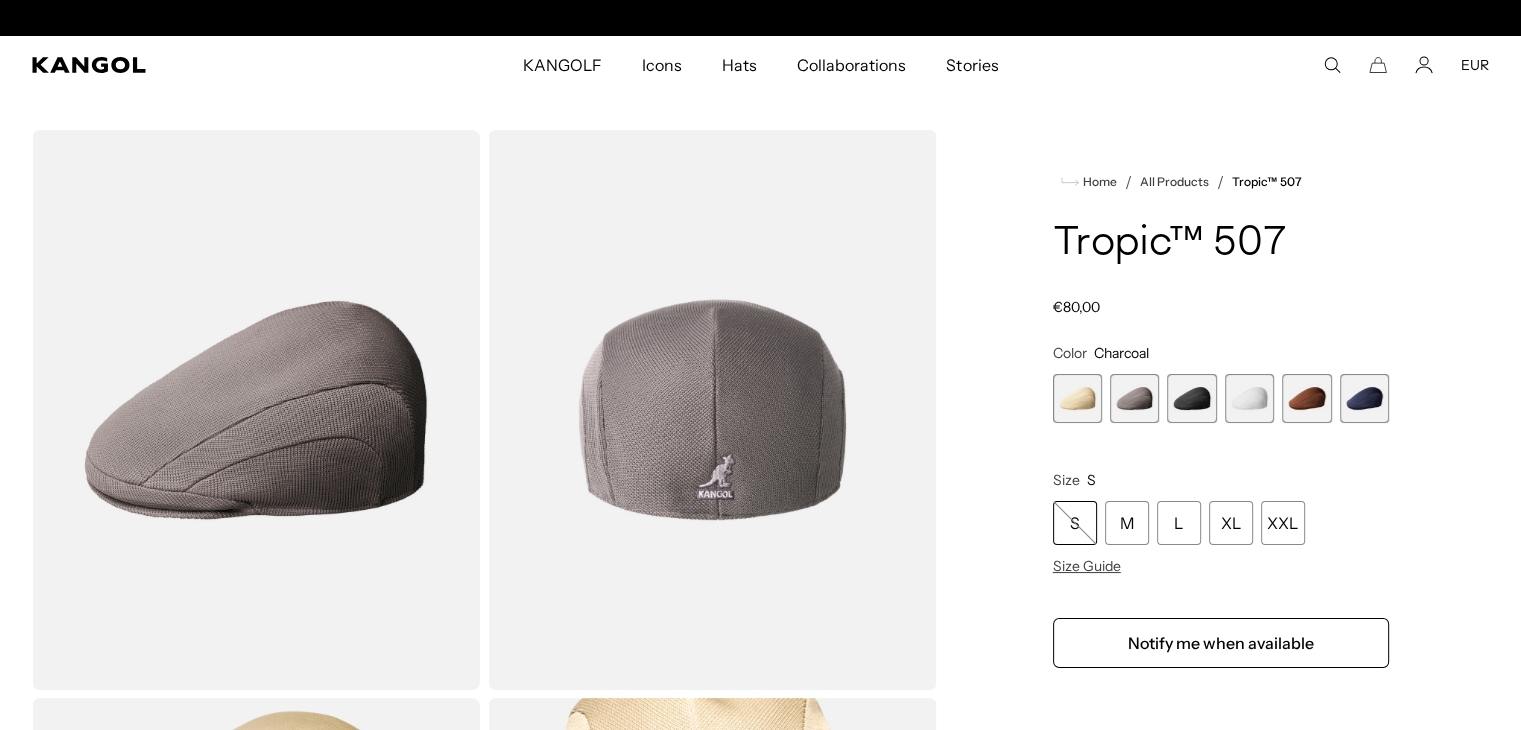 scroll, scrollTop: 0, scrollLeft: 0, axis: both 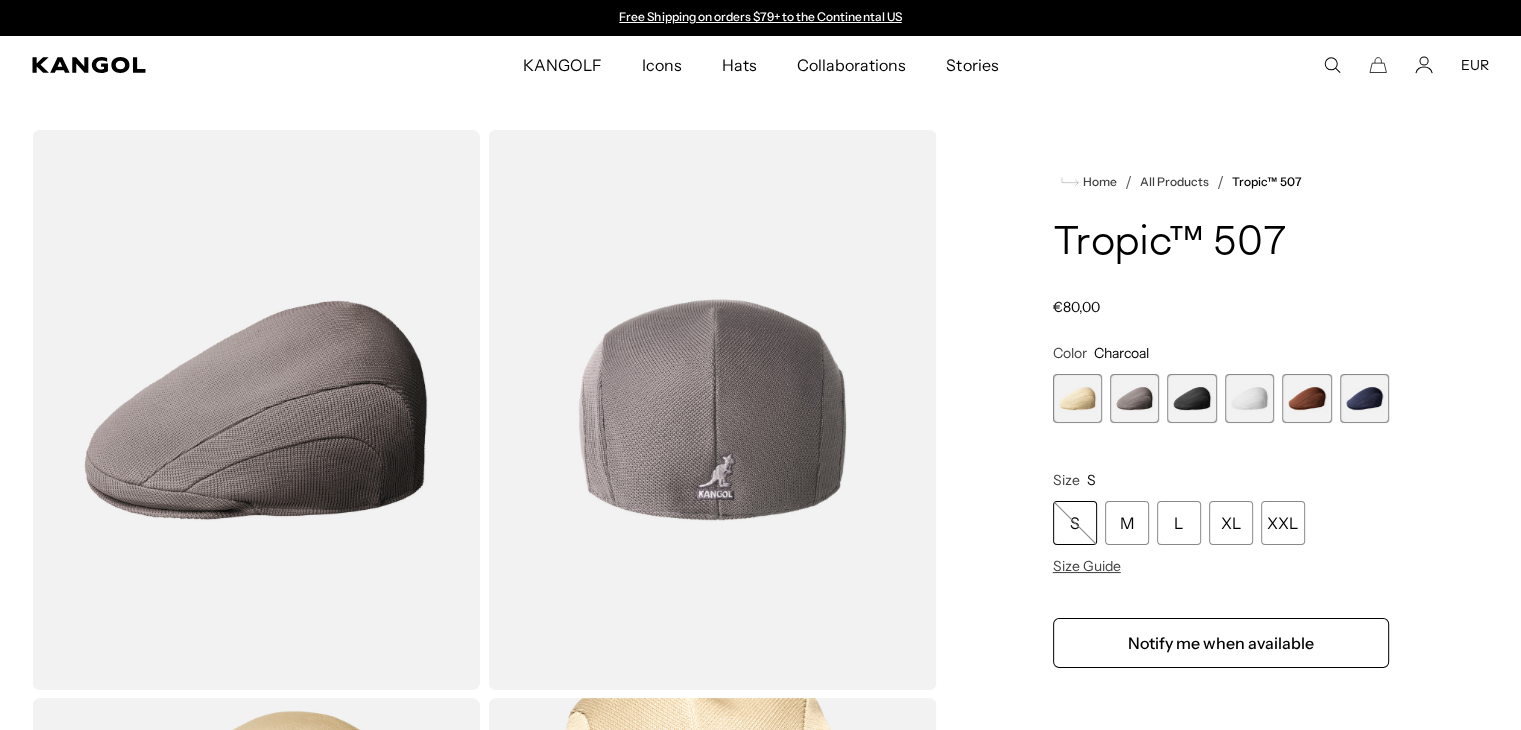 click at bounding box center (1191, 398) 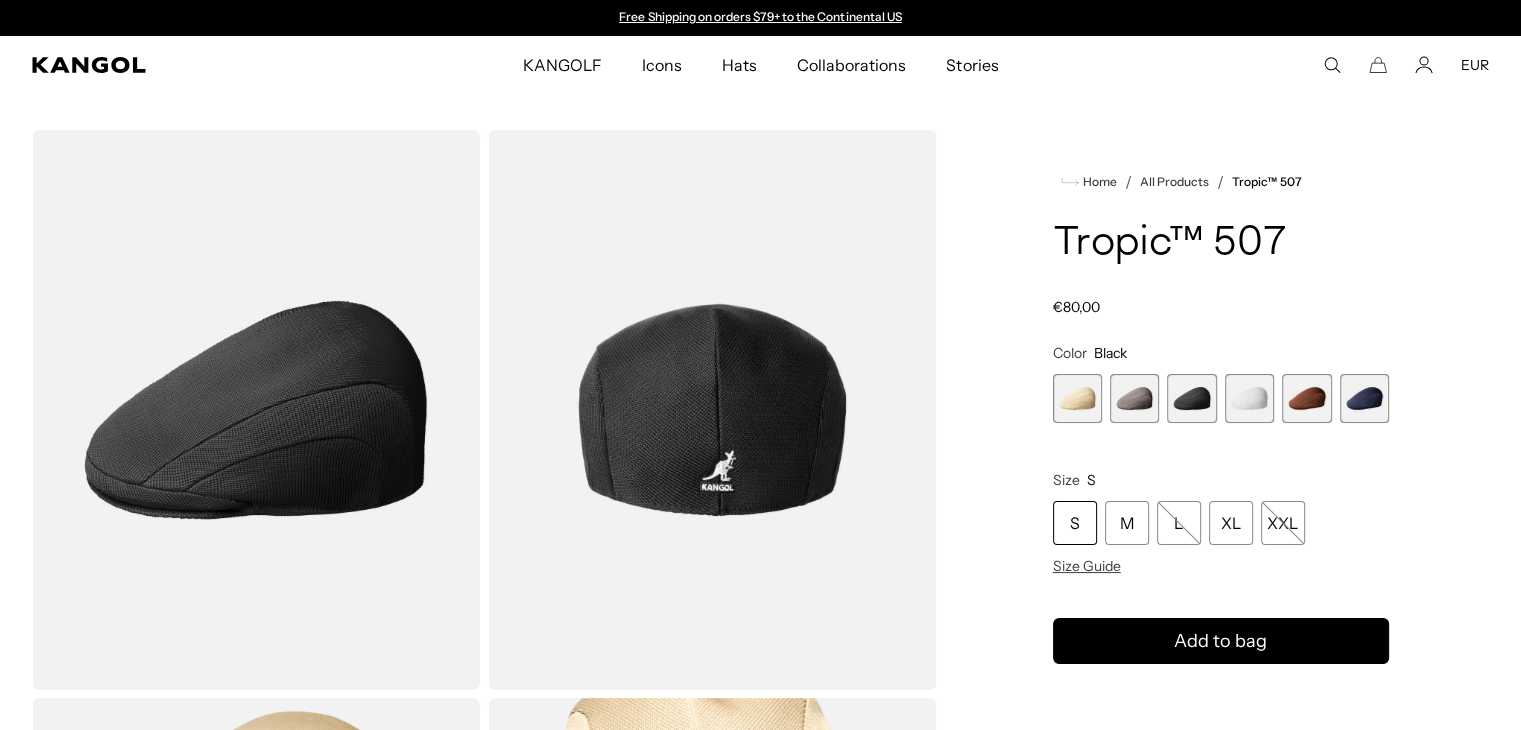 click at bounding box center (1249, 398) 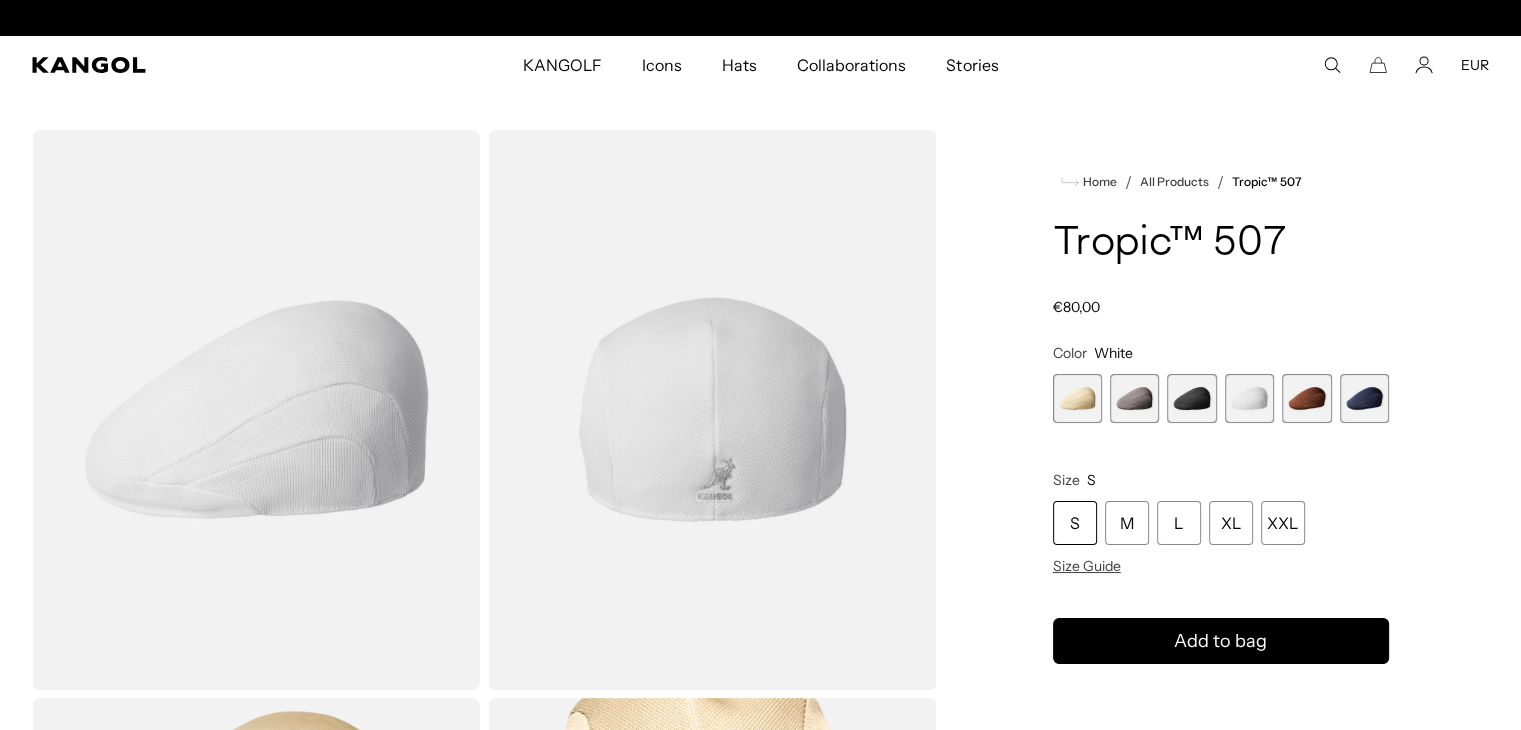 scroll, scrollTop: 0, scrollLeft: 412, axis: horizontal 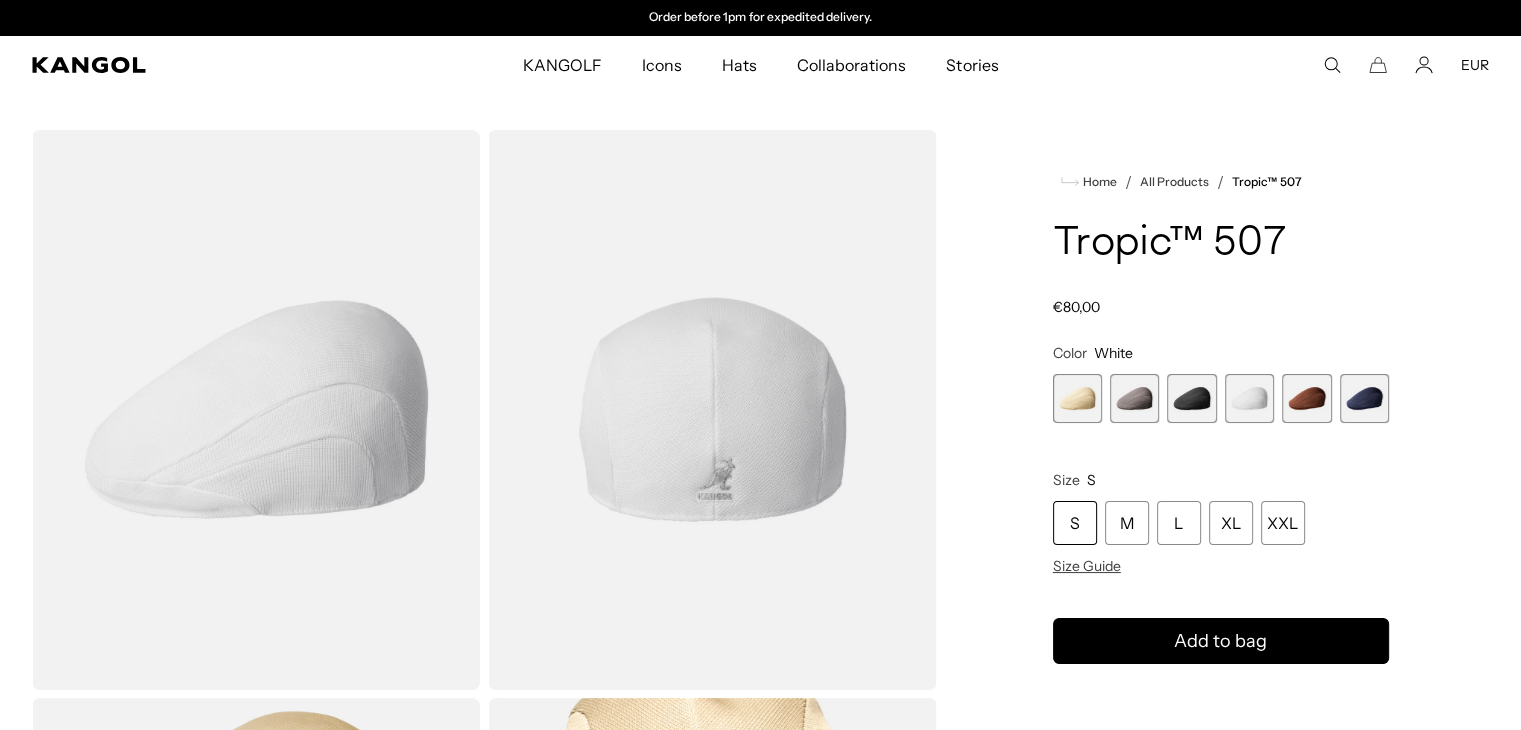 click at bounding box center [1306, 398] 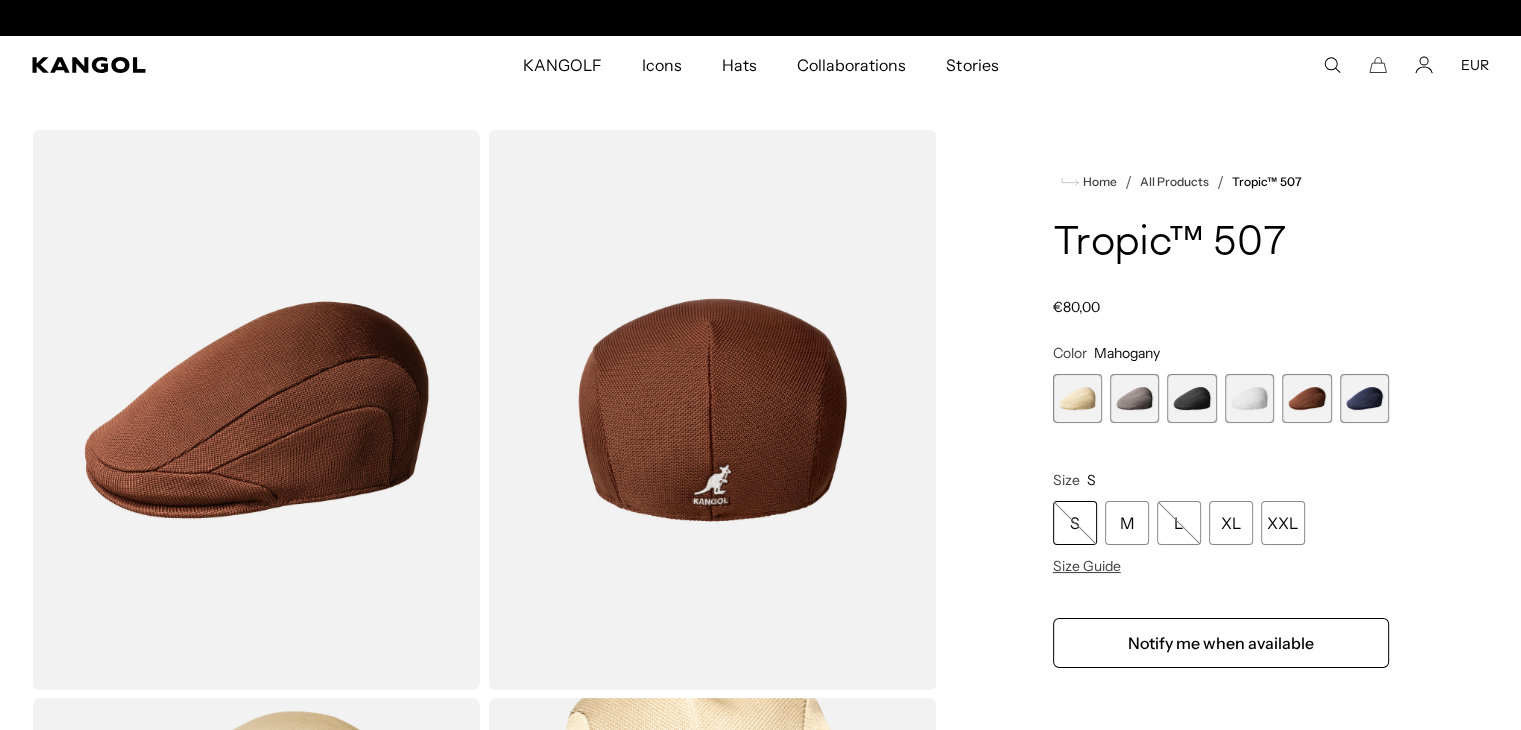 scroll, scrollTop: 0, scrollLeft: 0, axis: both 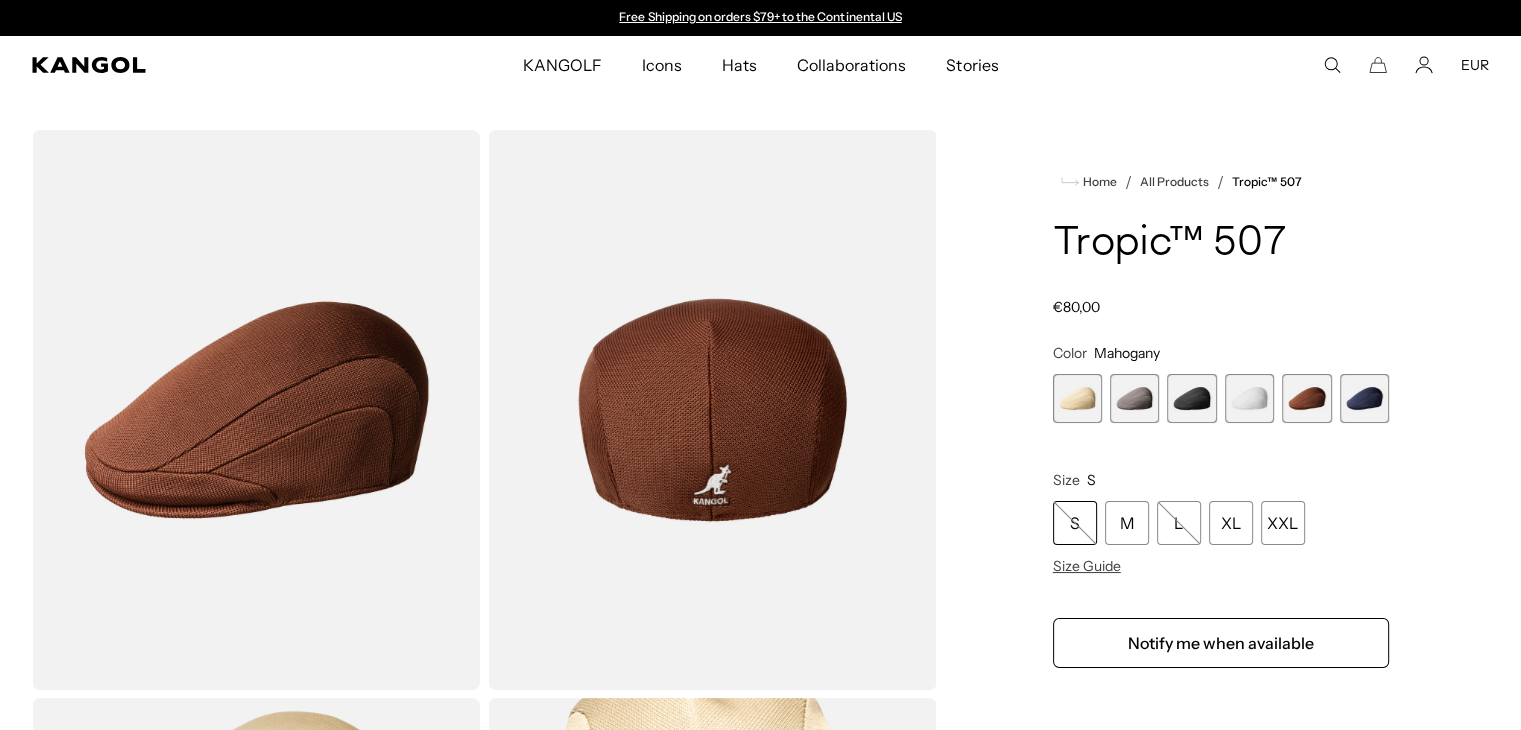 click at bounding box center [1364, 398] 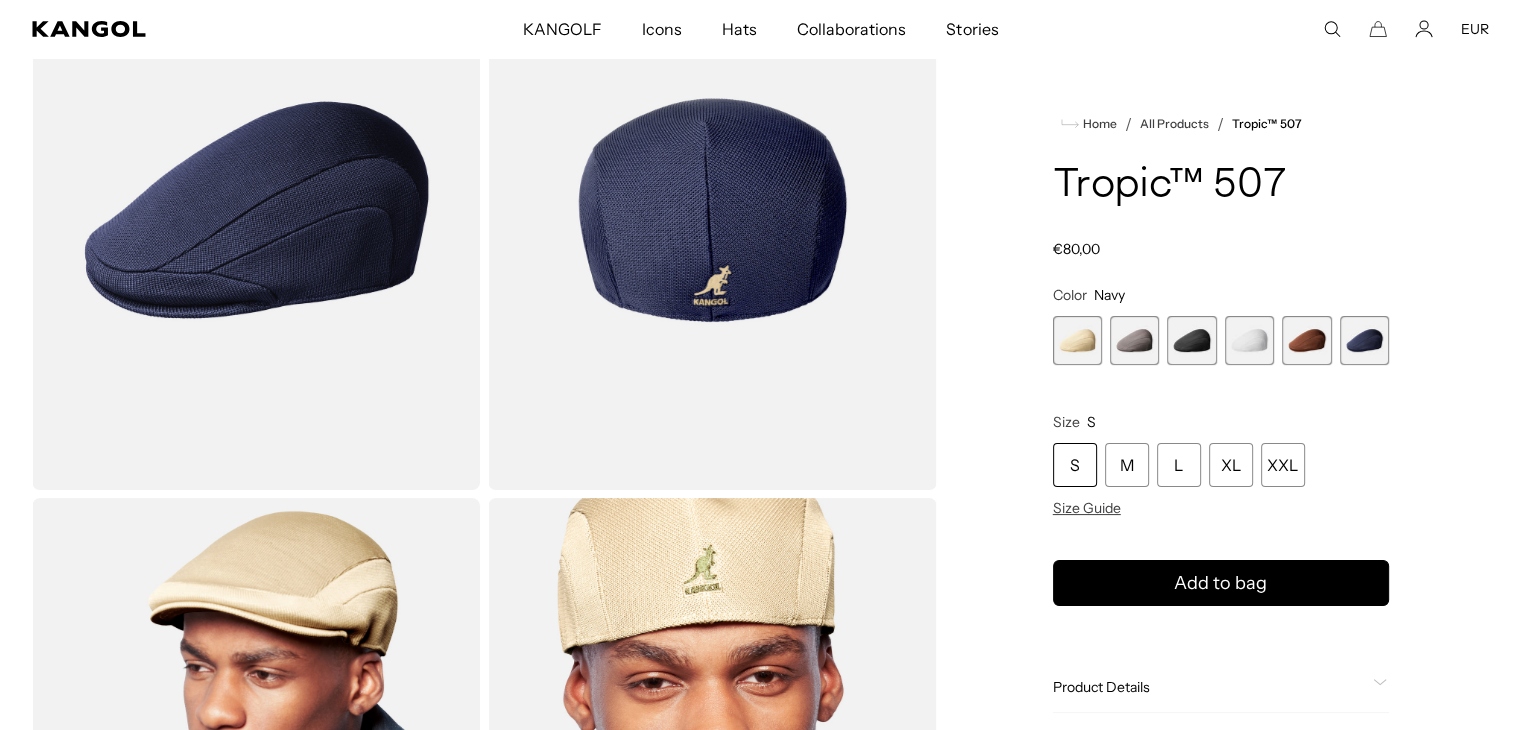 scroll, scrollTop: 266, scrollLeft: 0, axis: vertical 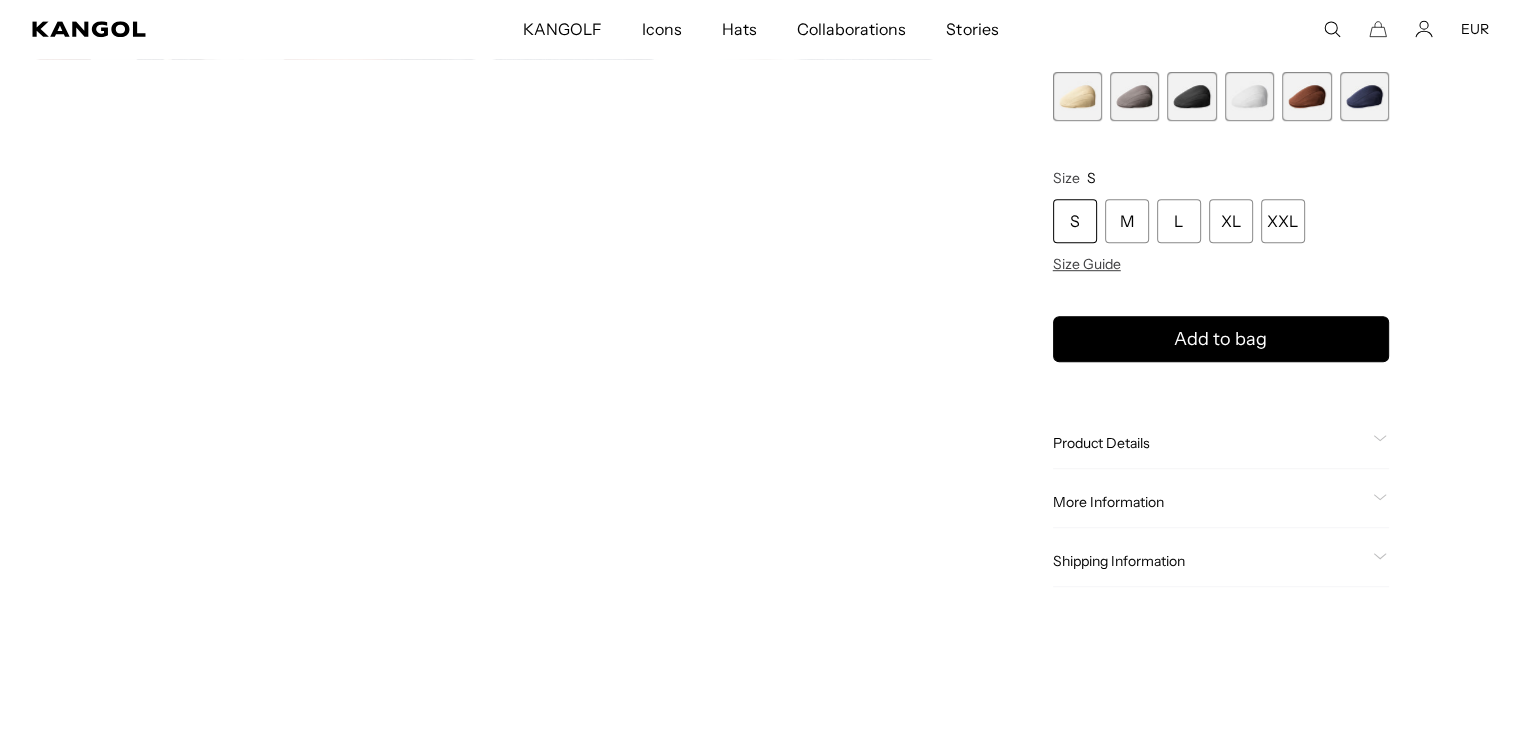 click 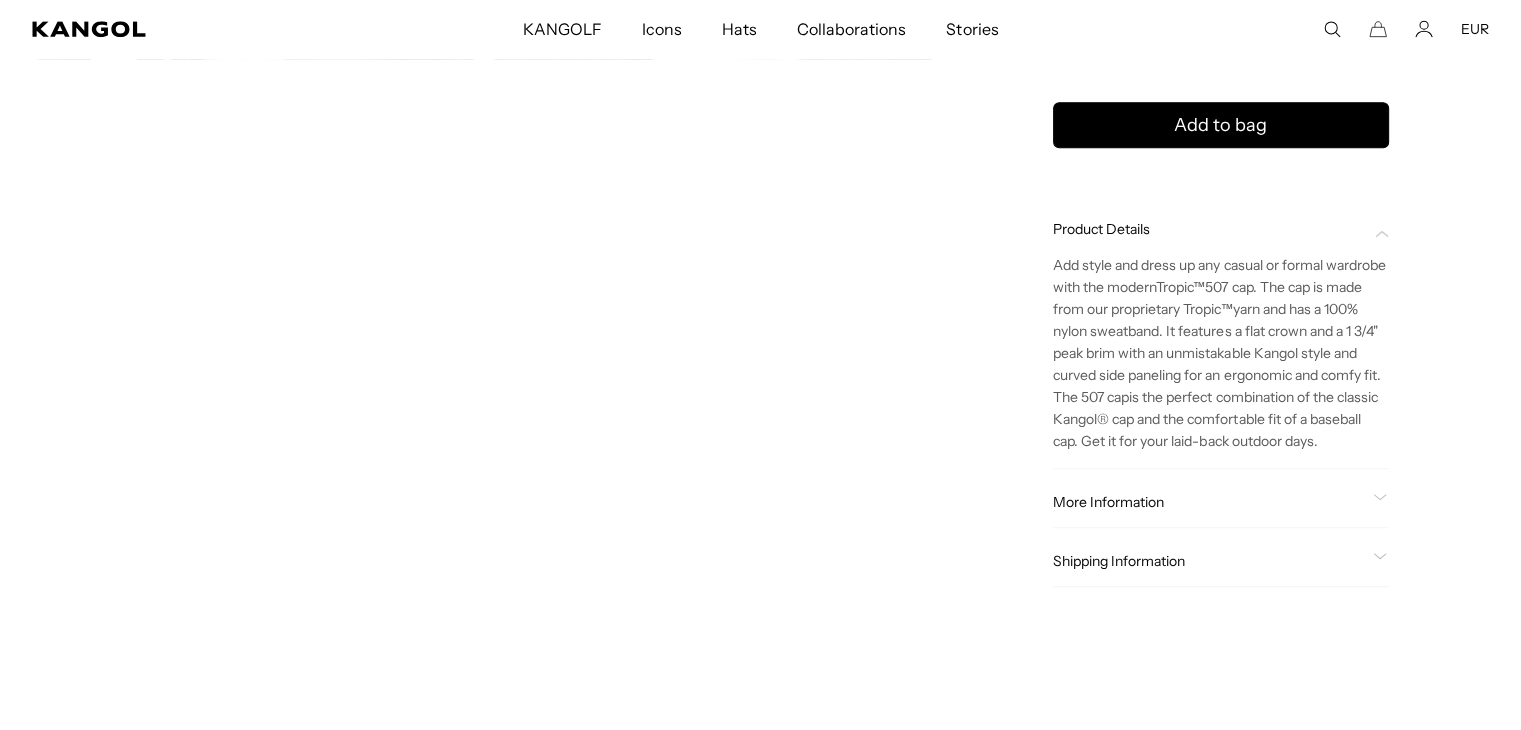 scroll, scrollTop: 0, scrollLeft: 0, axis: both 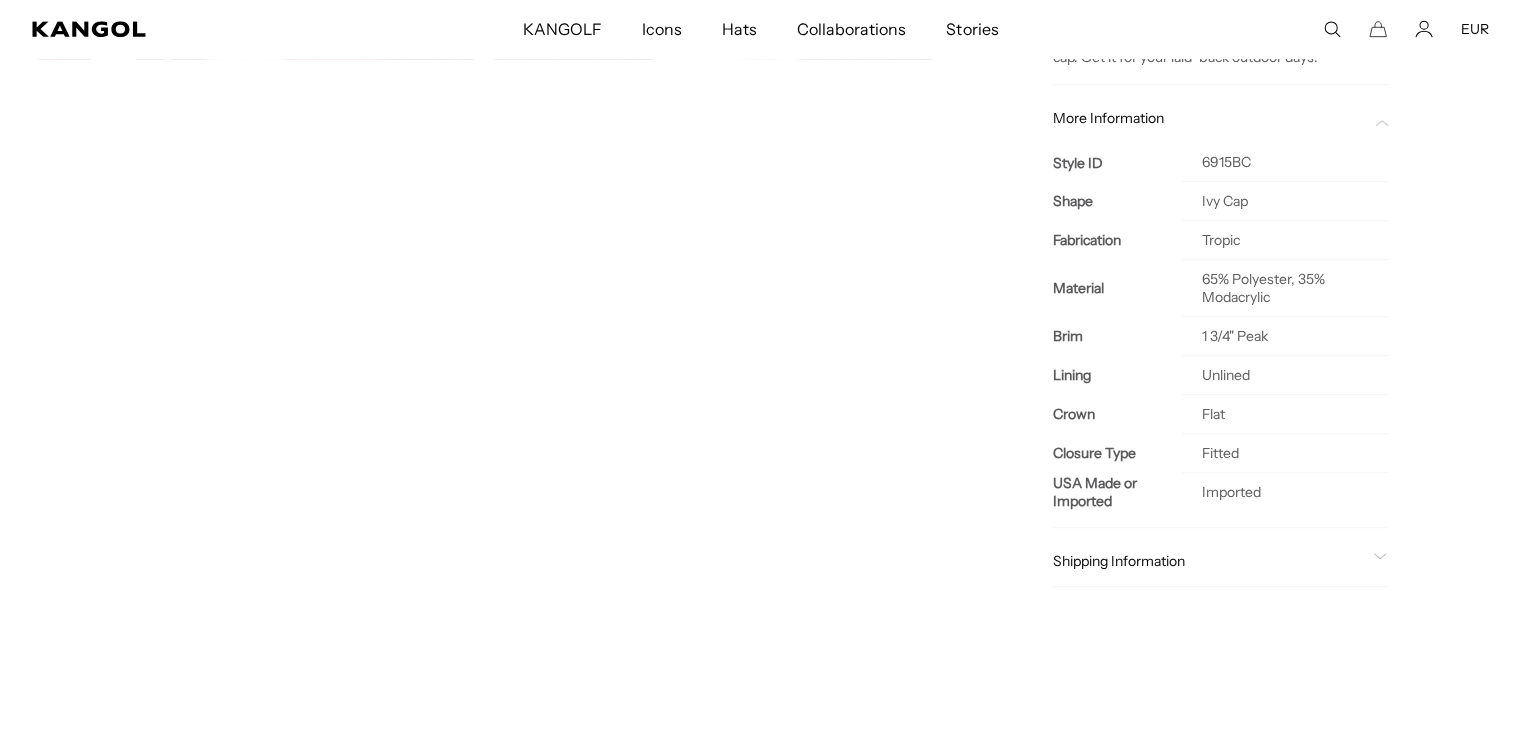 click 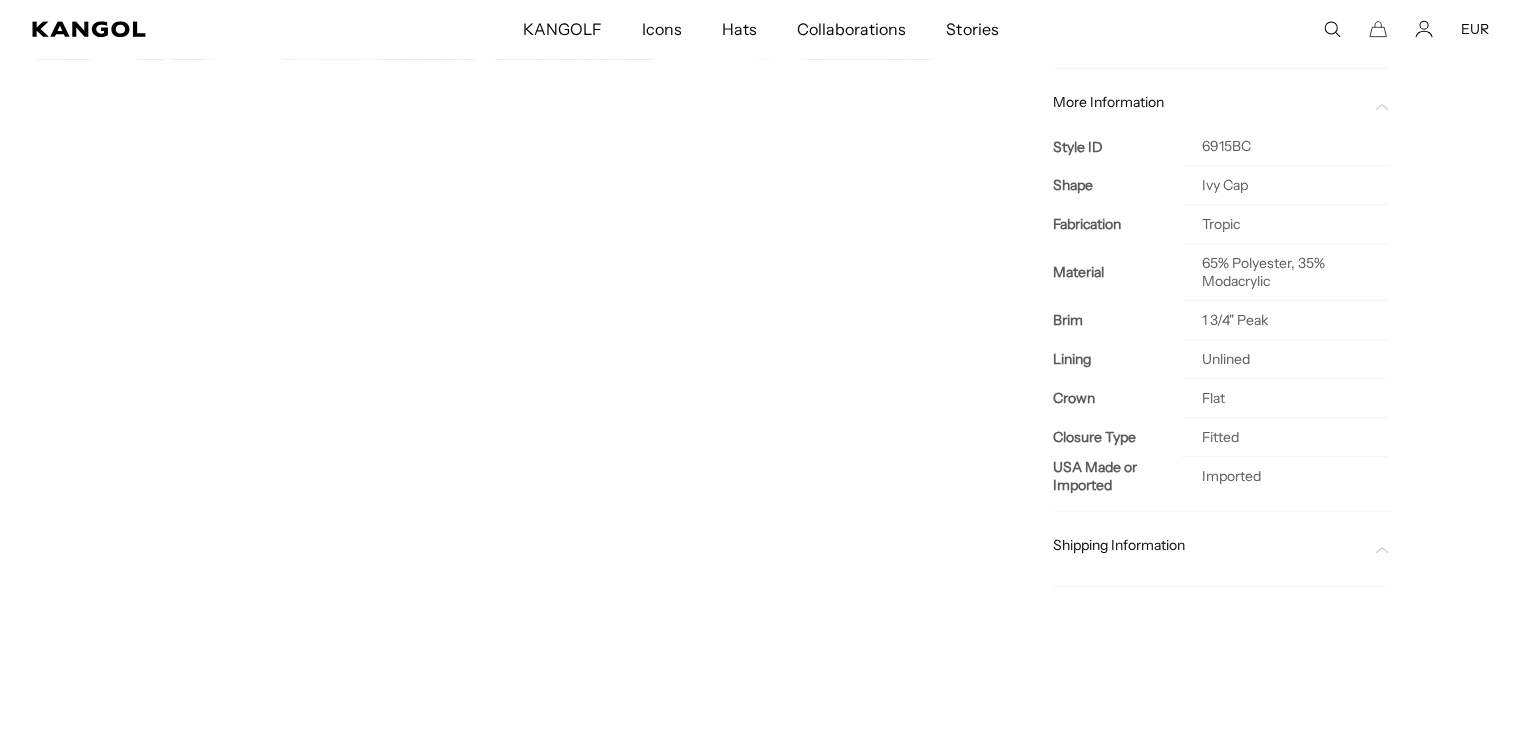 scroll, scrollTop: 0, scrollLeft: 0, axis: both 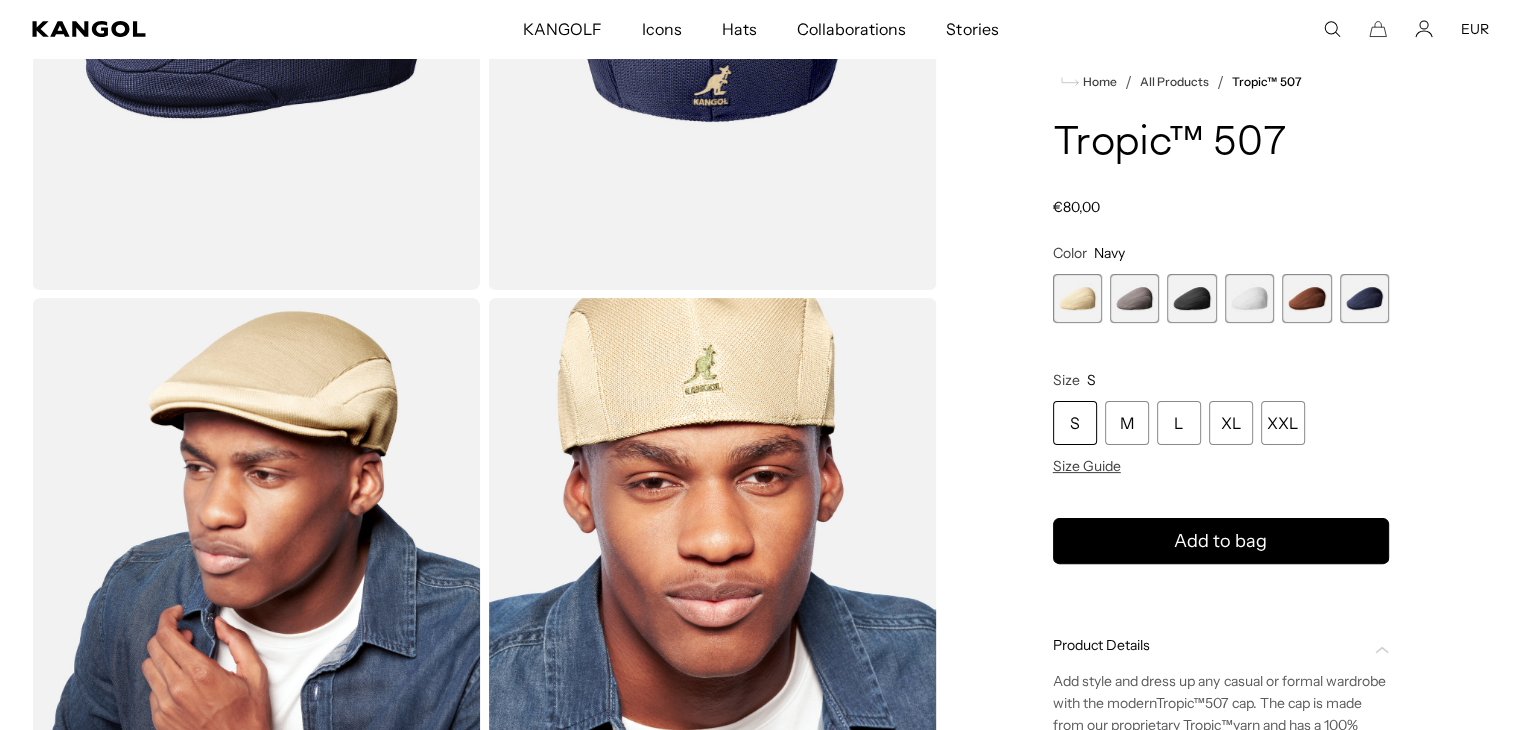 click at bounding box center [1134, 298] 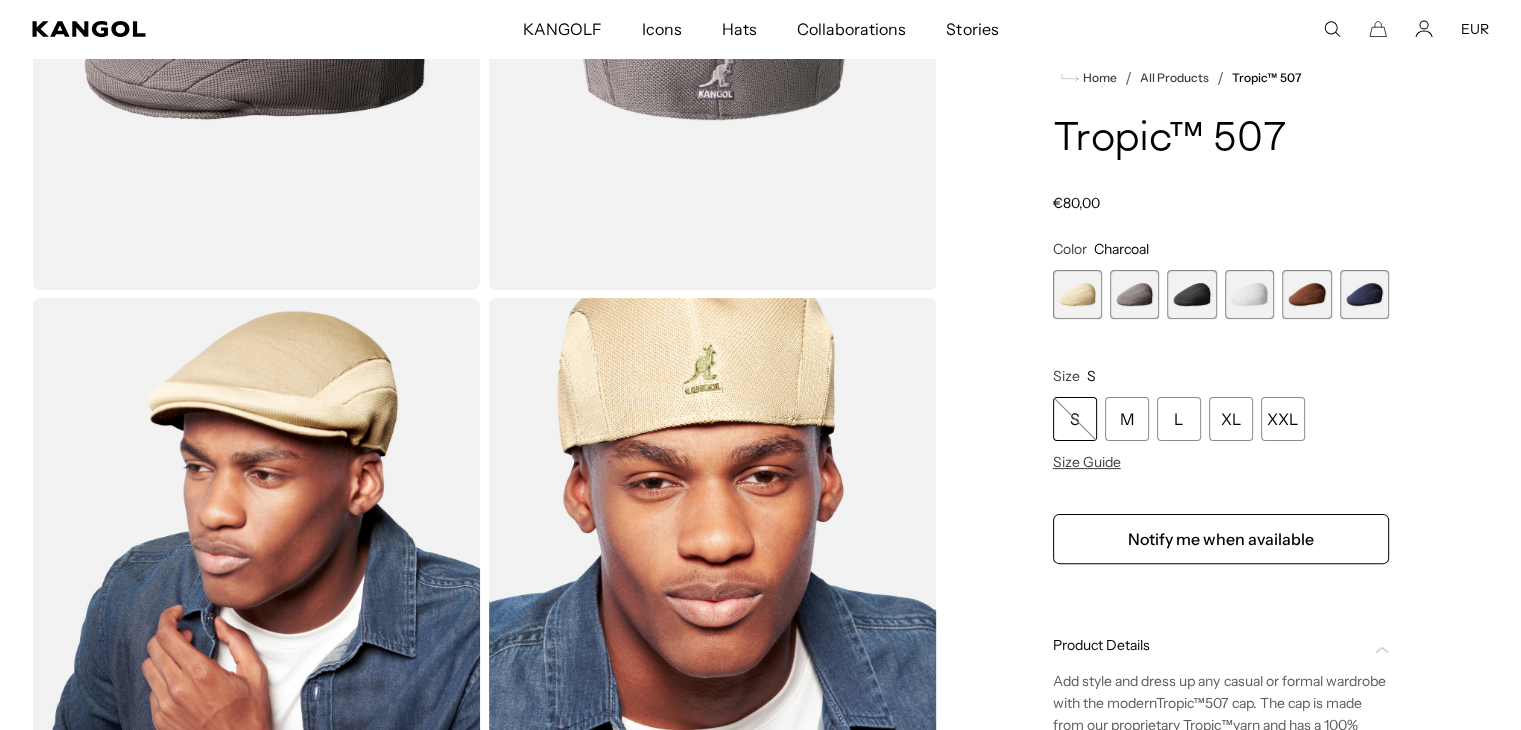 scroll, scrollTop: 0, scrollLeft: 412, axis: horizontal 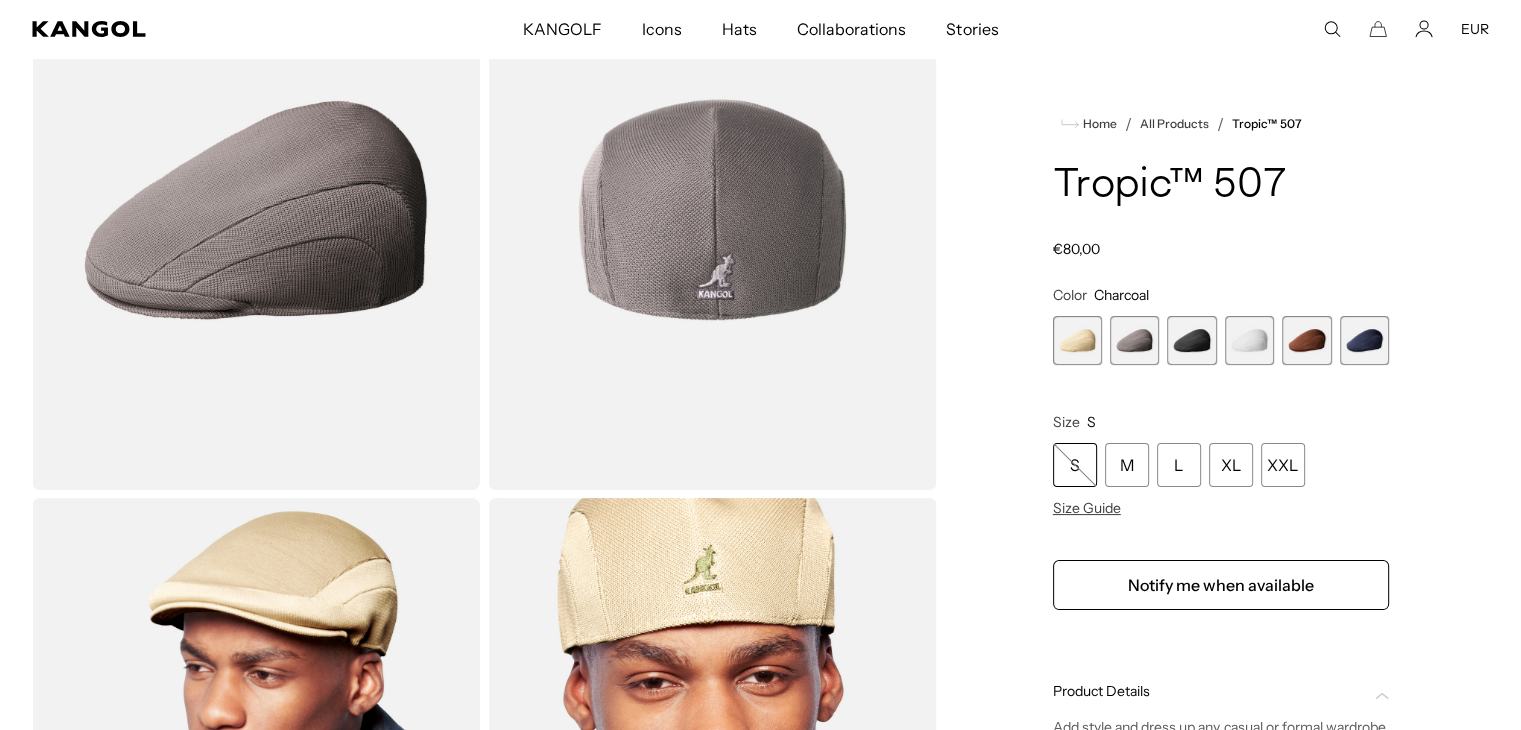 click at bounding box center [1191, 340] 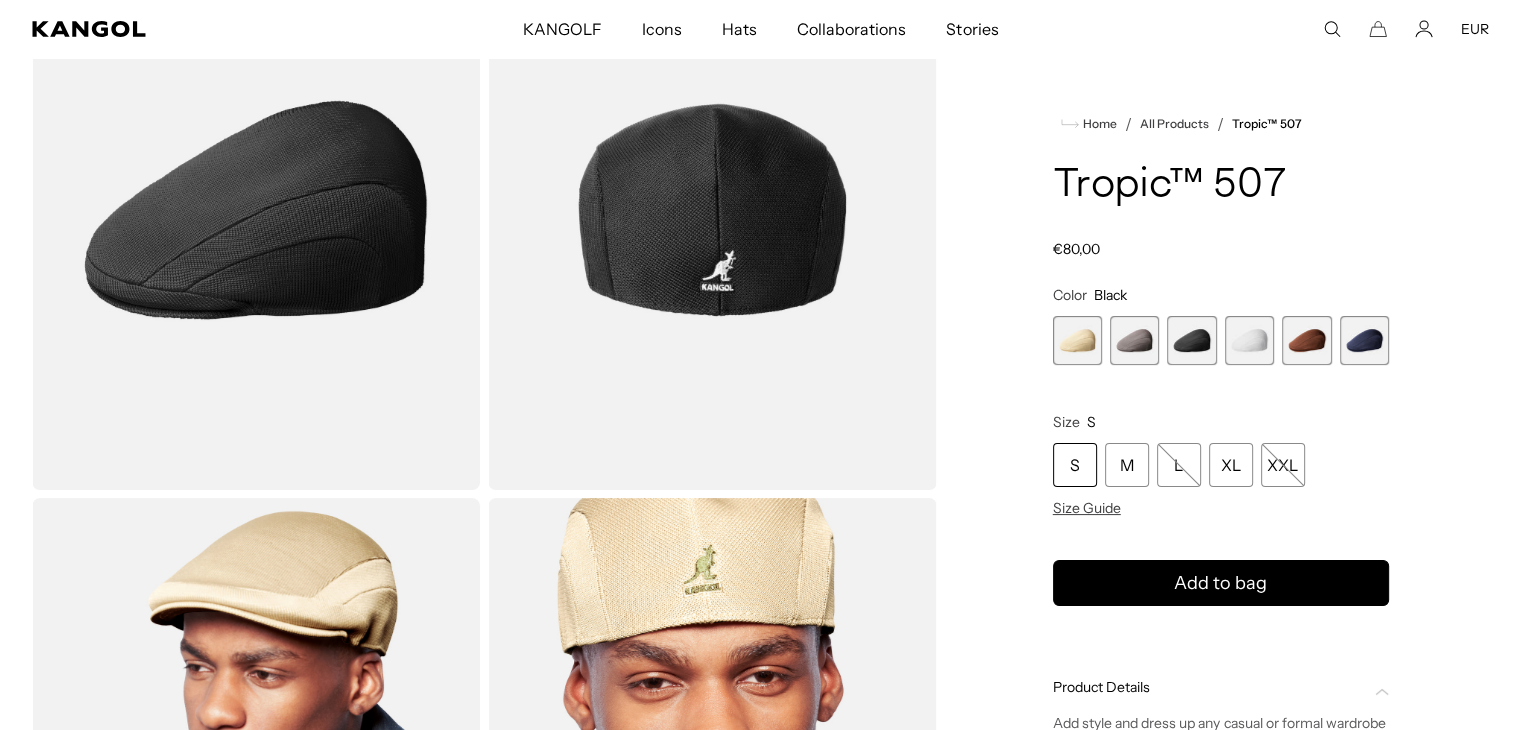 scroll, scrollTop: 0, scrollLeft: 0, axis: both 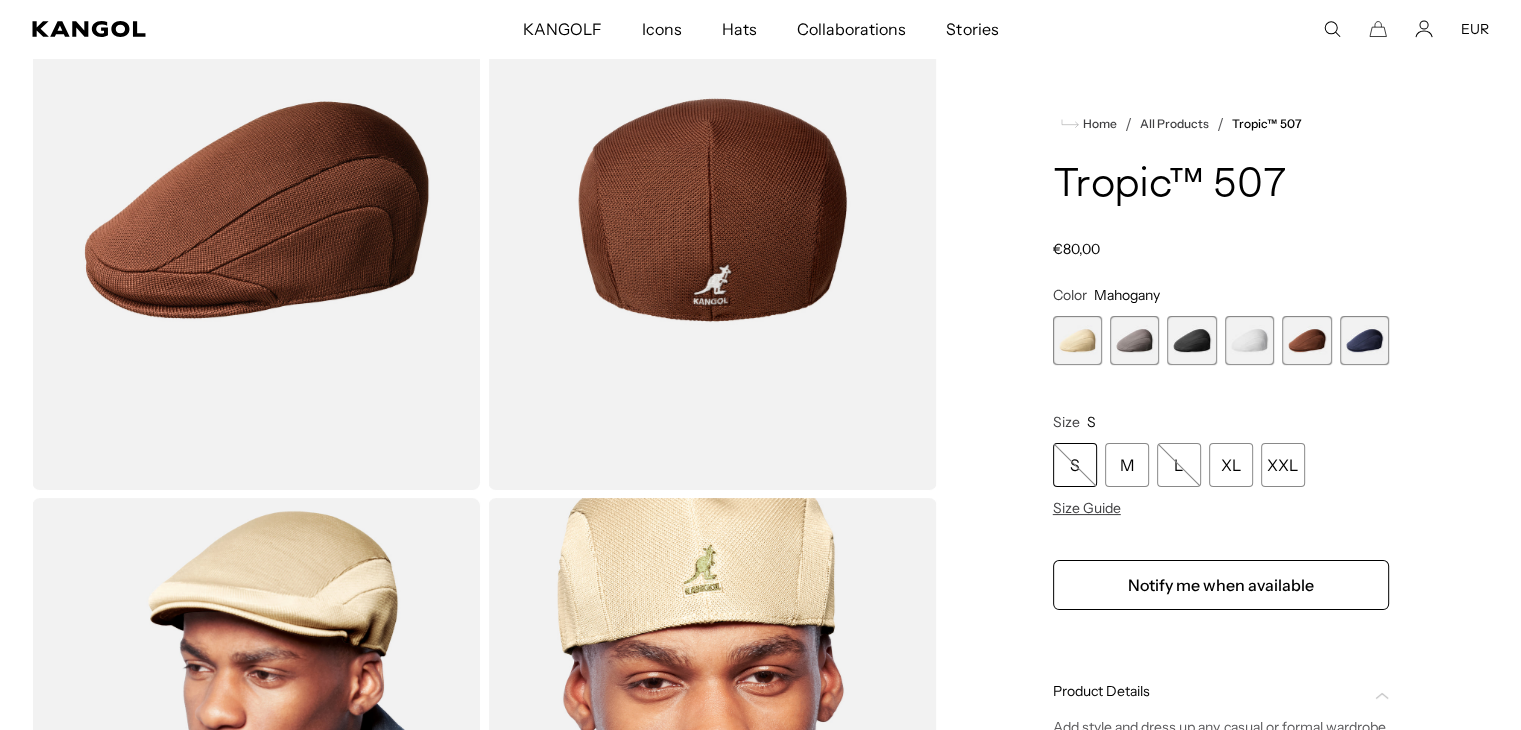 click at bounding box center (1364, 340) 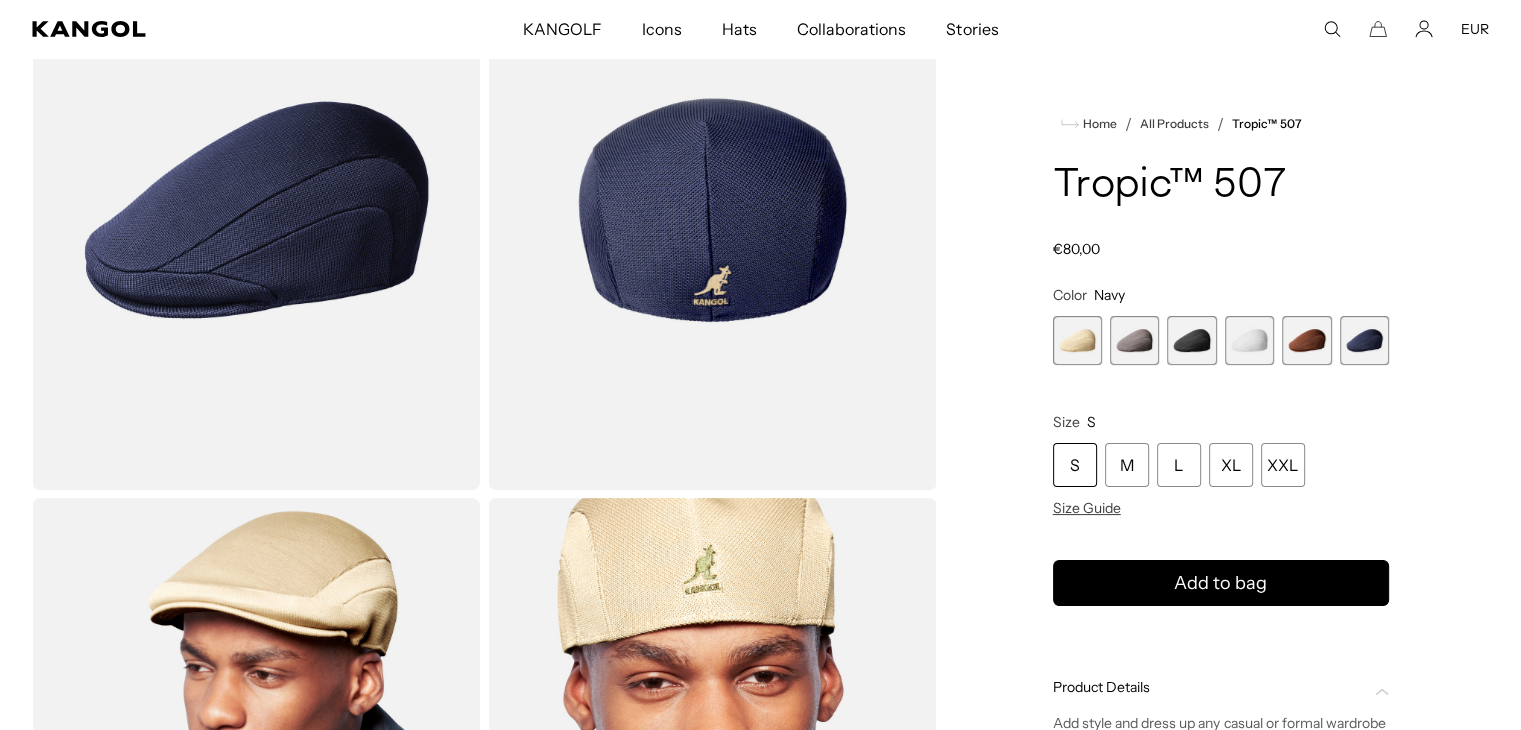 click at bounding box center (1249, 340) 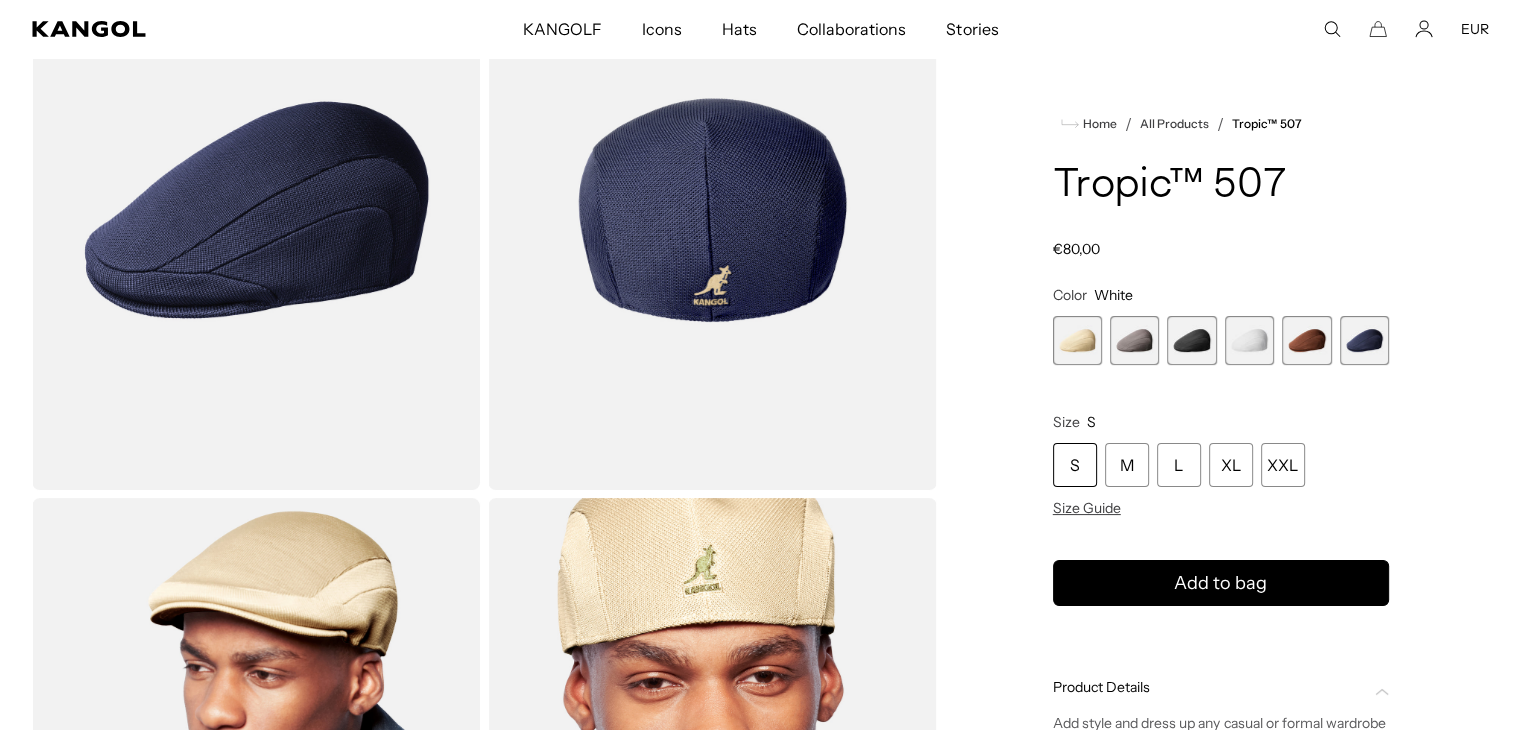 scroll, scrollTop: 0, scrollLeft: 0, axis: both 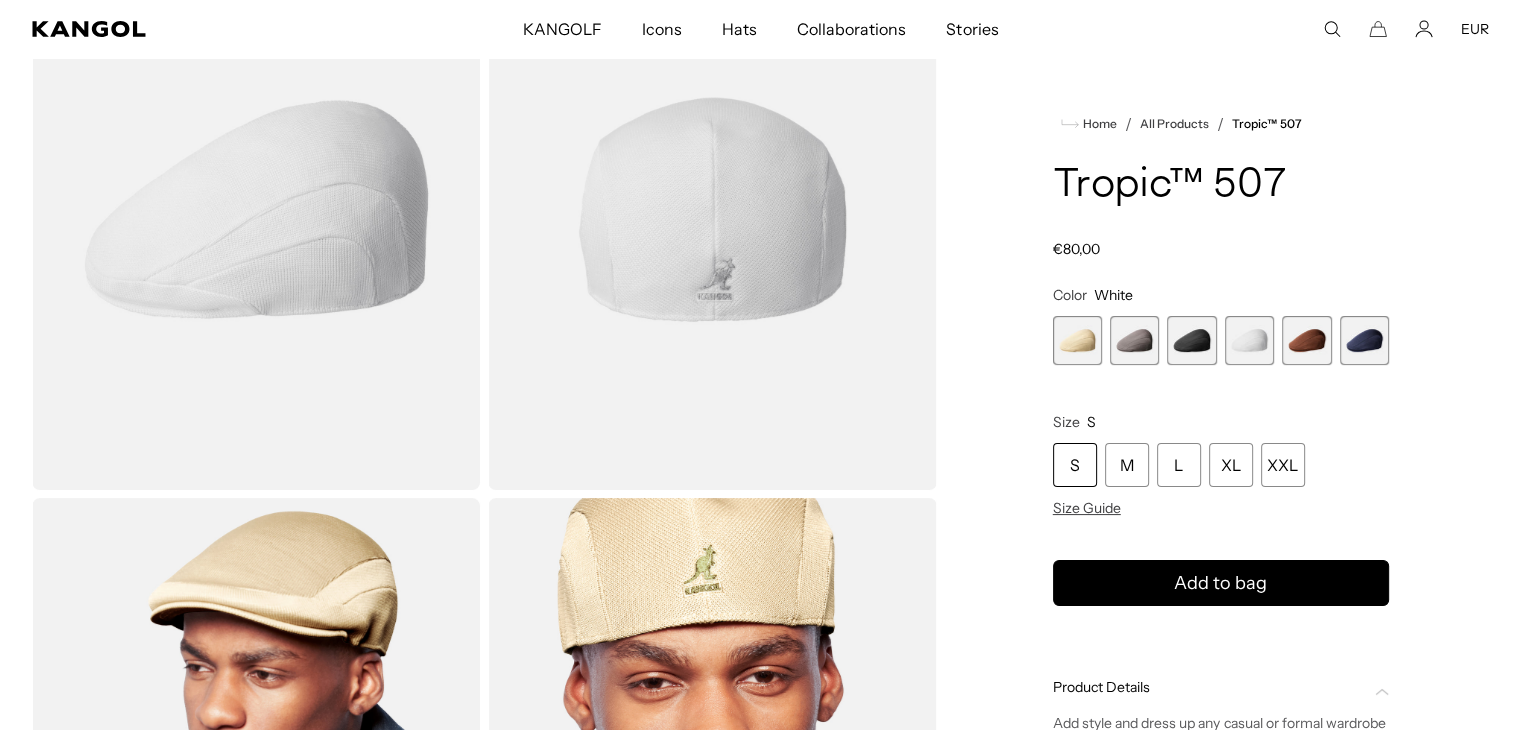 click at bounding box center [1306, 340] 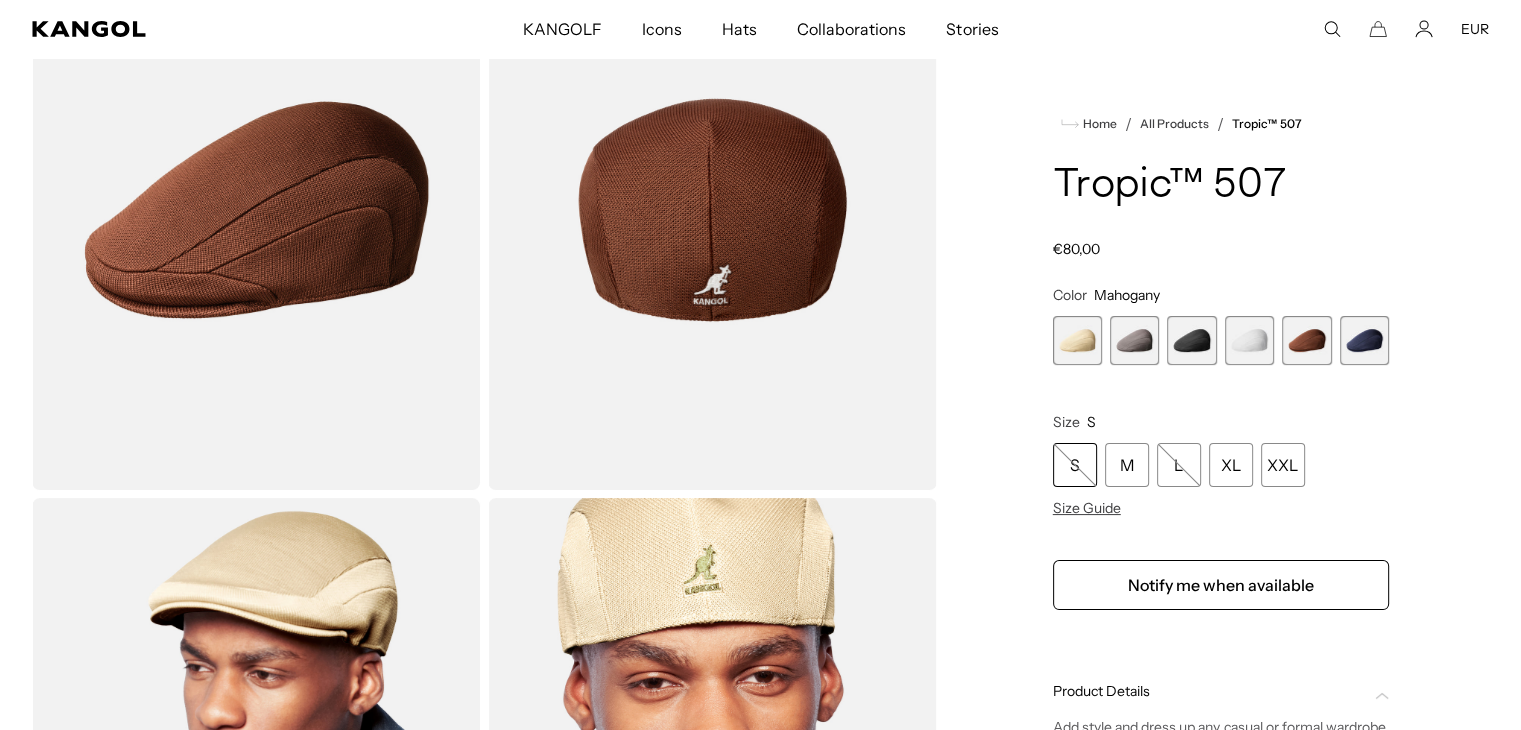 scroll, scrollTop: 0, scrollLeft: 412, axis: horizontal 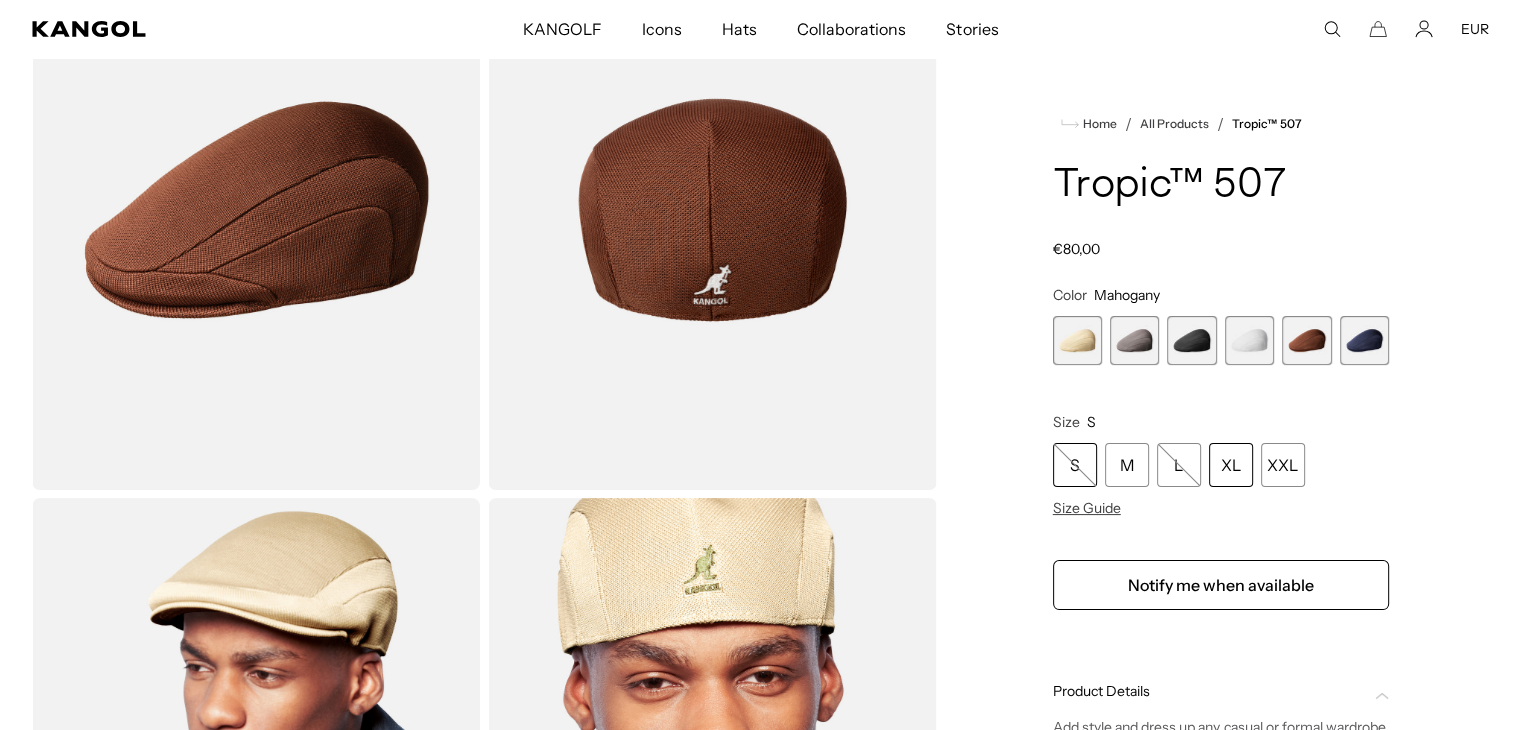 click on "XL" at bounding box center (1231, 465) 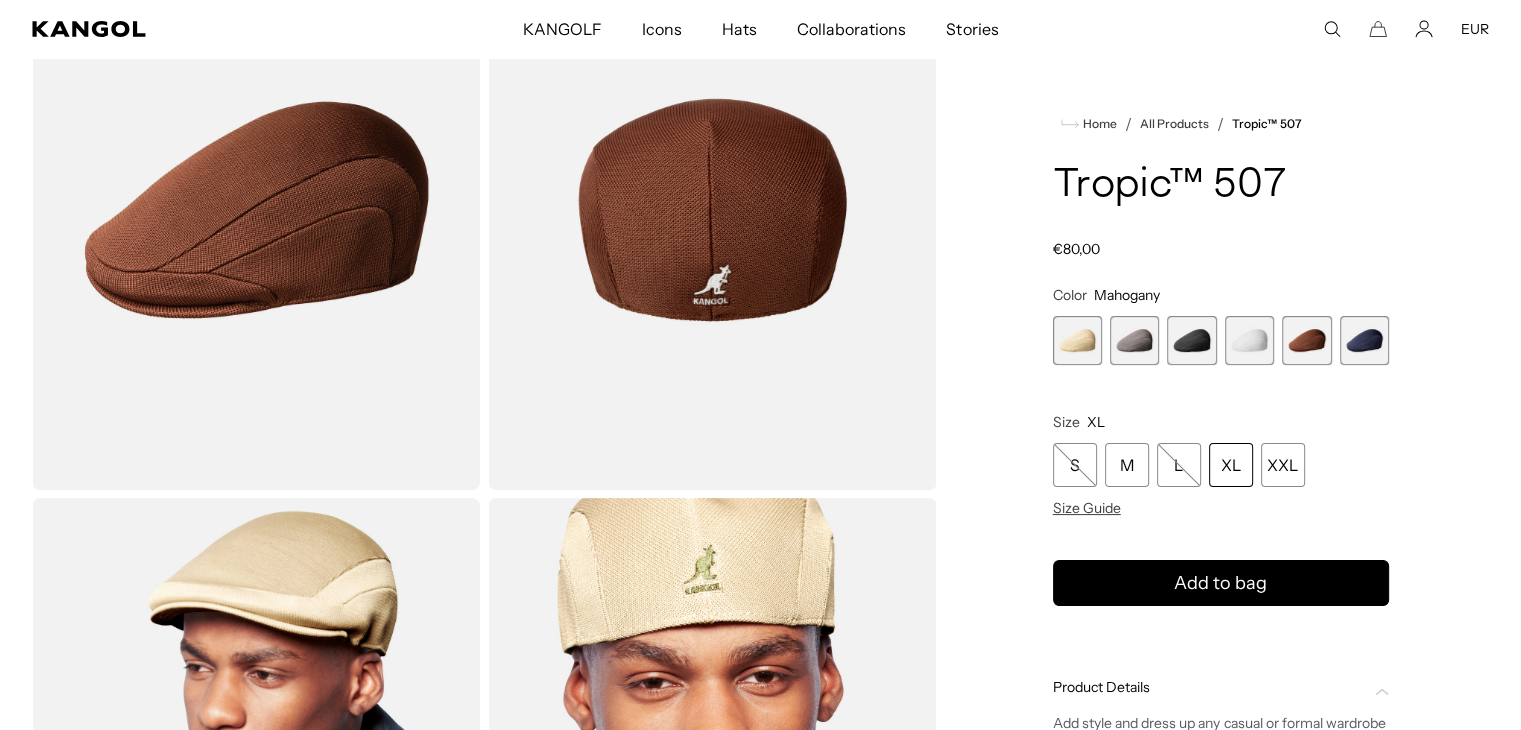 scroll, scrollTop: 0, scrollLeft: 412, axis: horizontal 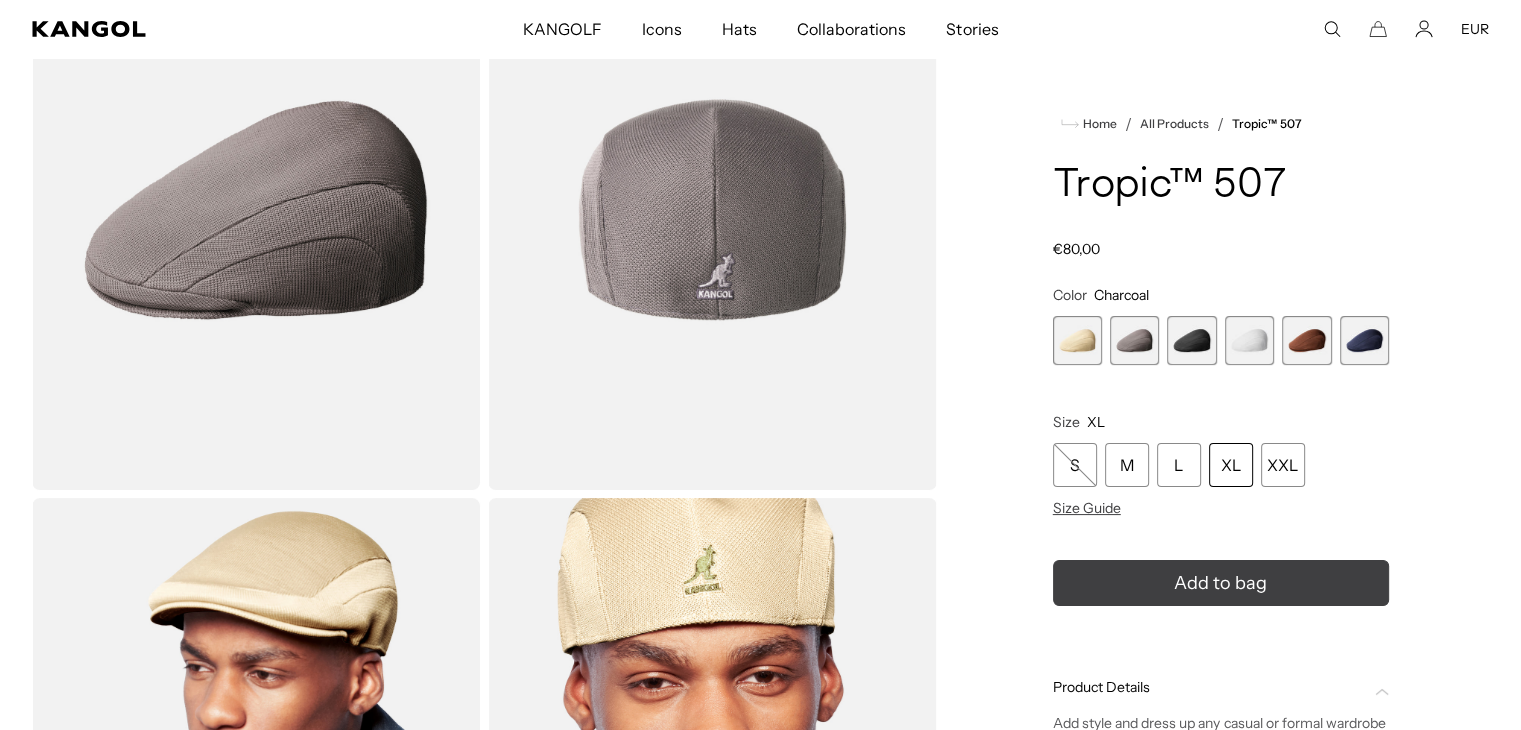 click on "Add to bag" at bounding box center (1220, 583) 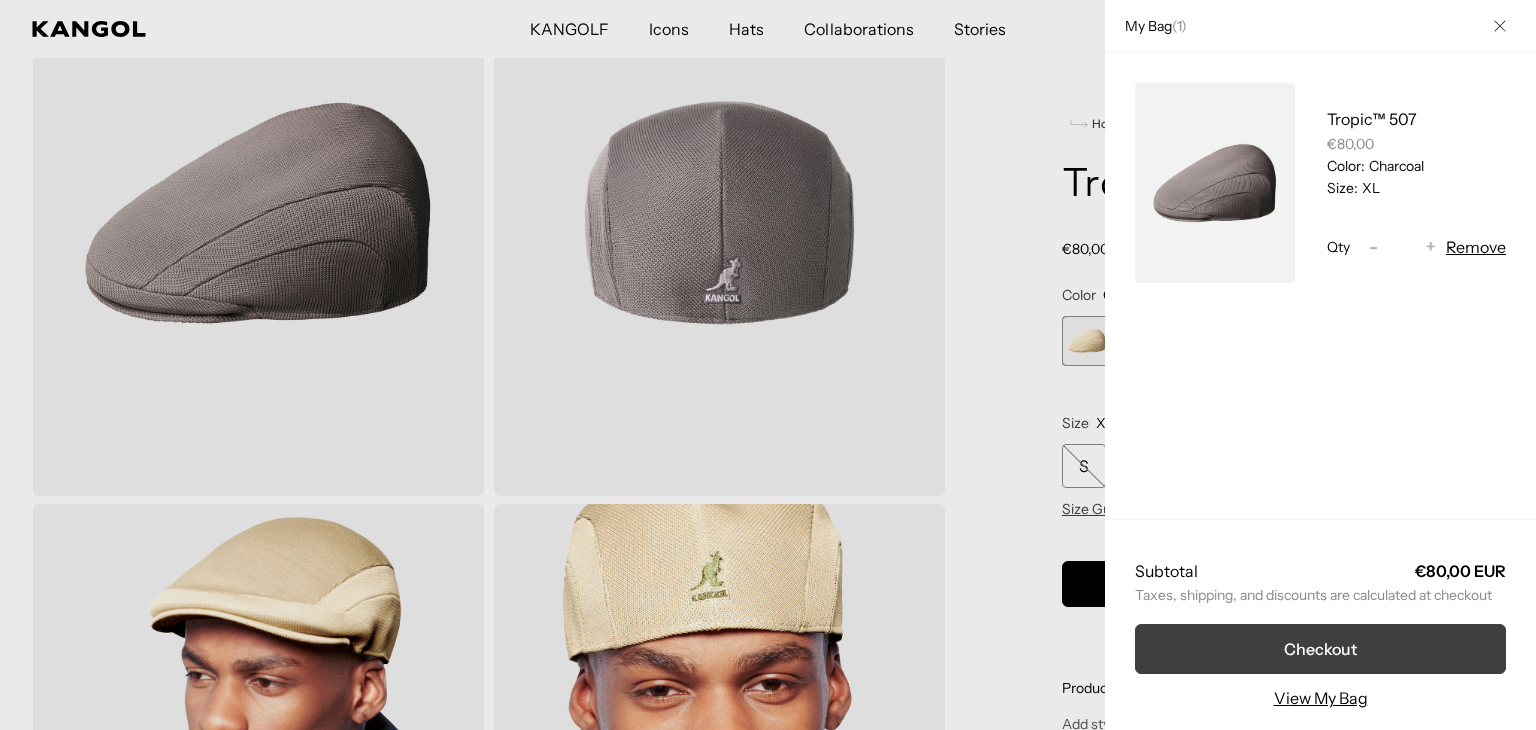 scroll, scrollTop: 0, scrollLeft: 412, axis: horizontal 